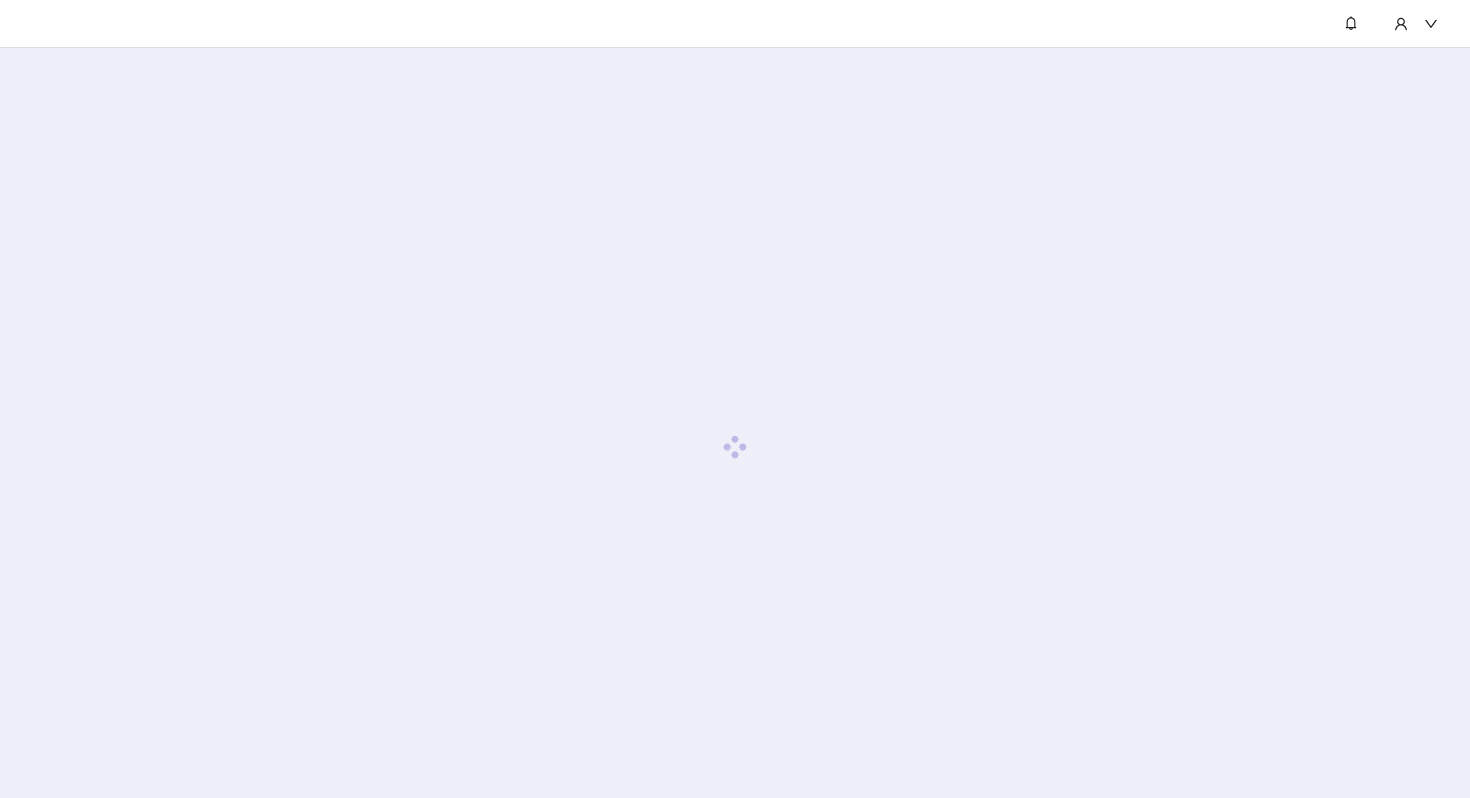 scroll, scrollTop: 0, scrollLeft: 0, axis: both 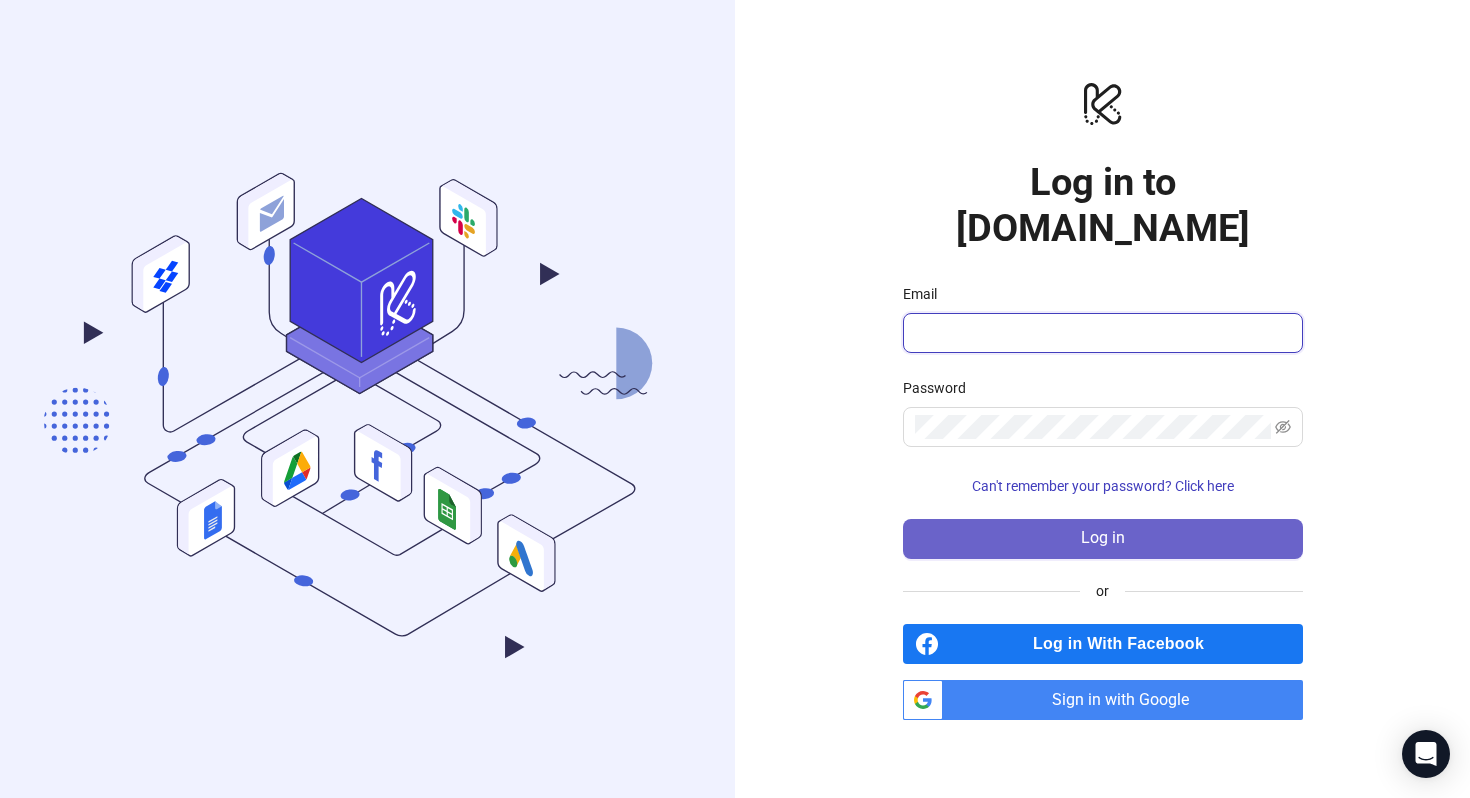 type on "**********" 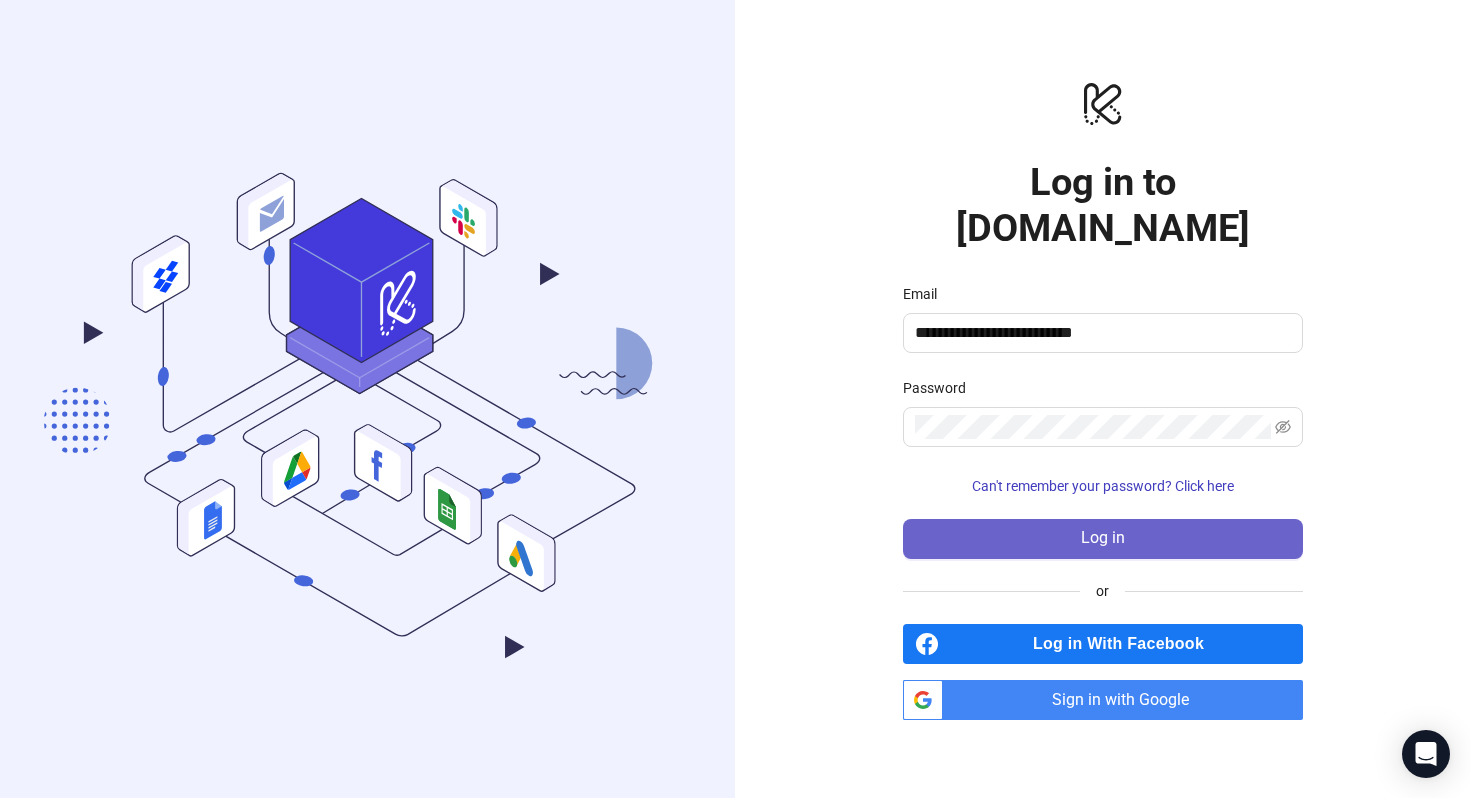 click on "Log in" at bounding box center [1103, 539] 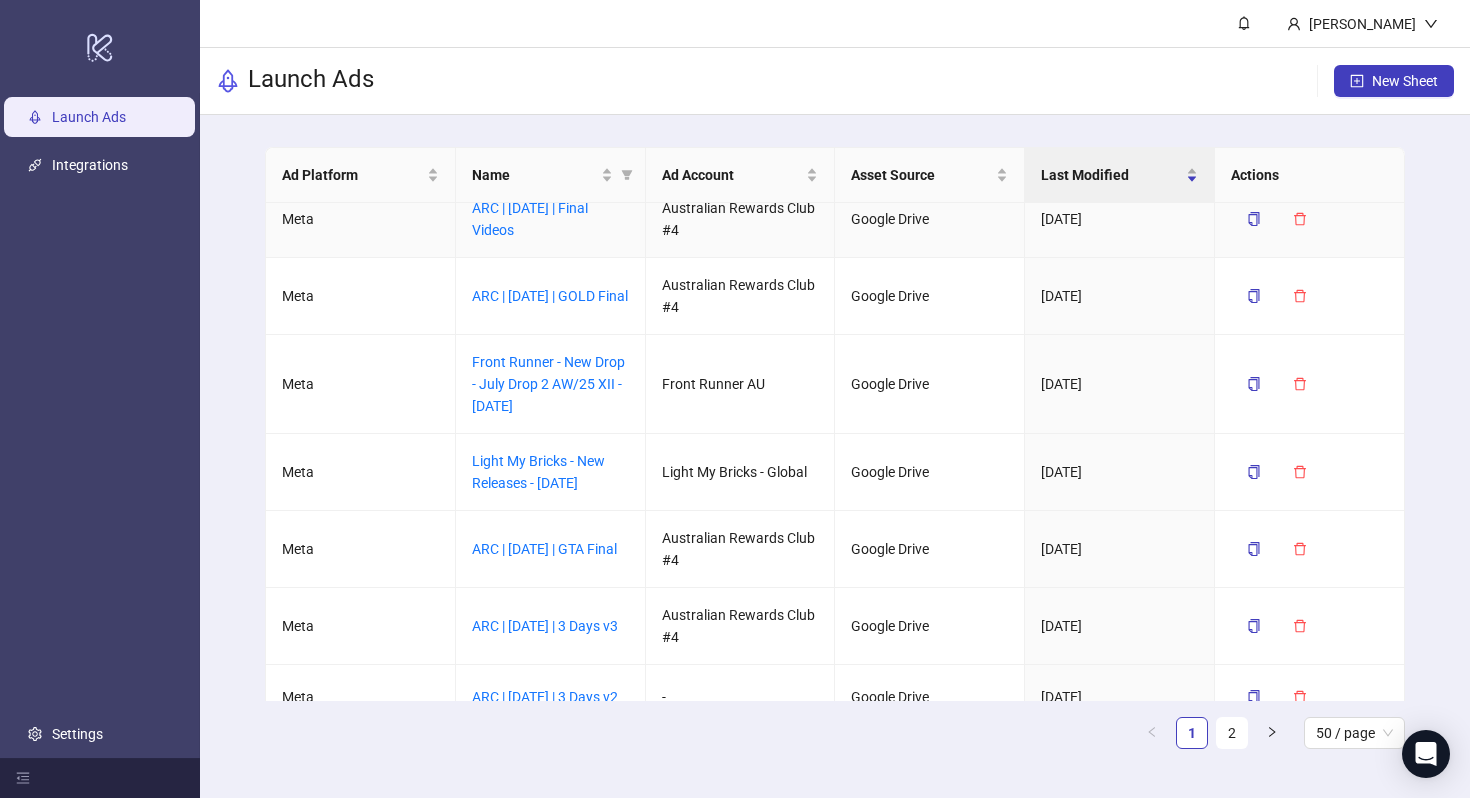 scroll, scrollTop: 539, scrollLeft: 0, axis: vertical 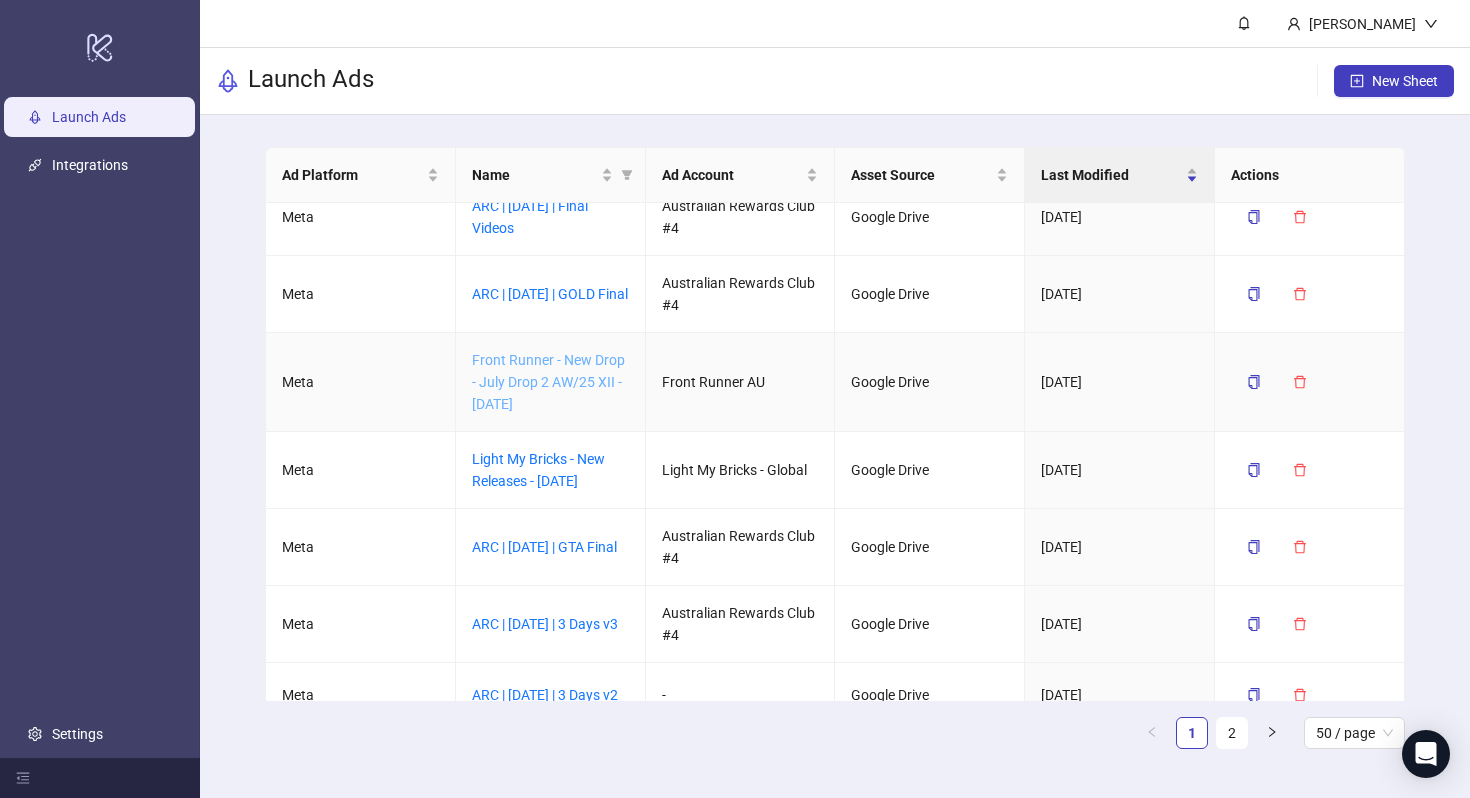 drag, startPoint x: 565, startPoint y: 426, endPoint x: 471, endPoint y: 385, distance: 102.55243 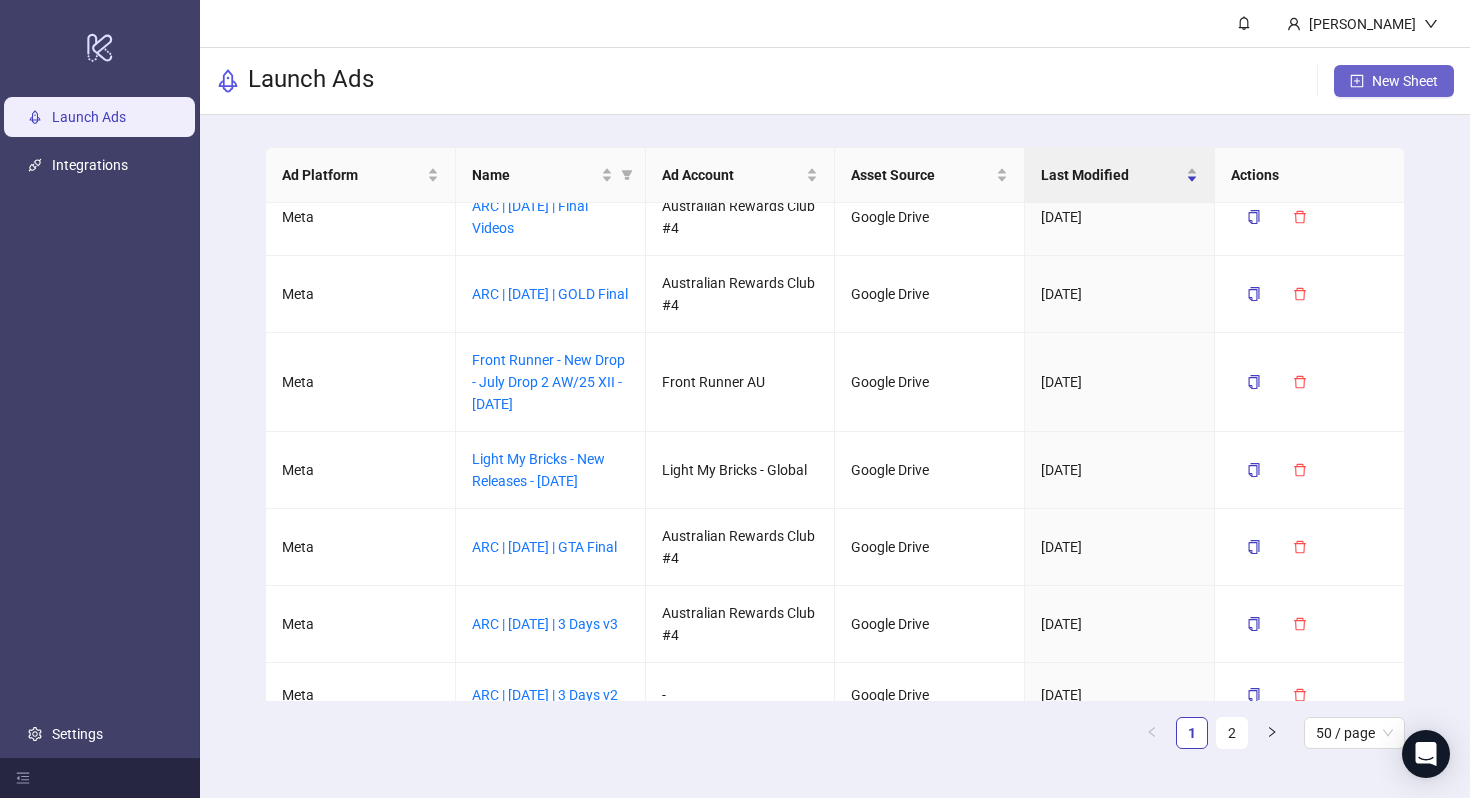 click on "New Sheet" at bounding box center (1405, 81) 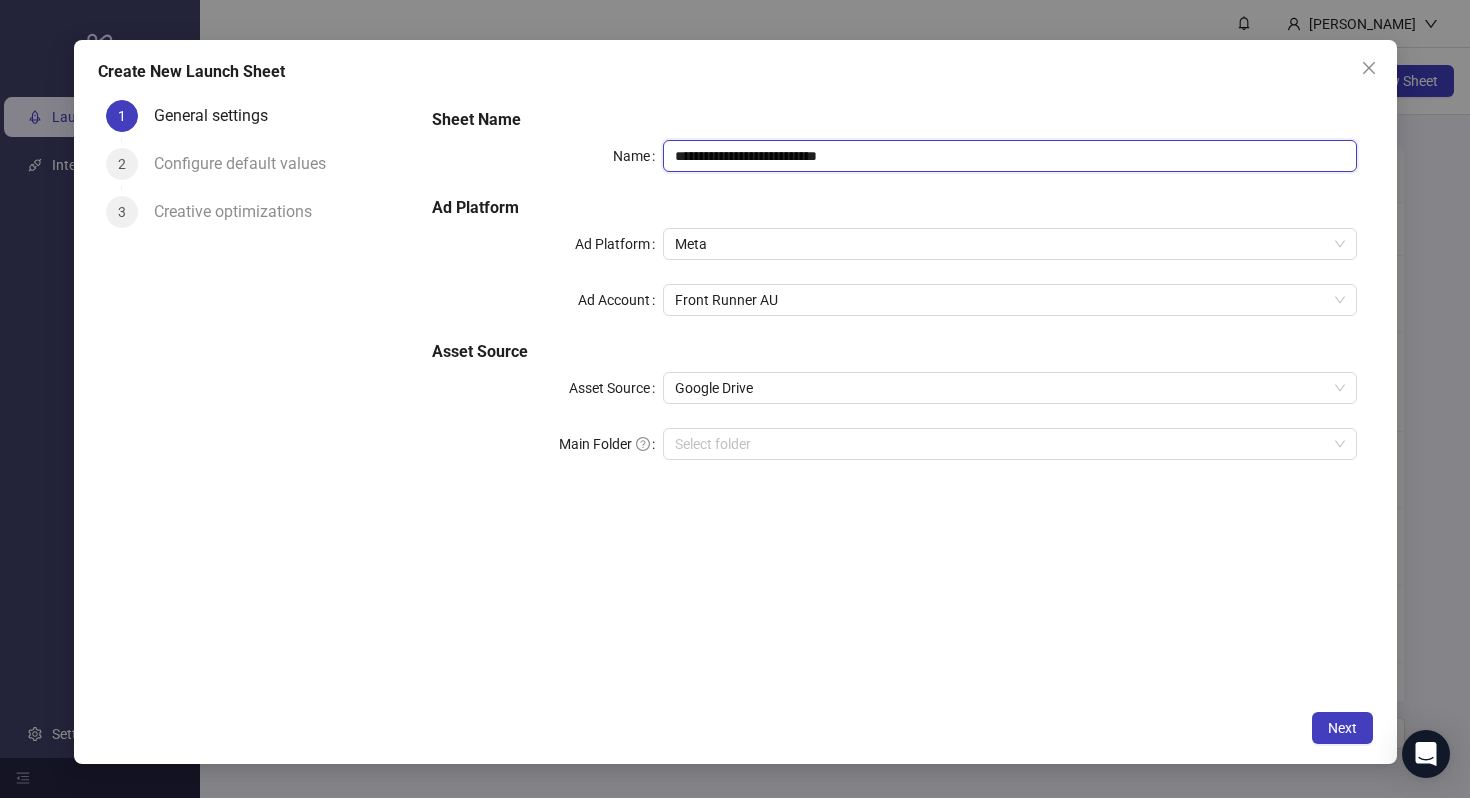 click on "**********" at bounding box center [1009, 156] 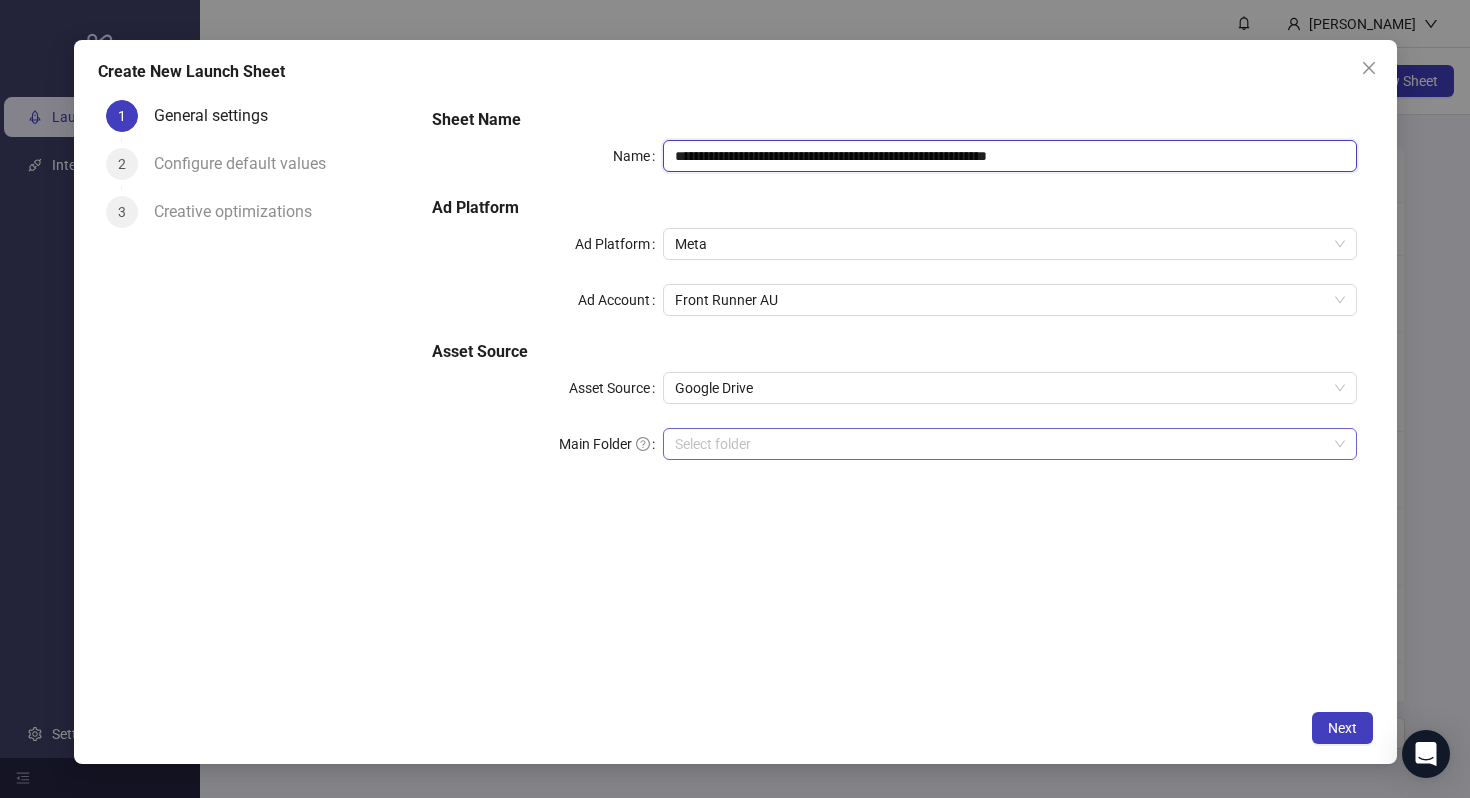 type on "**********" 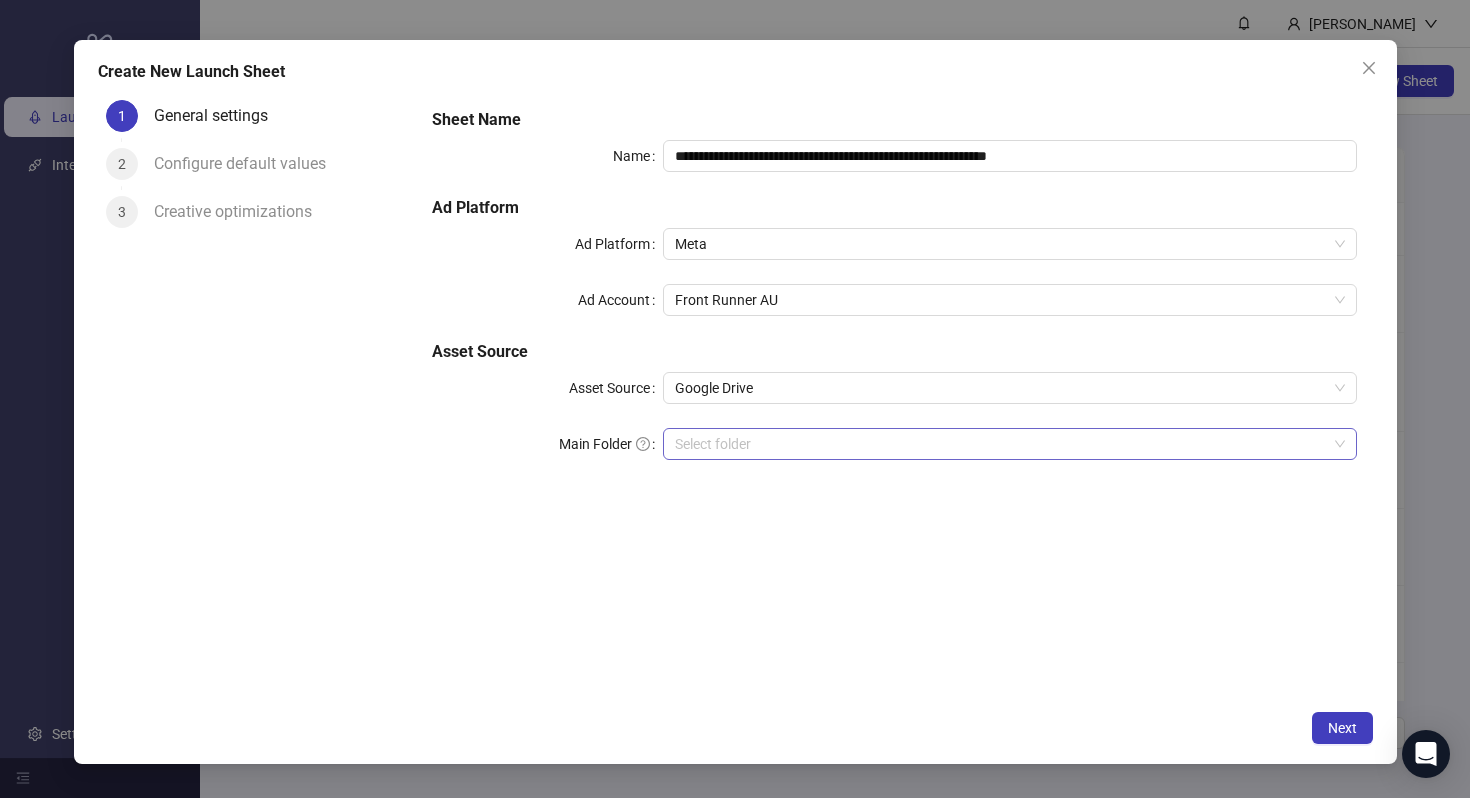 click on "Main Folder" at bounding box center [1000, 444] 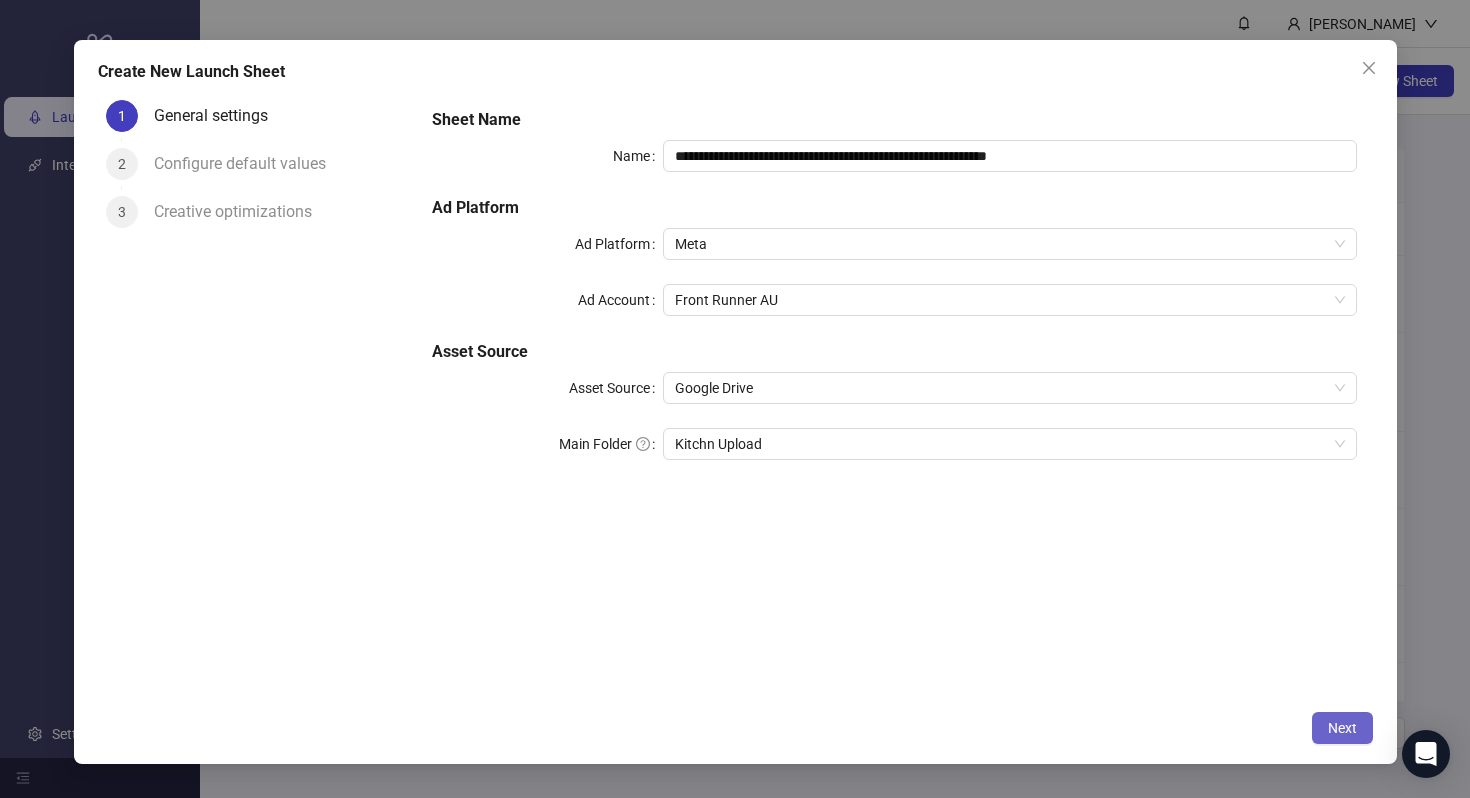 click on "Next" at bounding box center [1342, 728] 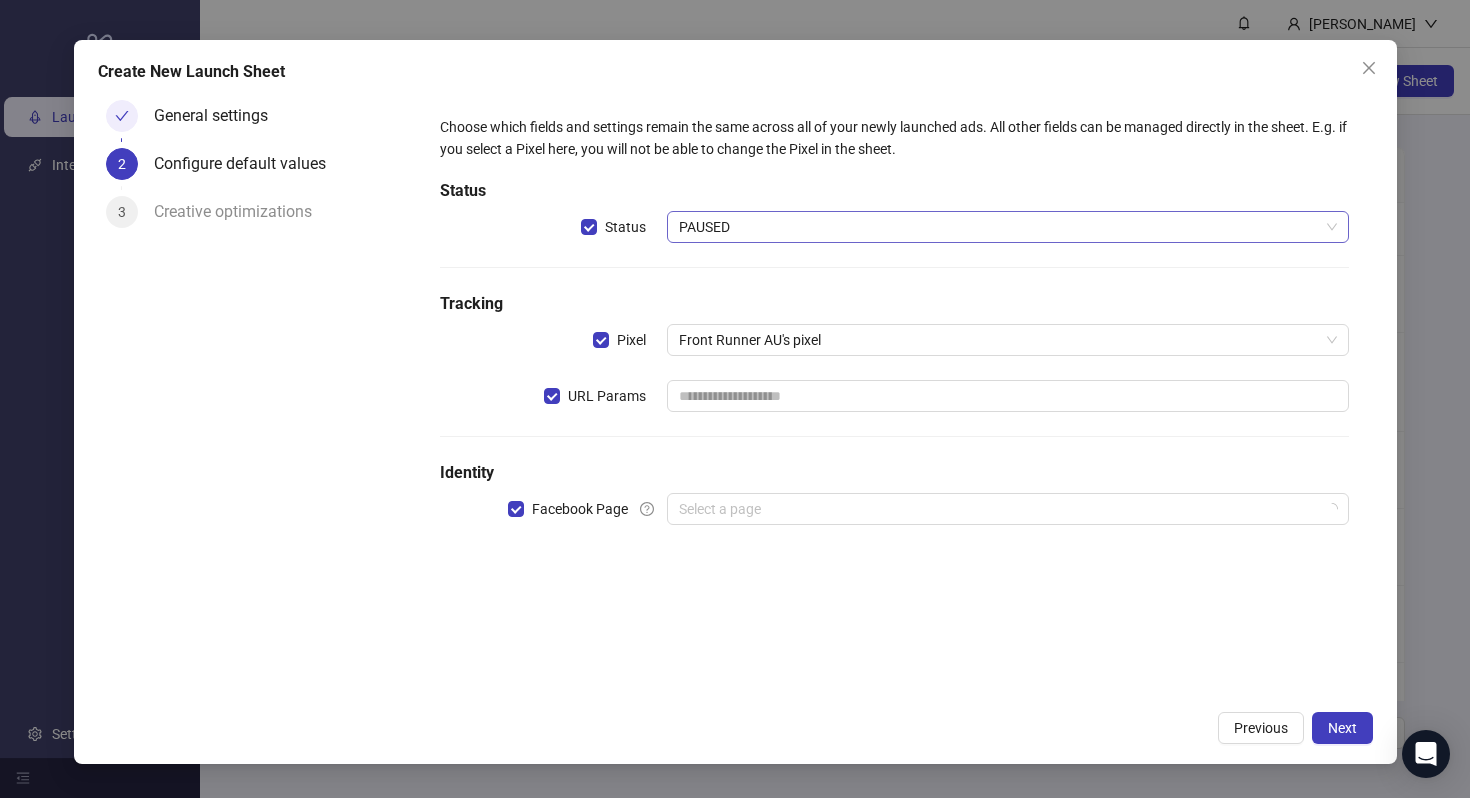 click on "PAUSED" at bounding box center [1007, 227] 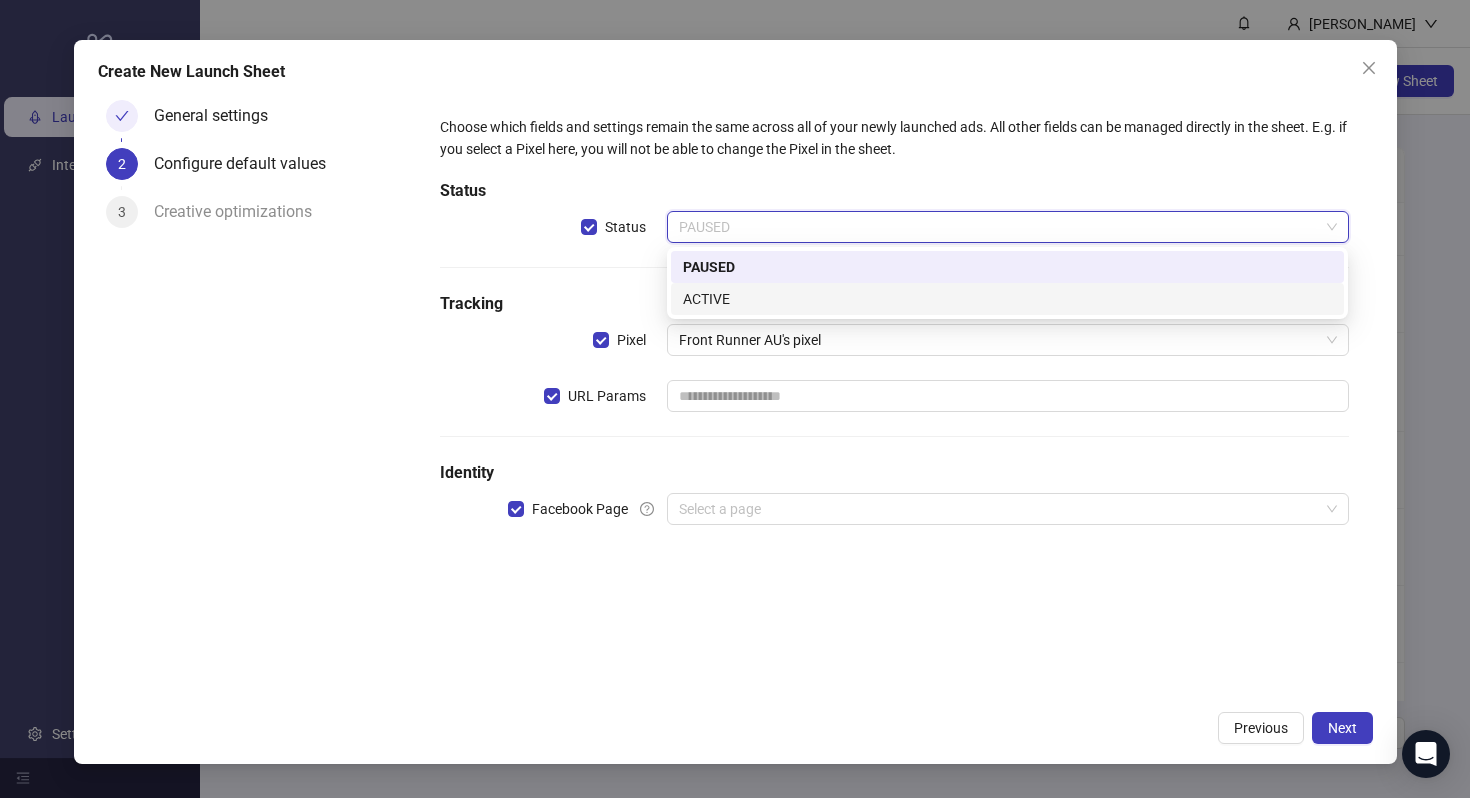 click on "ACTIVE" at bounding box center [1007, 299] 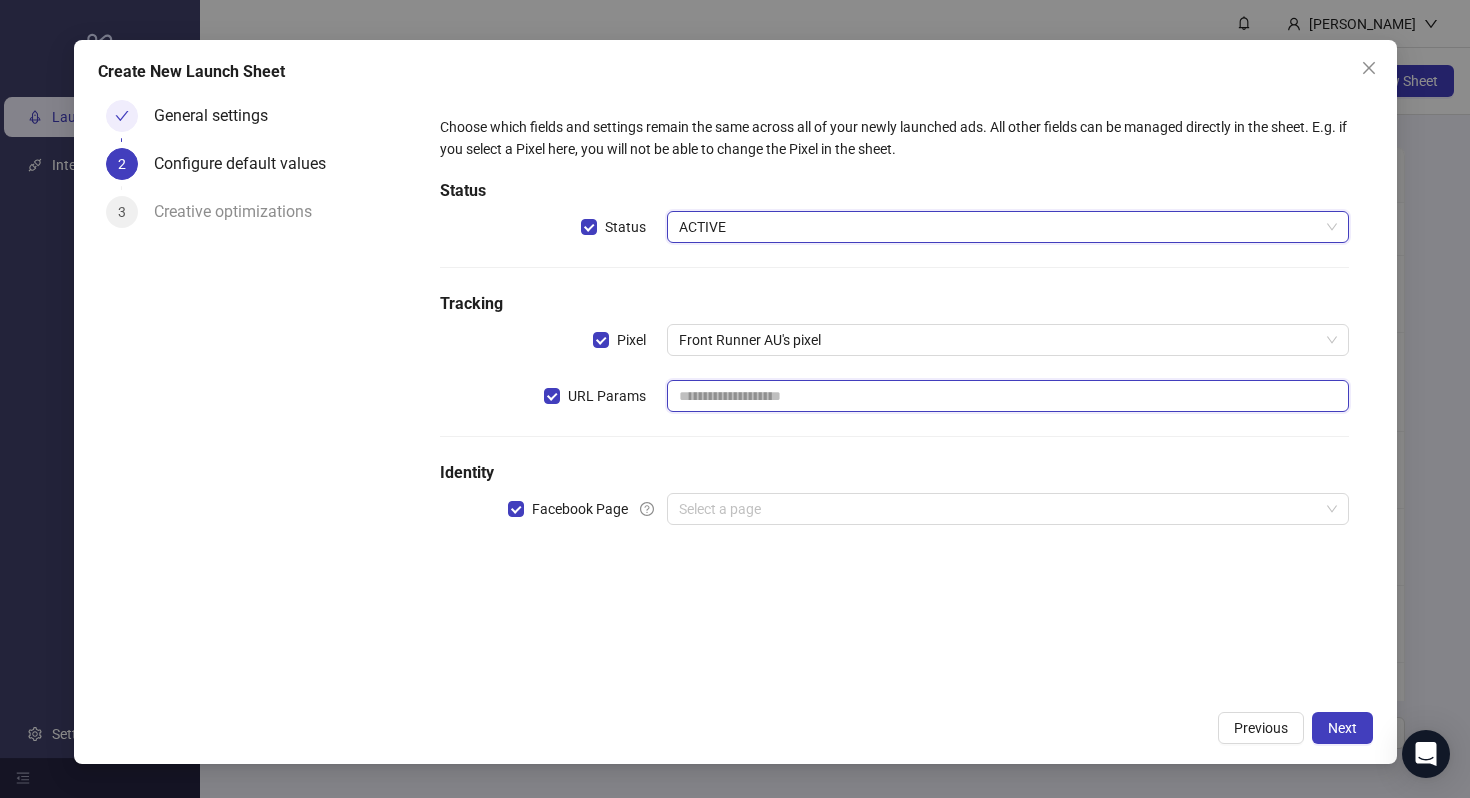 click at bounding box center [1007, 396] 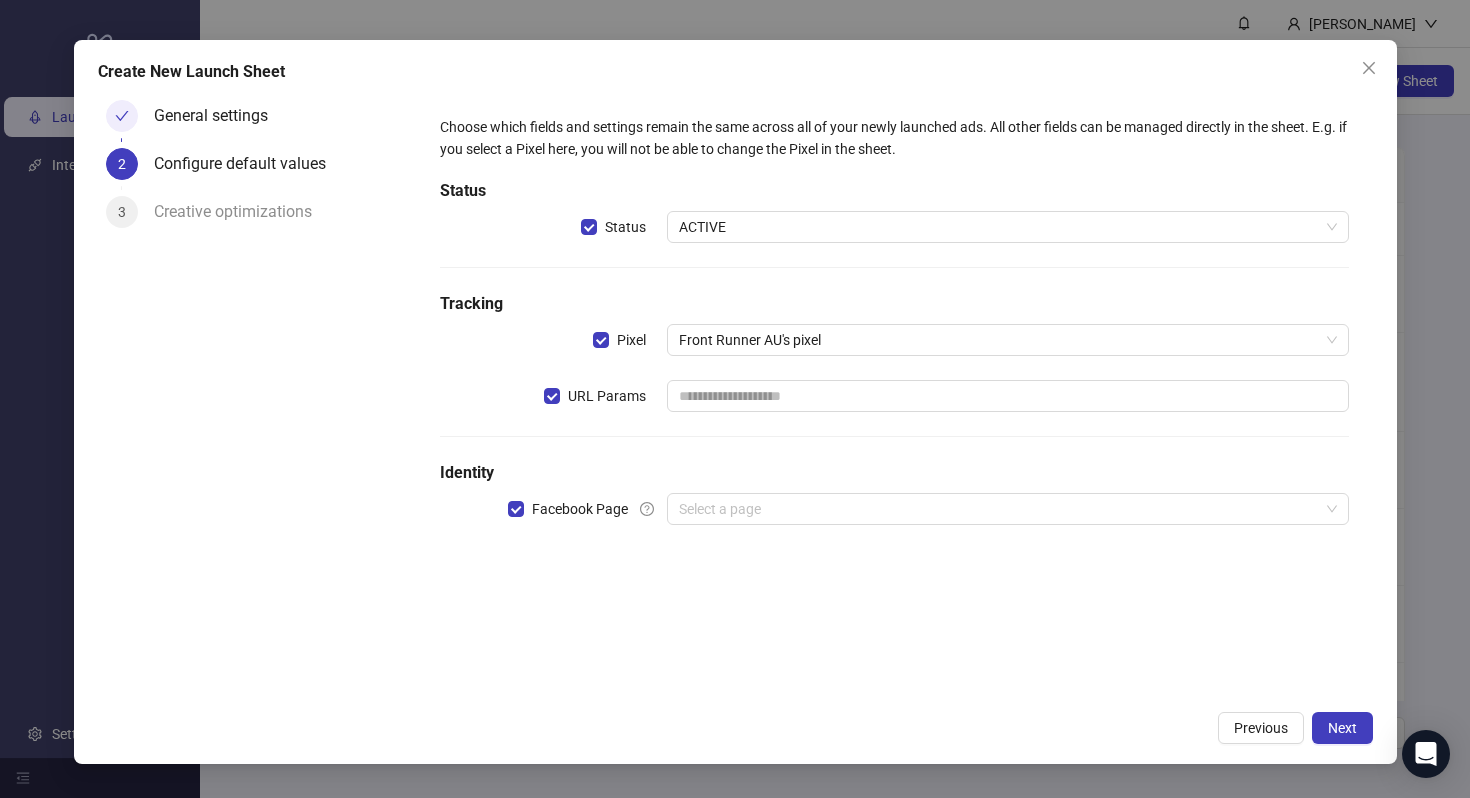 click on "Choose which fields and settings remain the same across all of your newly launched ads. All other fields can be managed directly in the sheet. E.g. if you select a Pixel here, you will not be able to change the Pixel in the sheet. Status Status ACTIVE Tracking Pixel Front Runner AU's pixel URL Params Identity Facebook Page Select a page" at bounding box center [894, 332] 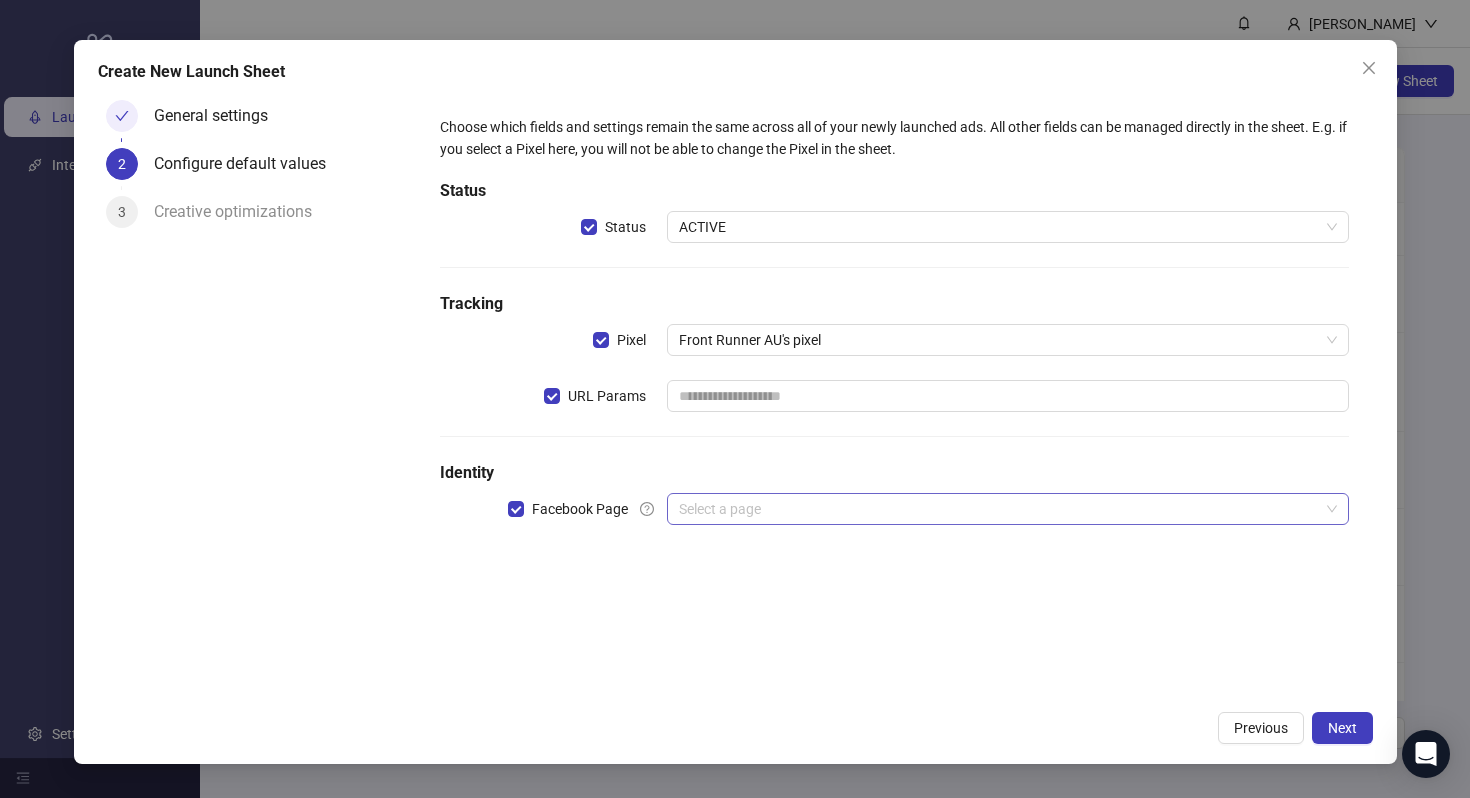 click at bounding box center [998, 509] 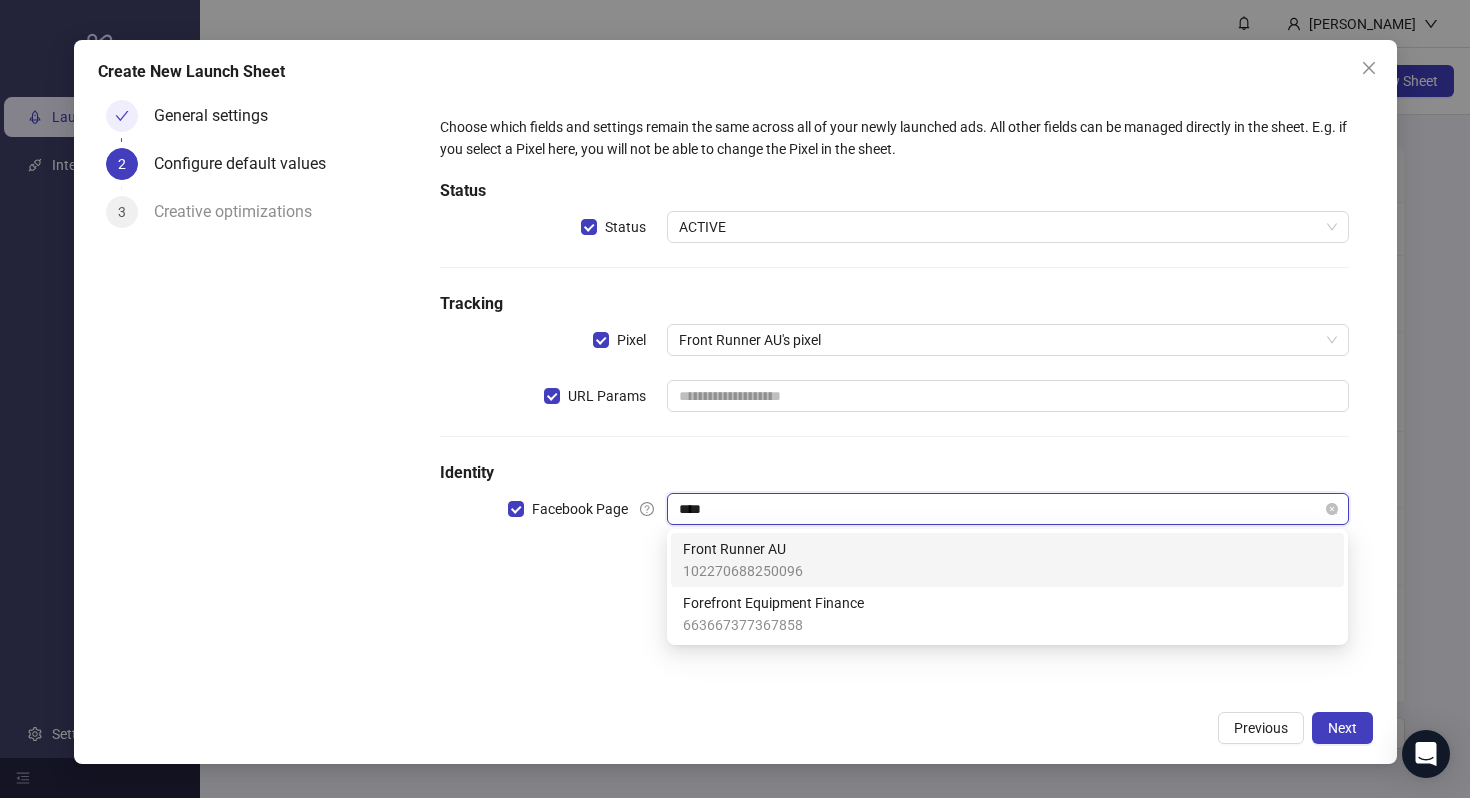 type on "*****" 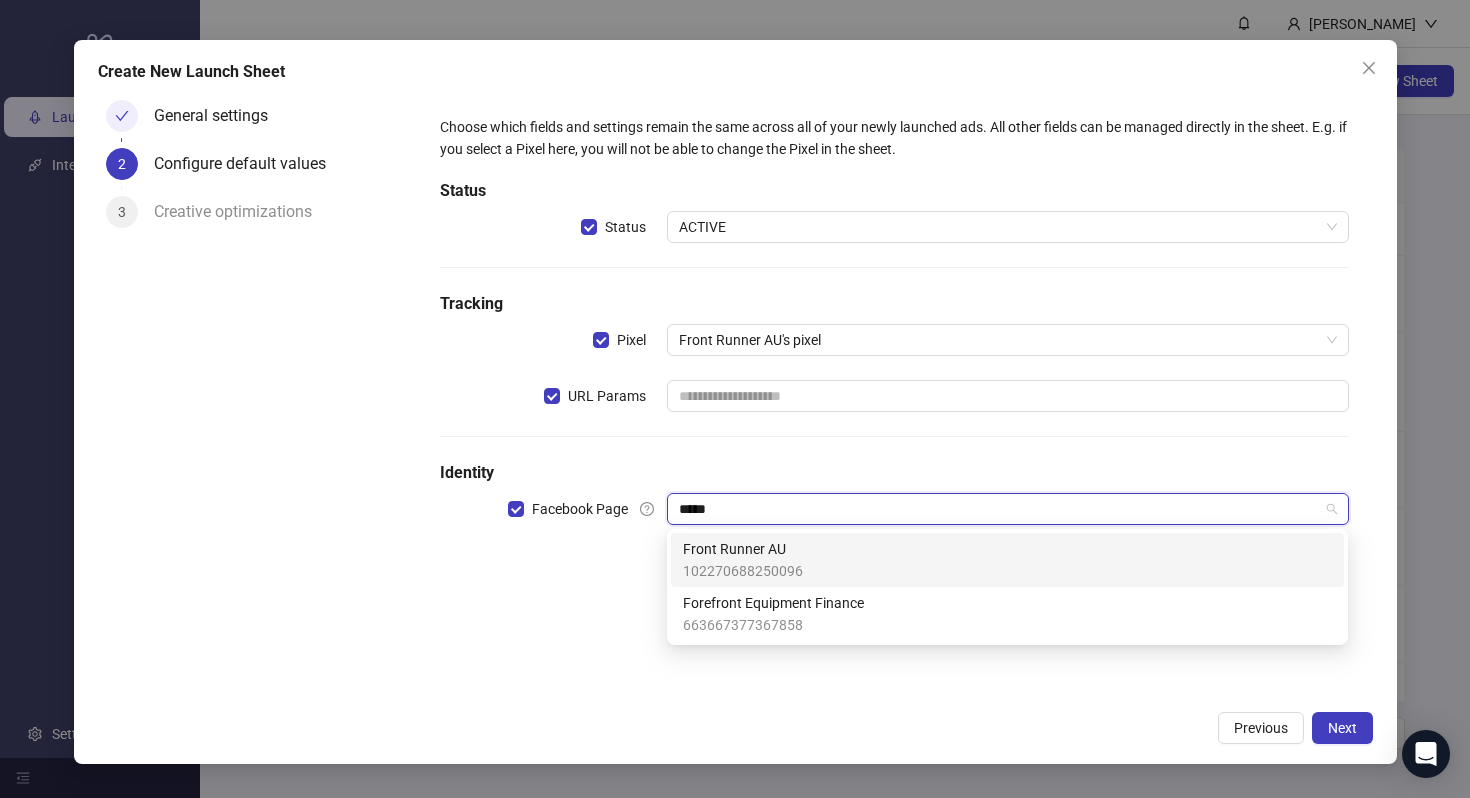 click on "Front Runner AU 102270688250096" at bounding box center [1007, 560] 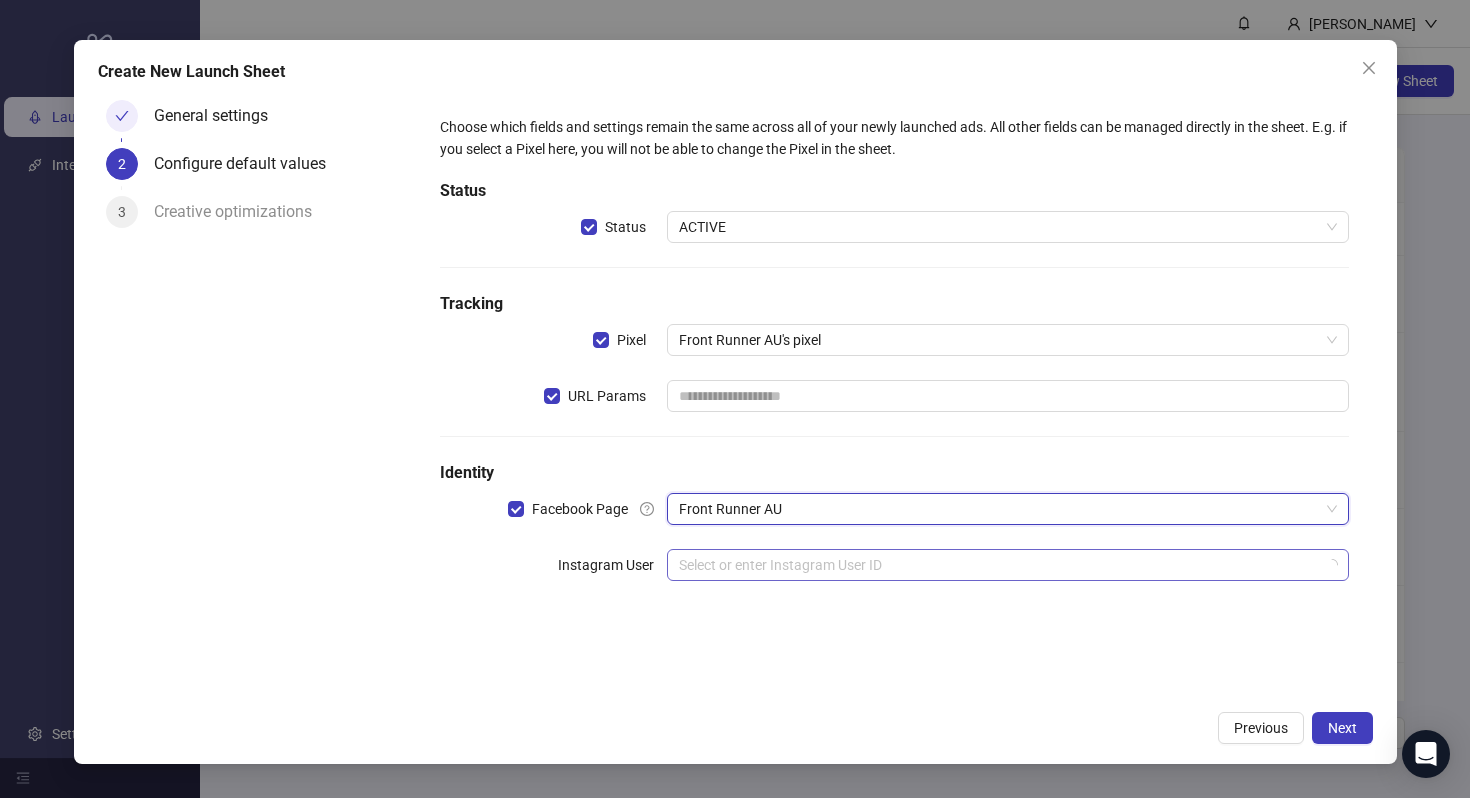 click at bounding box center [998, 565] 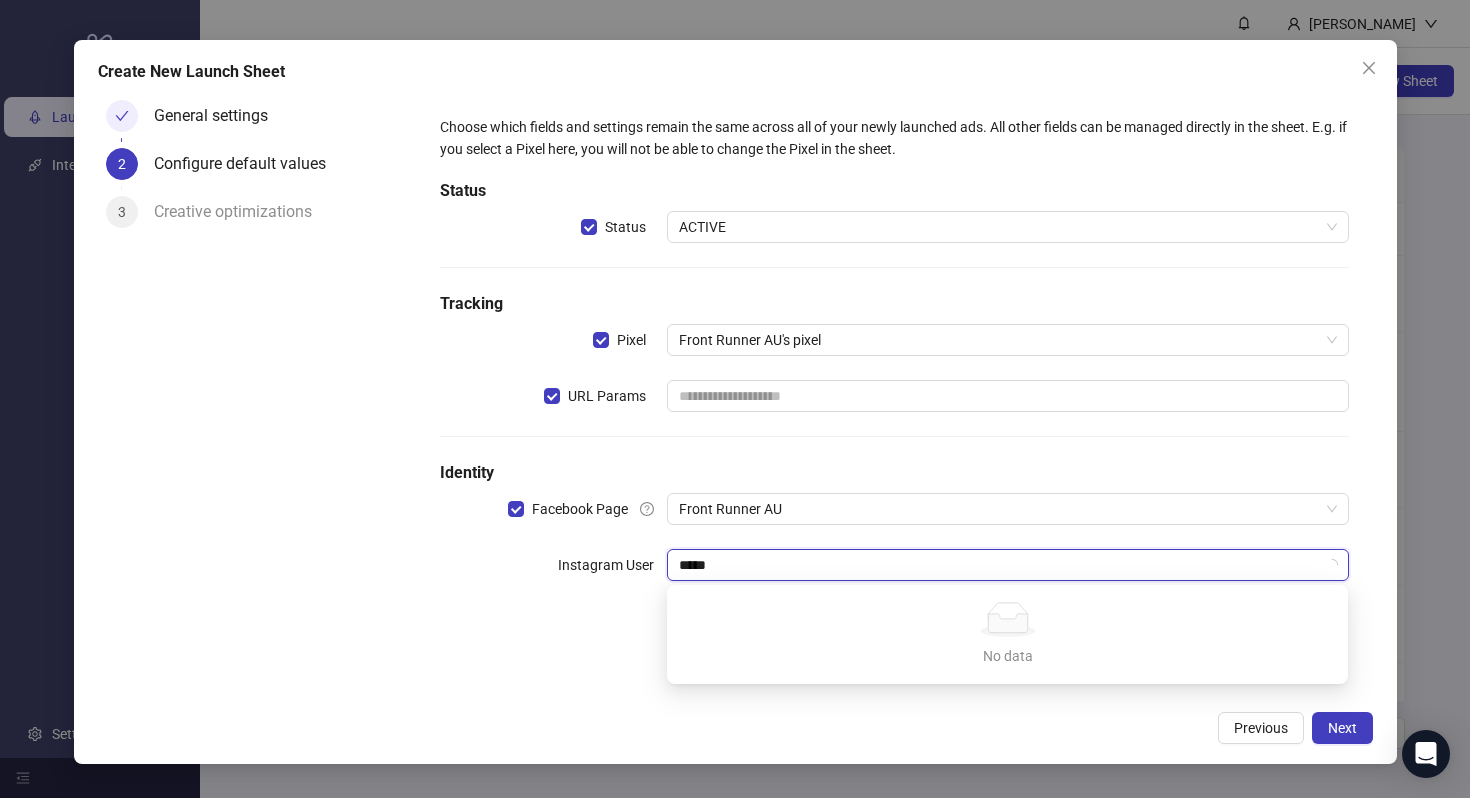type on "*****" 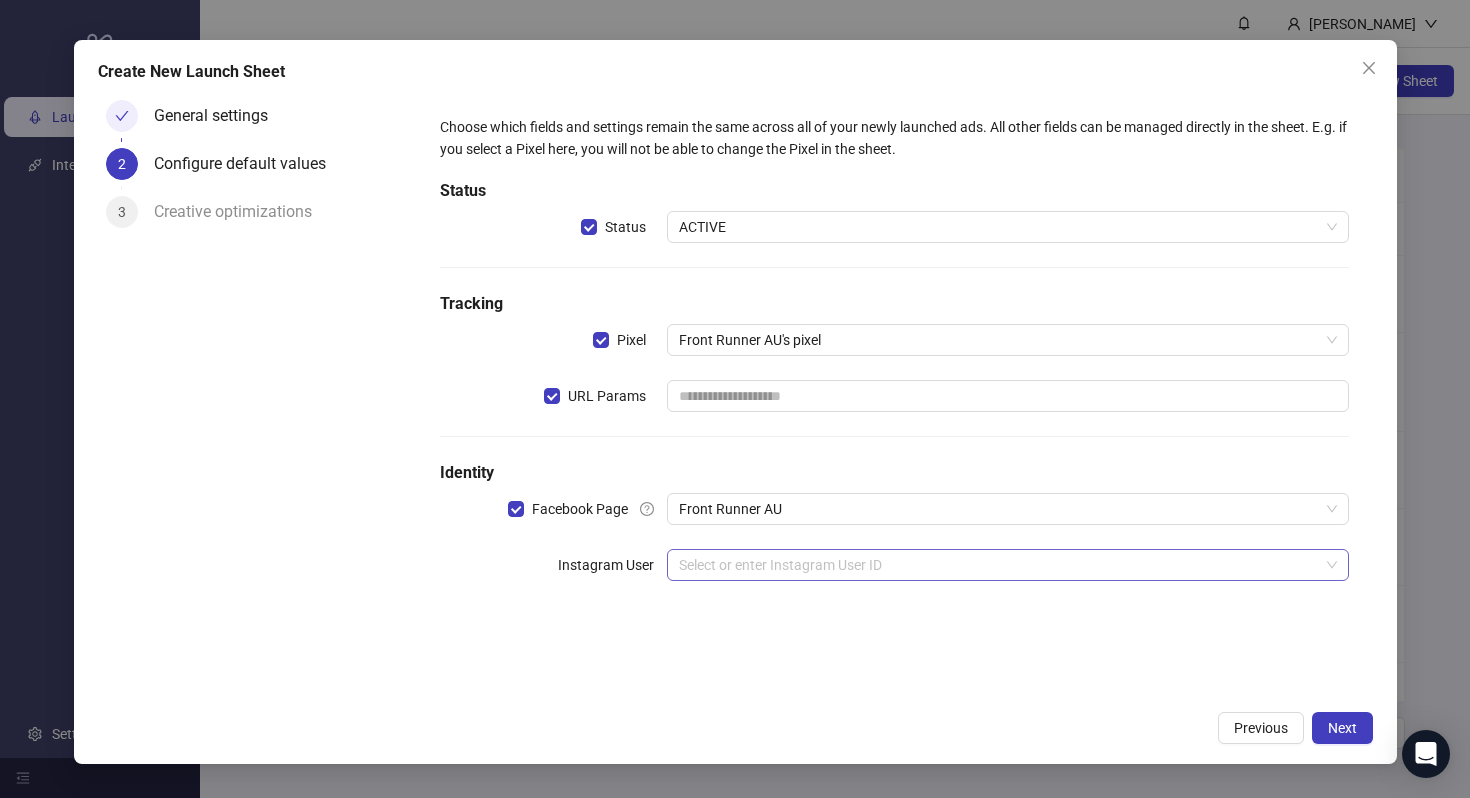 click at bounding box center [998, 565] 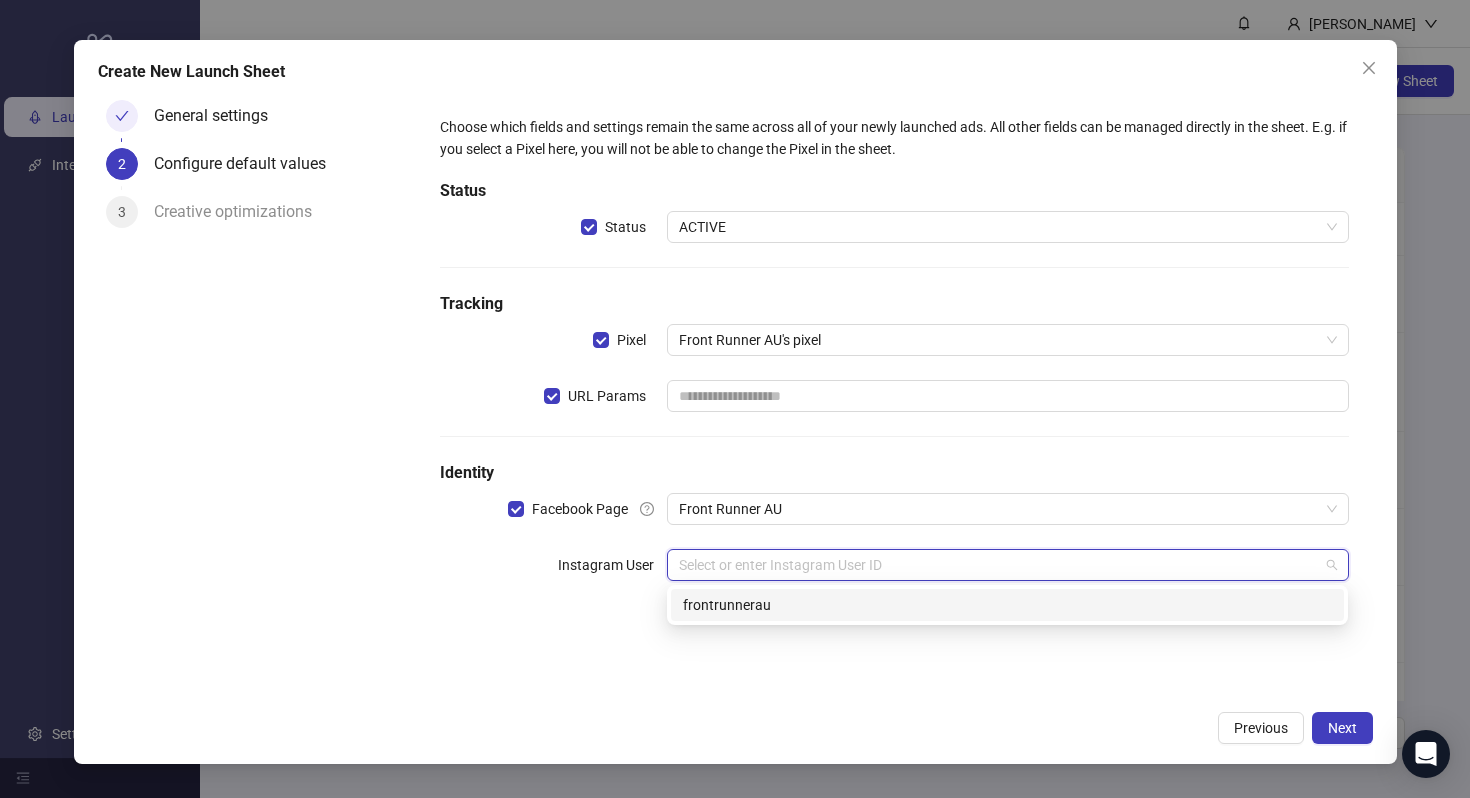 type on "*" 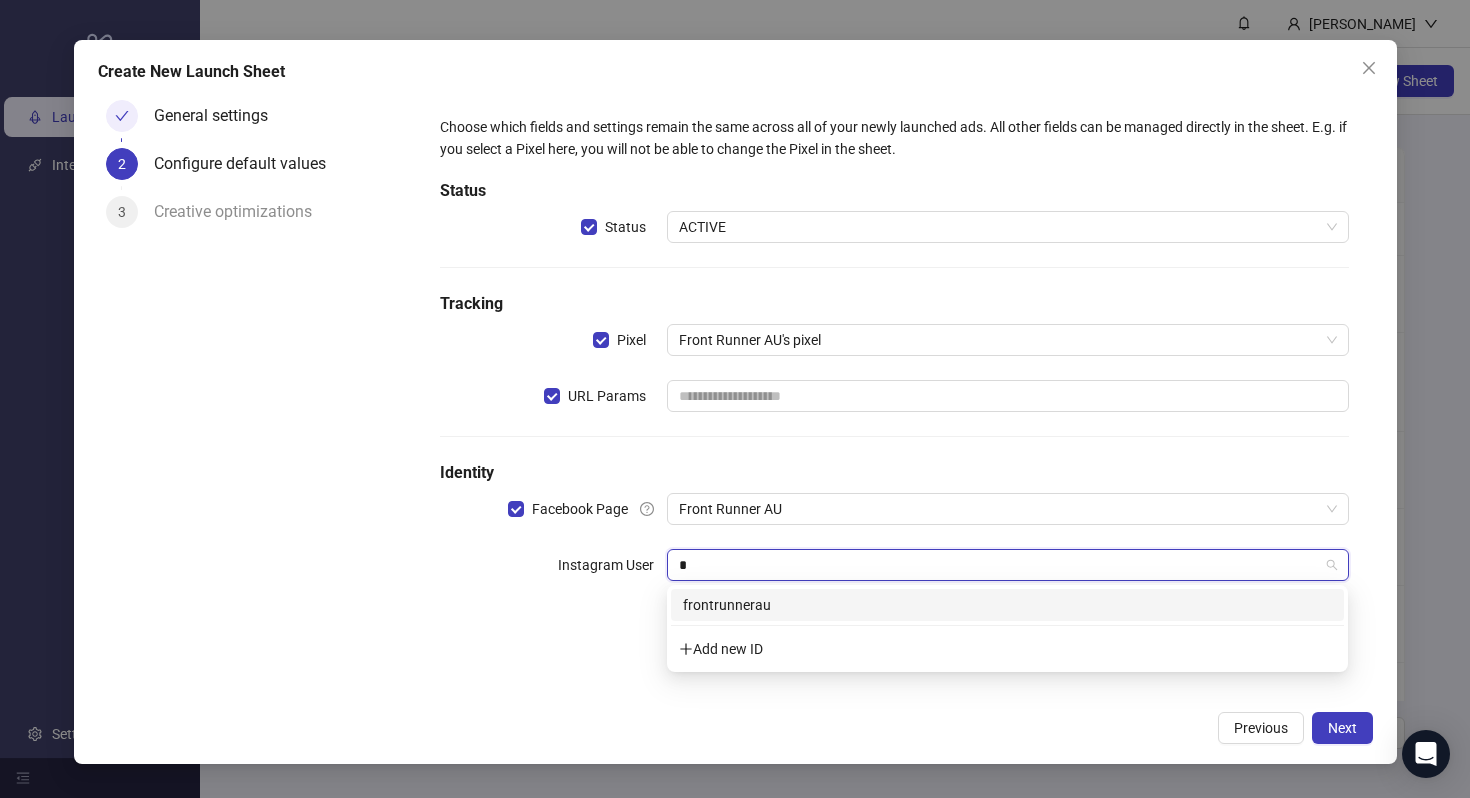 click on "frontrunnerau" at bounding box center (1007, 605) 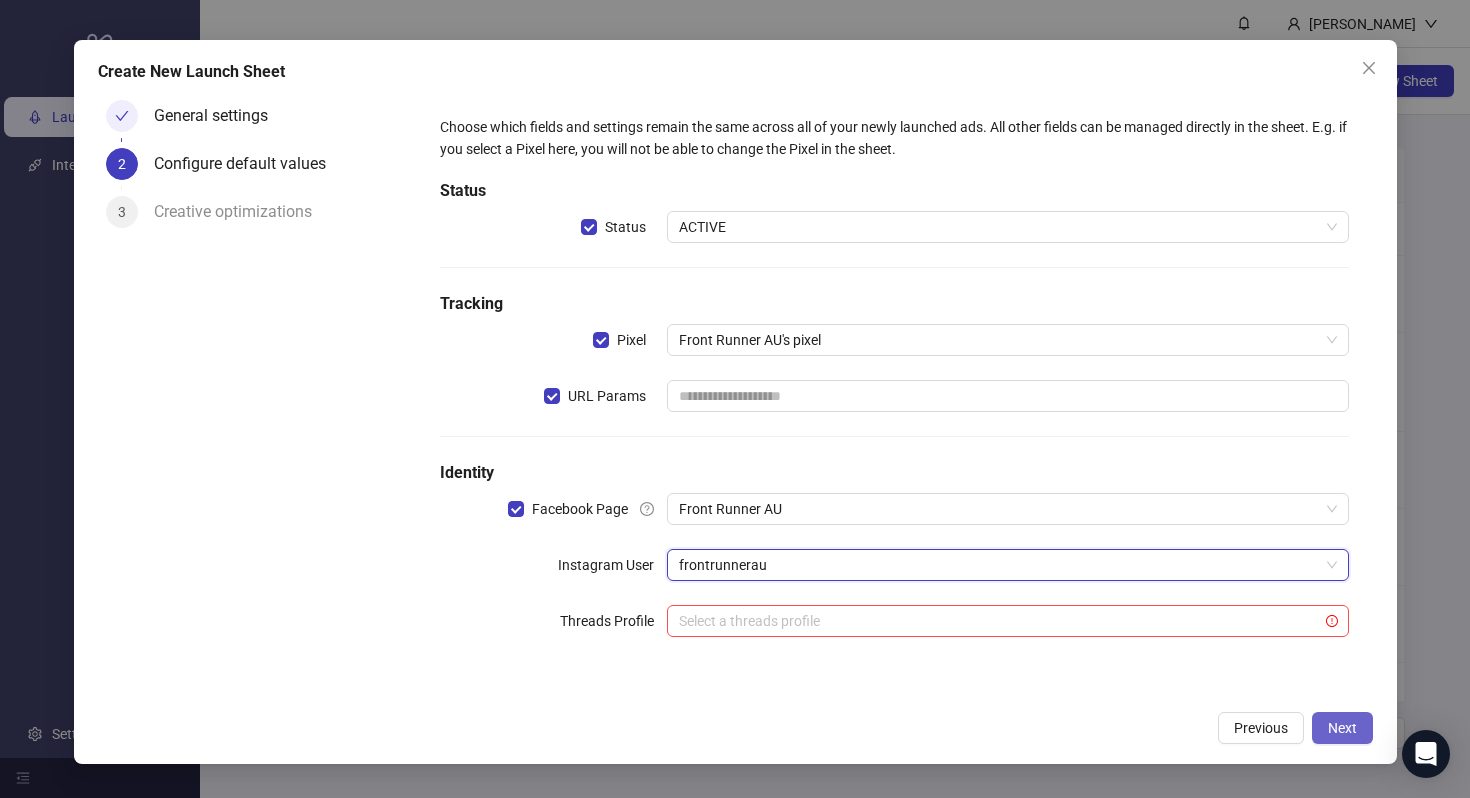 click on "Next" at bounding box center (1342, 728) 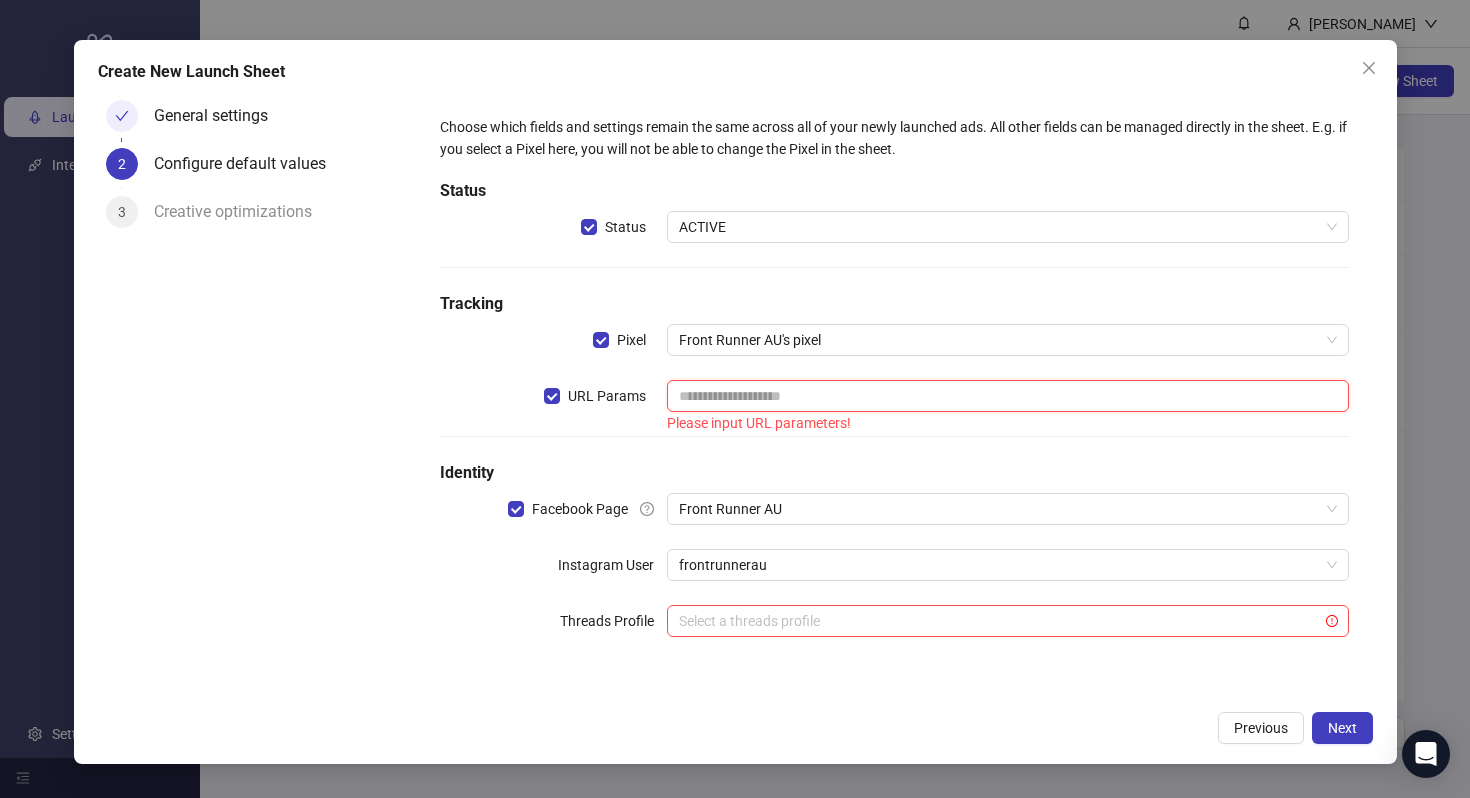 click at bounding box center [1007, 396] 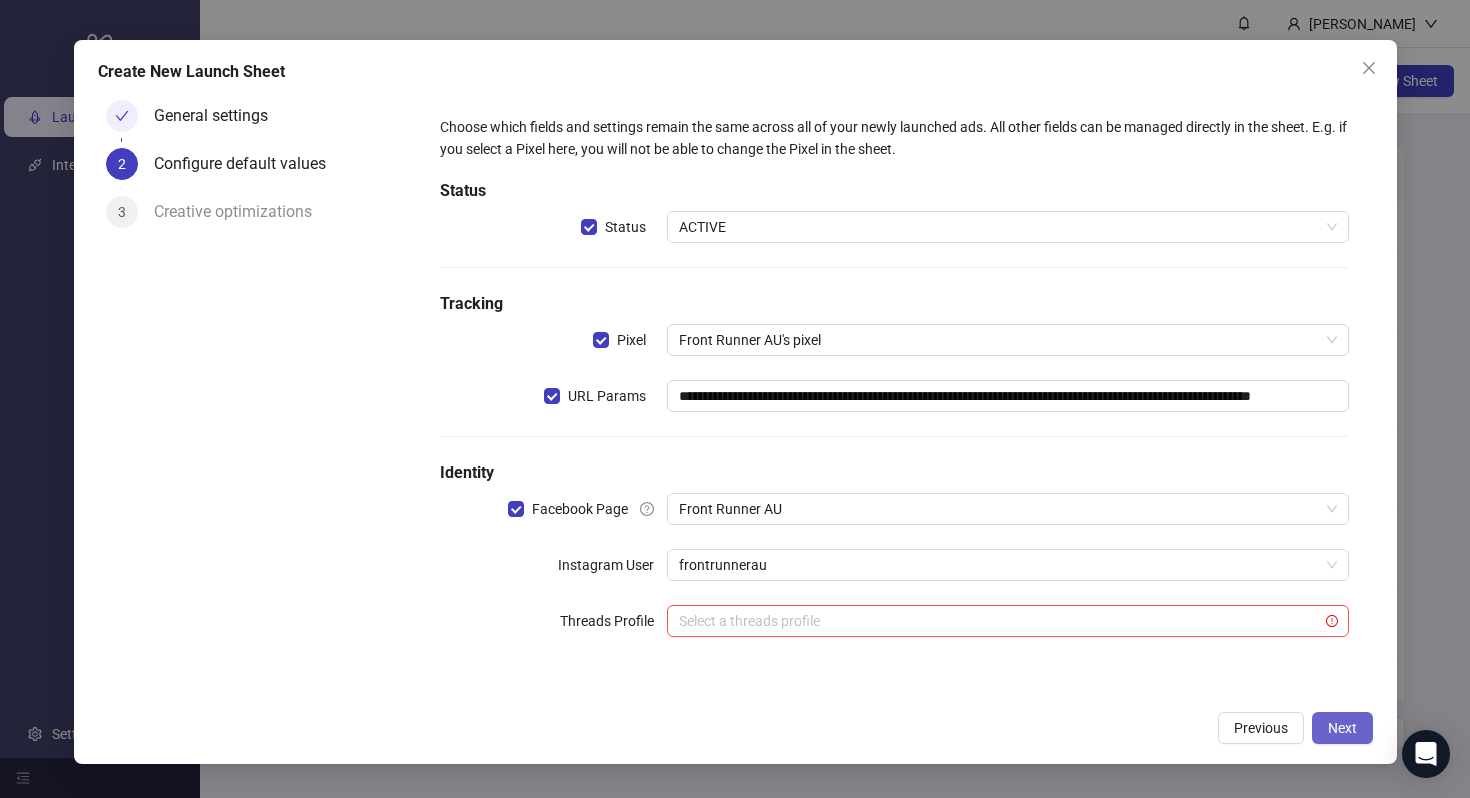 click on "Next" at bounding box center (1342, 728) 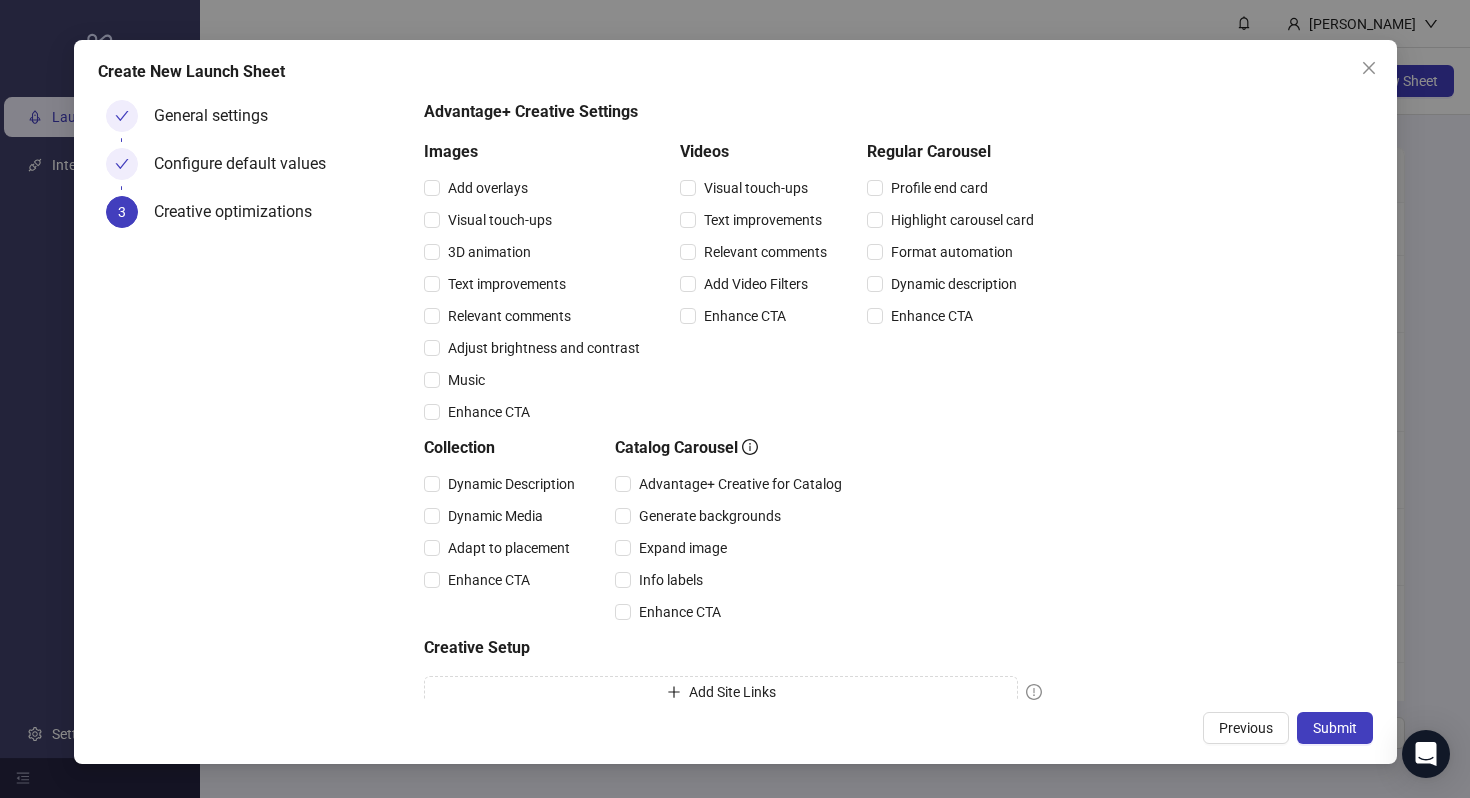 scroll, scrollTop: 220, scrollLeft: 0, axis: vertical 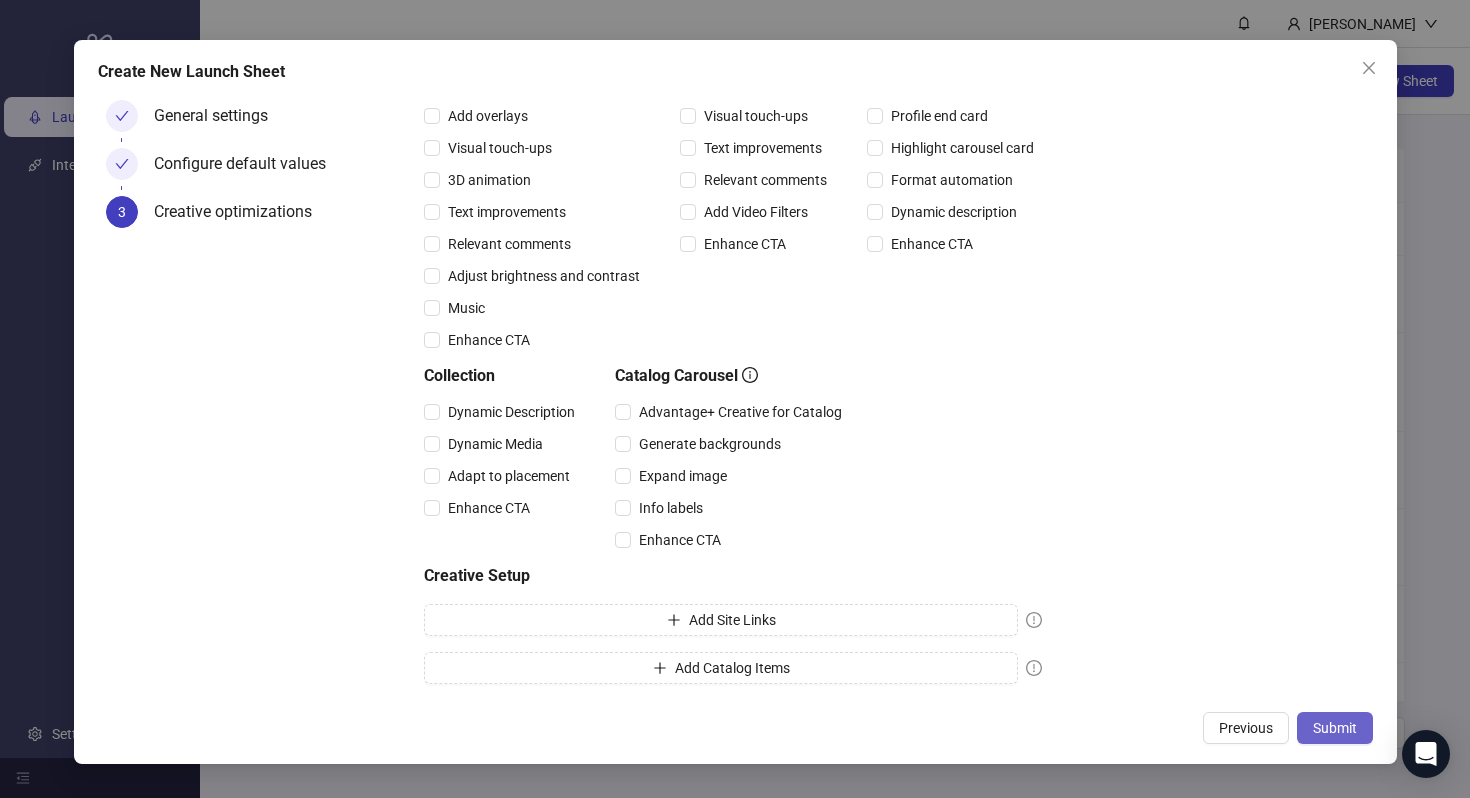 click on "Submit" at bounding box center (1335, 728) 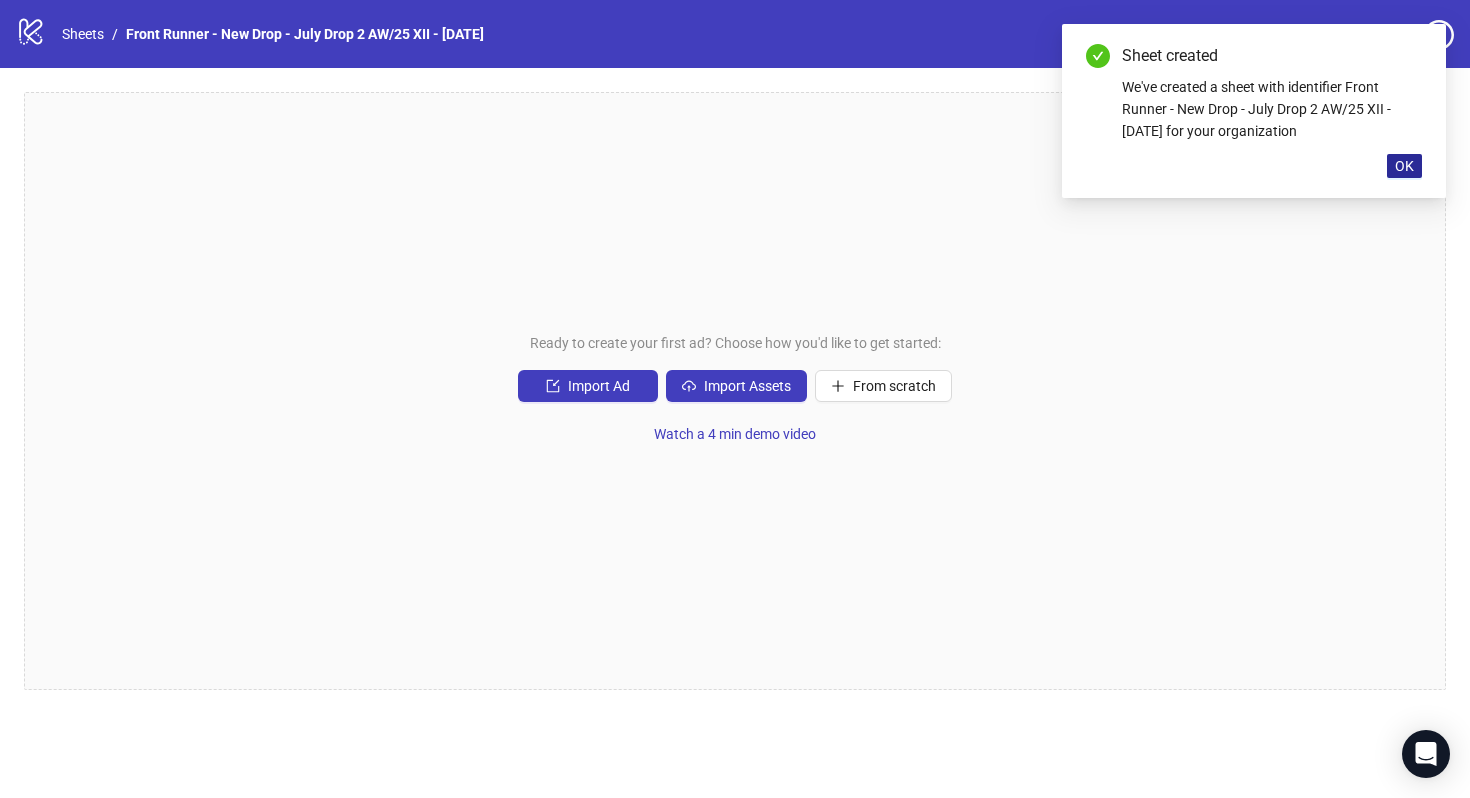 click on "OK" at bounding box center (1404, 166) 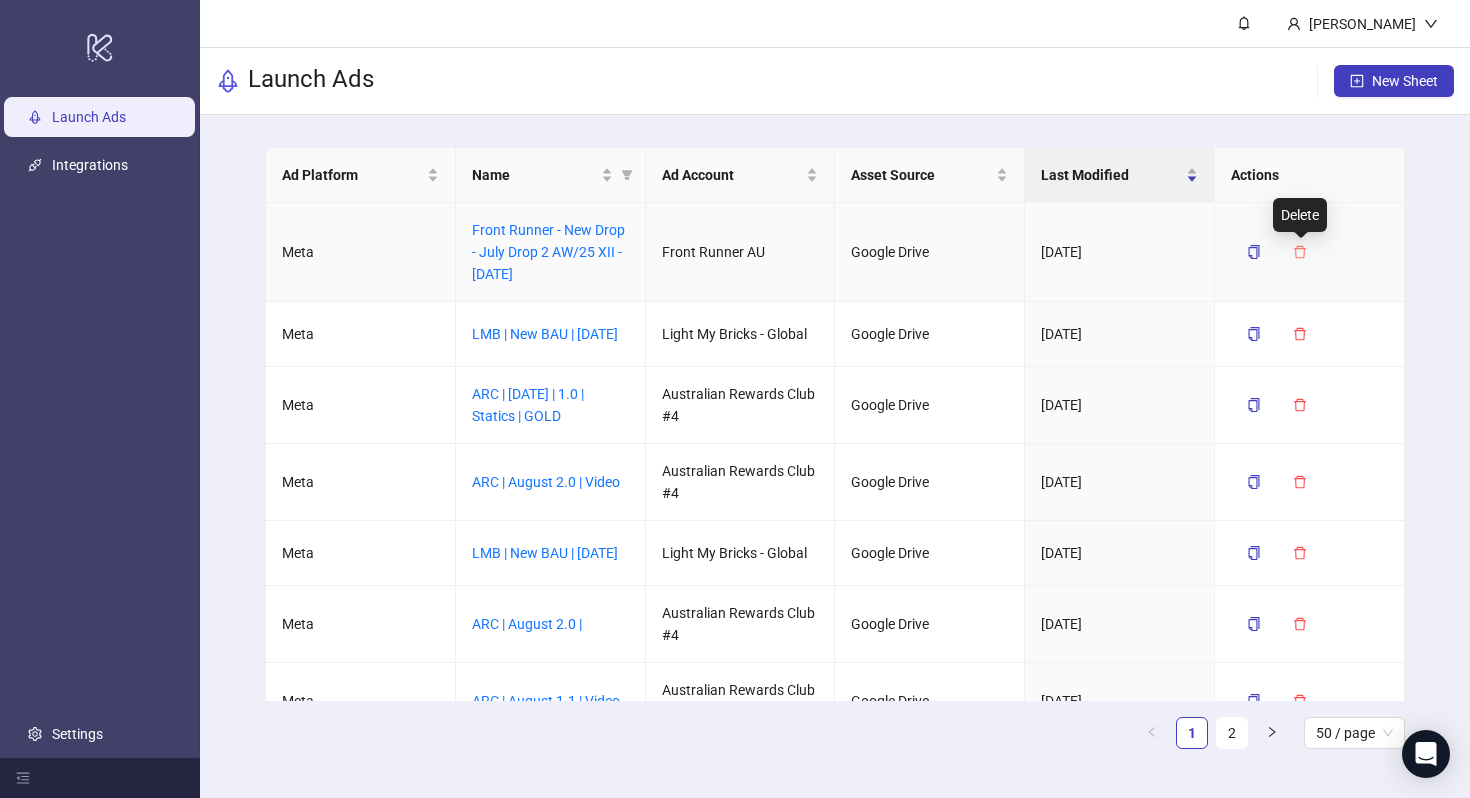 click 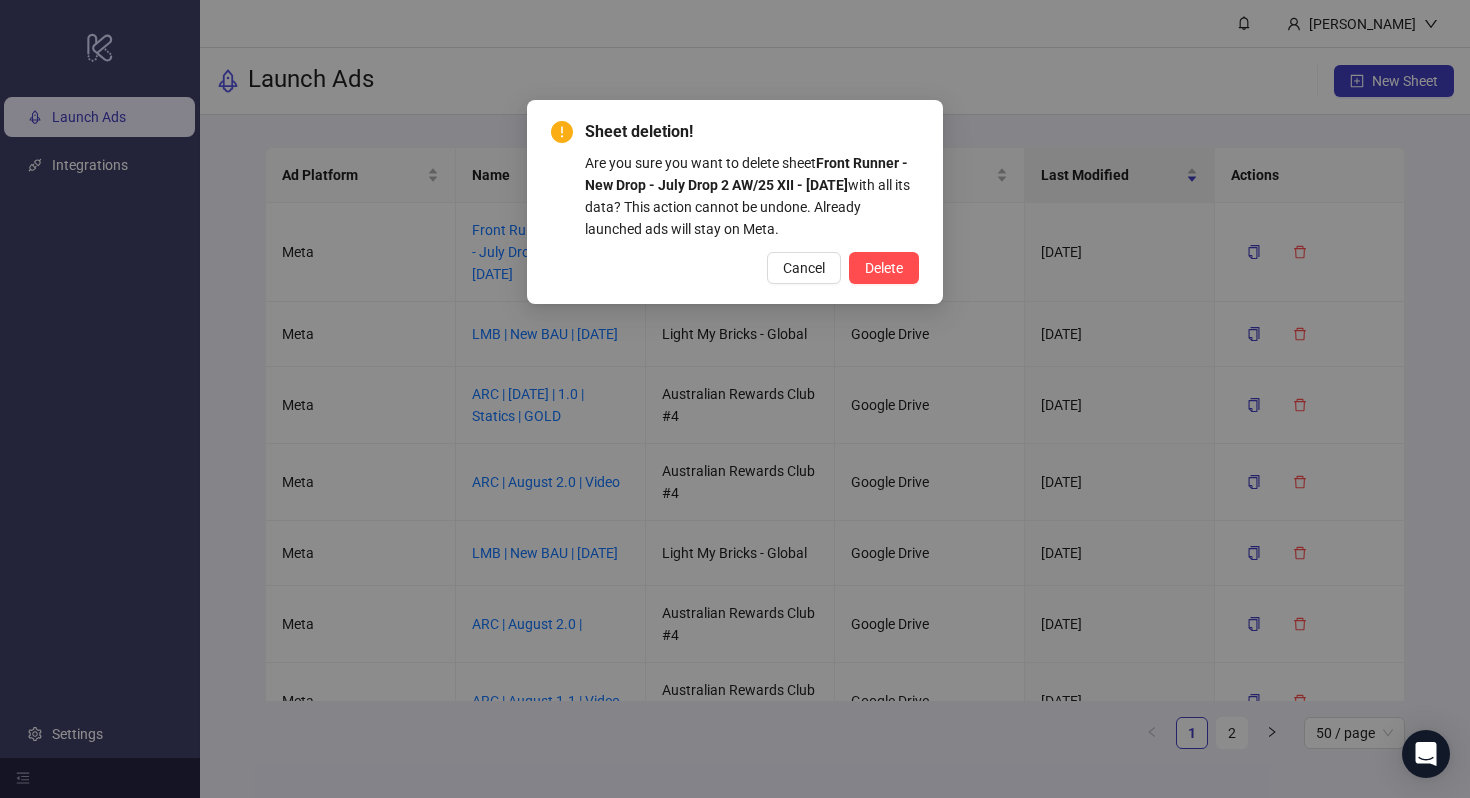 click on "Sheet deletion! Are you sure you want to delete sheet  Front Runner - New Drop - July Drop 2 AW/25 XII - [DATE]  with all its data? This action cannot be undone. Already launched ads will stay on Meta. Cancel Delete" at bounding box center [735, 399] 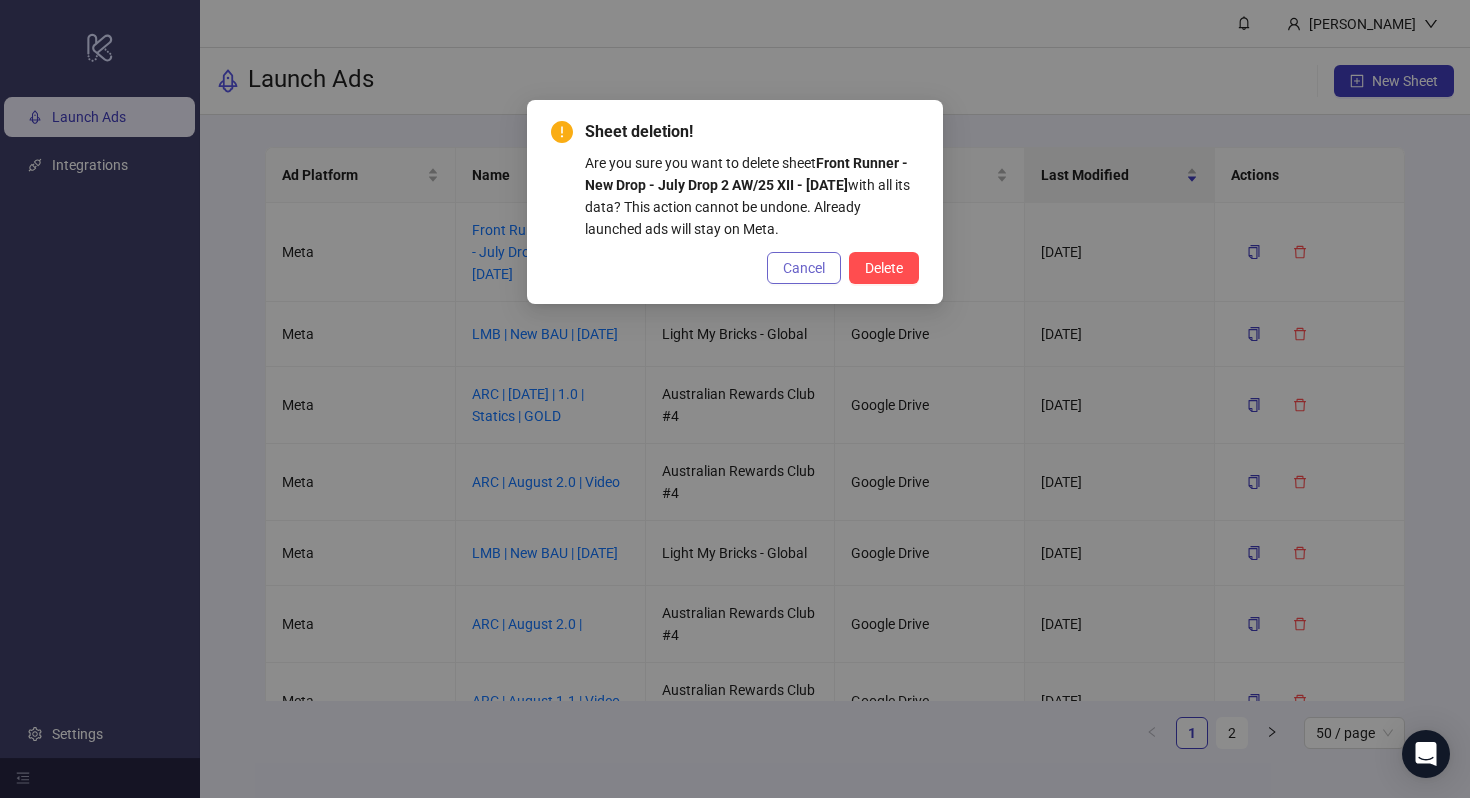 click on "Cancel" at bounding box center [804, 268] 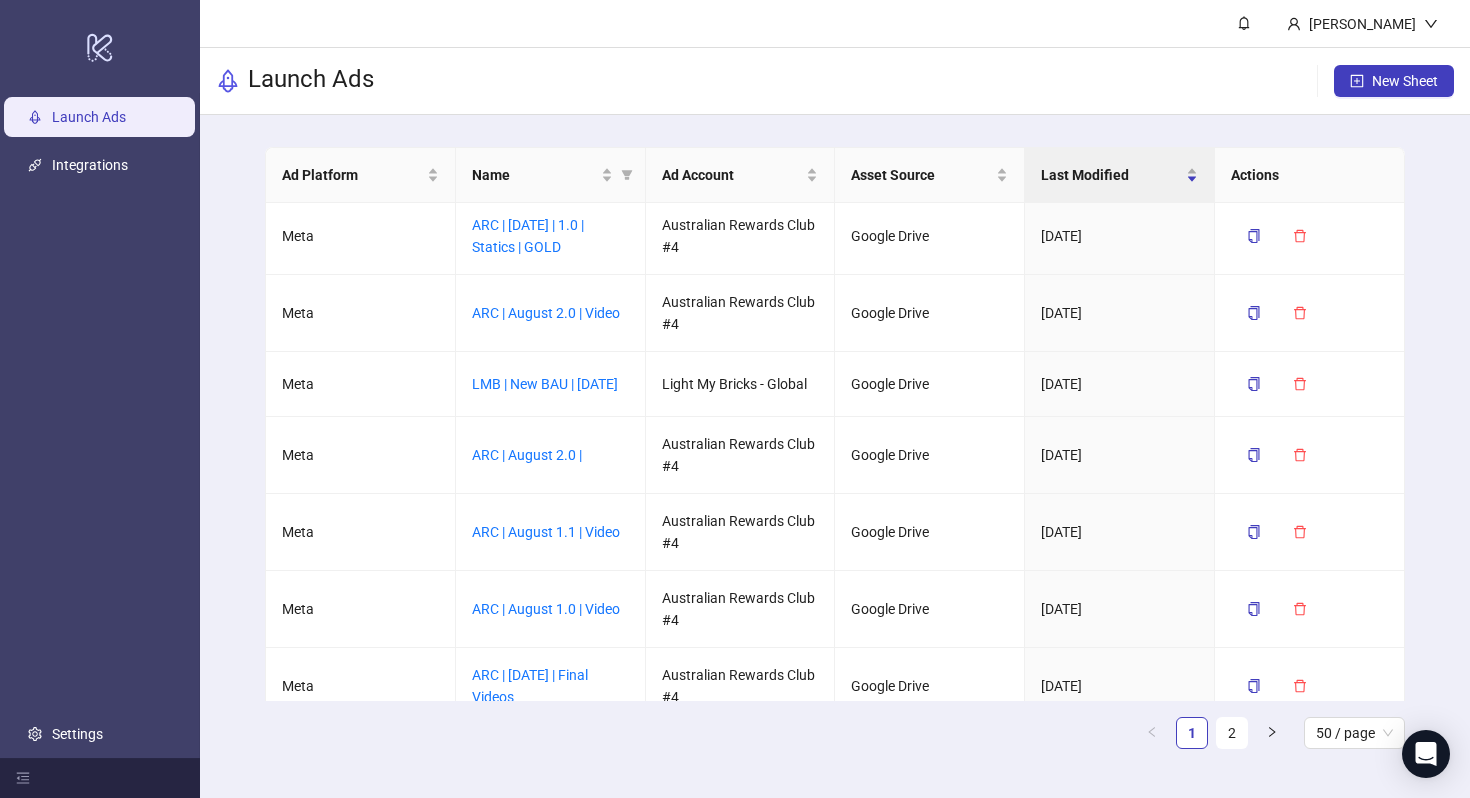 scroll, scrollTop: 0, scrollLeft: 0, axis: both 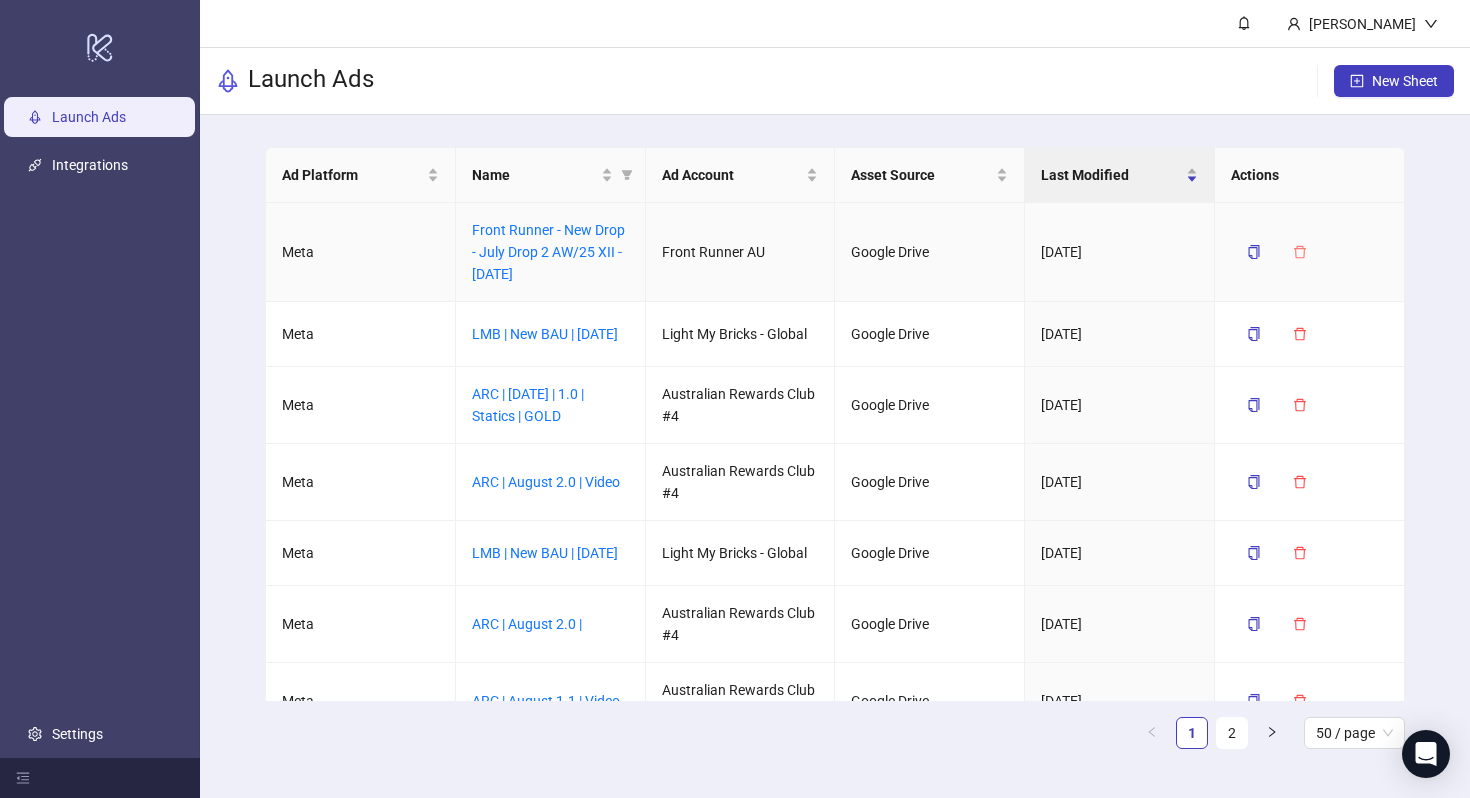 click at bounding box center (1300, 252) 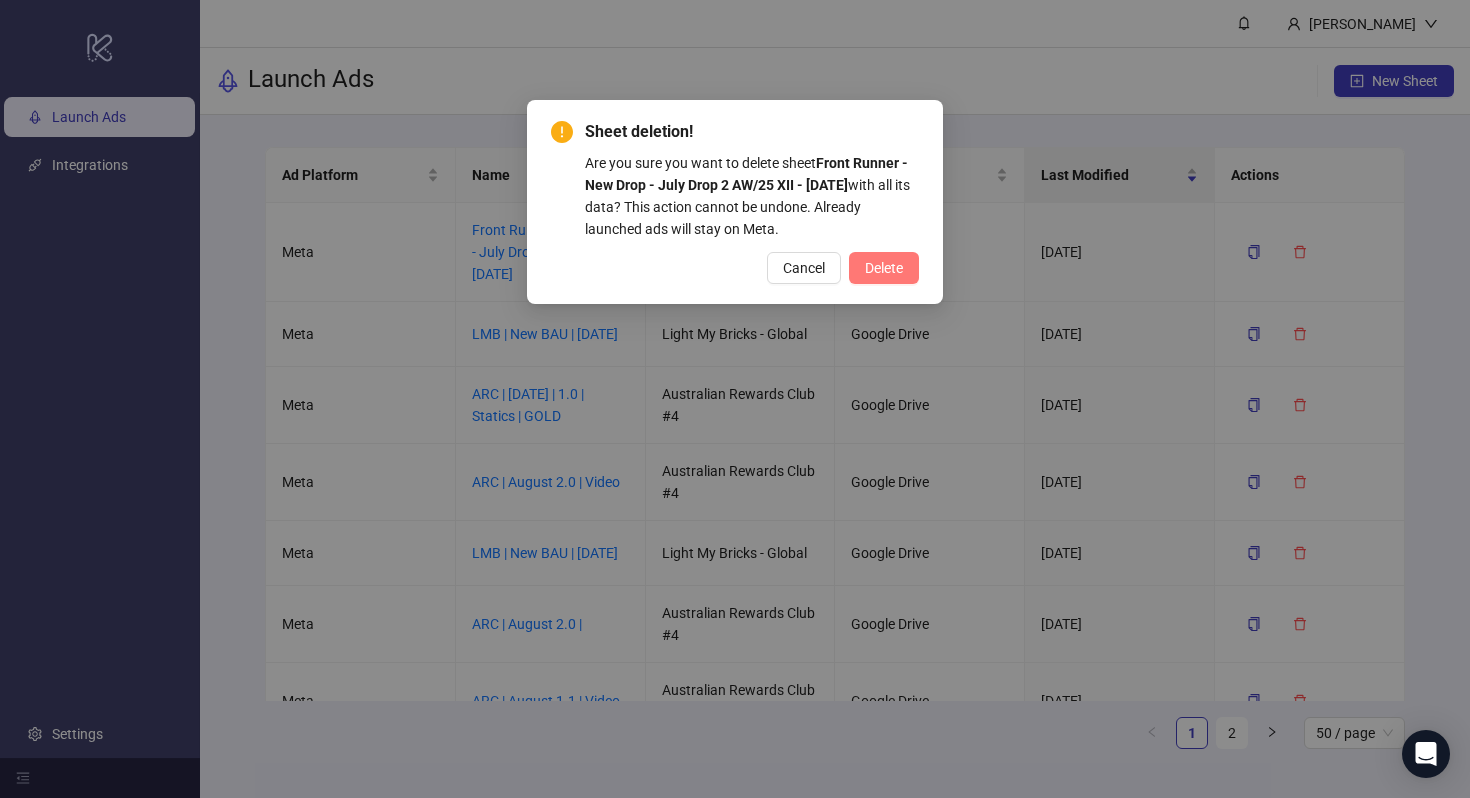 click on "Delete" at bounding box center (884, 268) 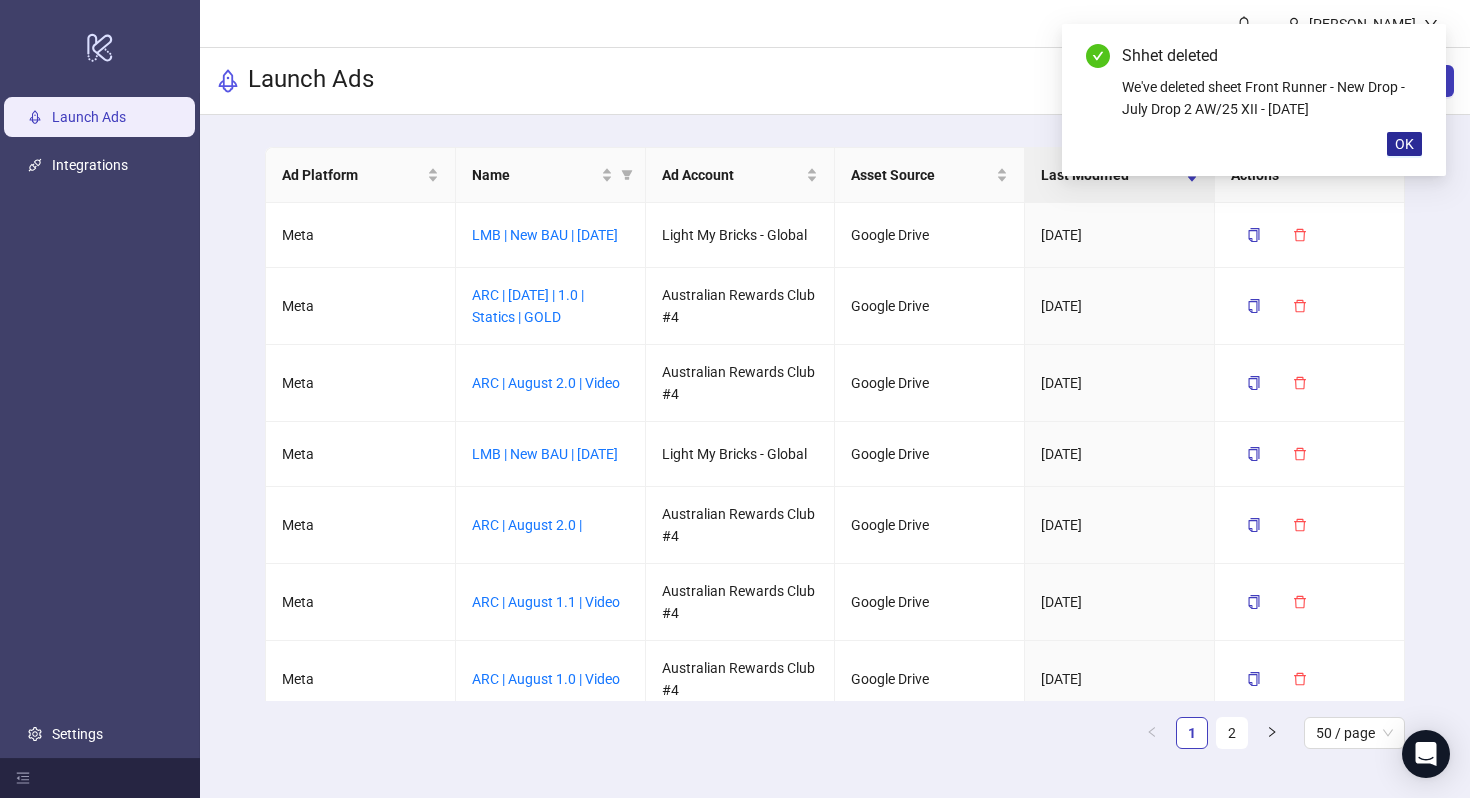 click on "OK" at bounding box center (1404, 144) 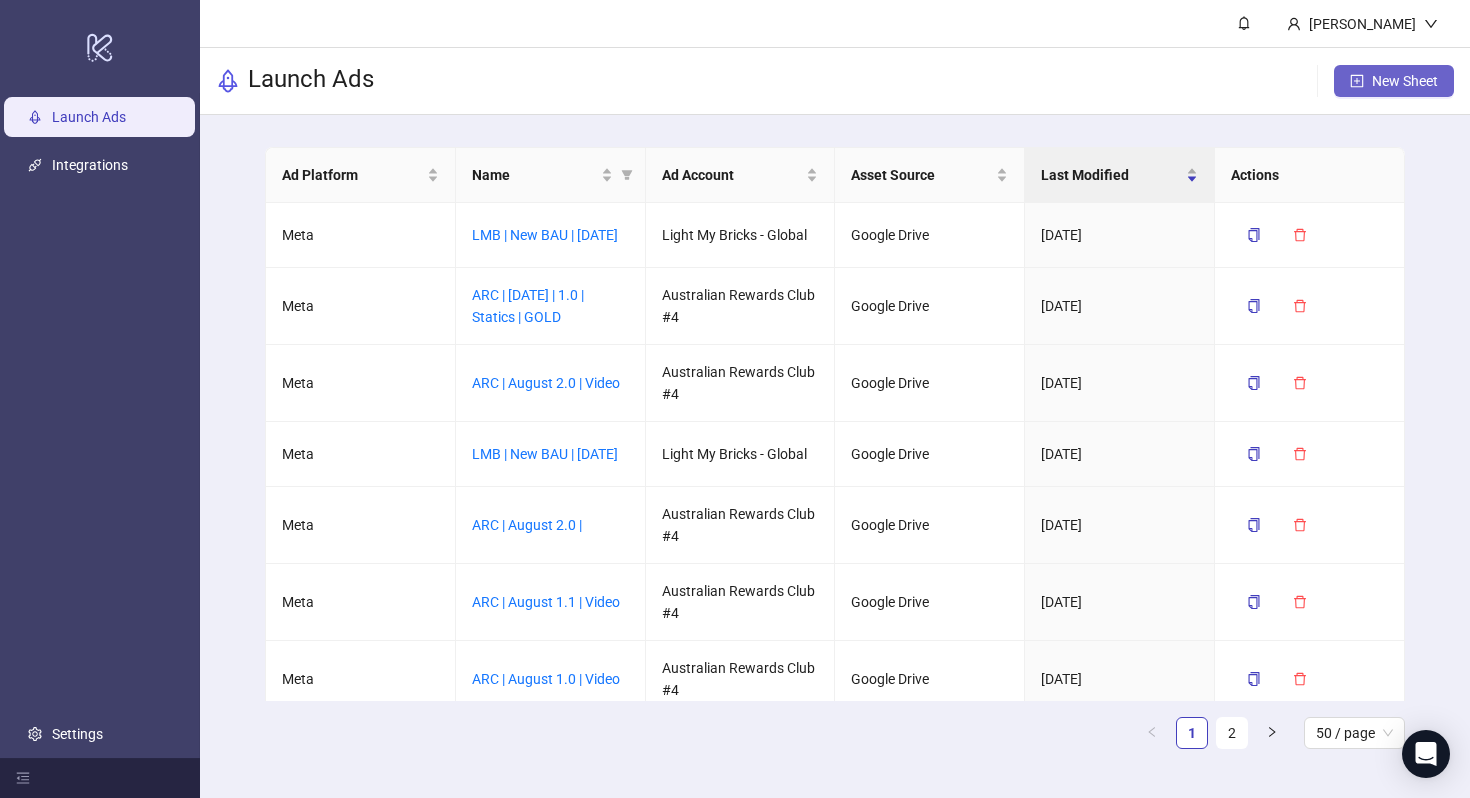 click on "New Sheet" at bounding box center [1405, 81] 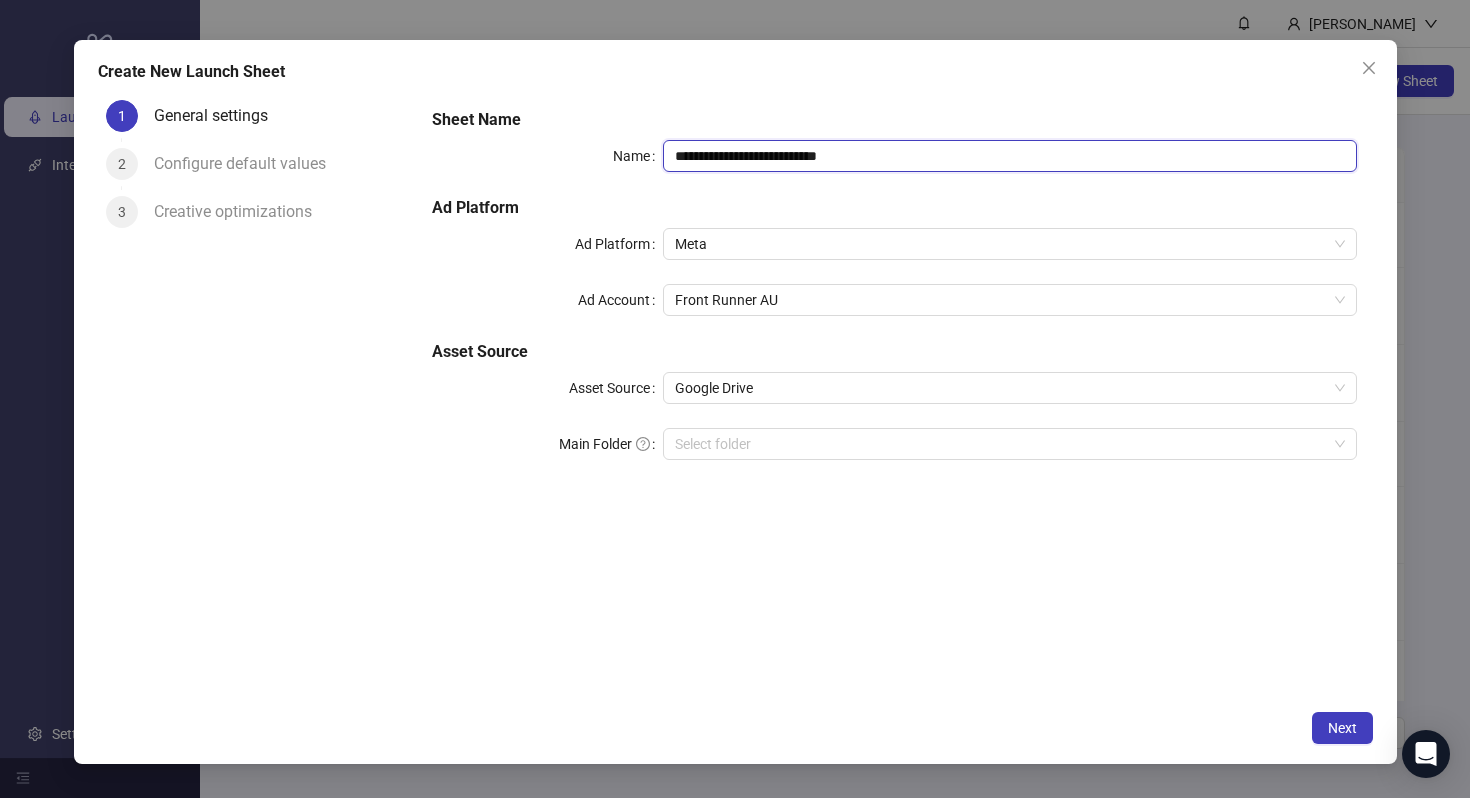 click on "**********" at bounding box center [1009, 156] 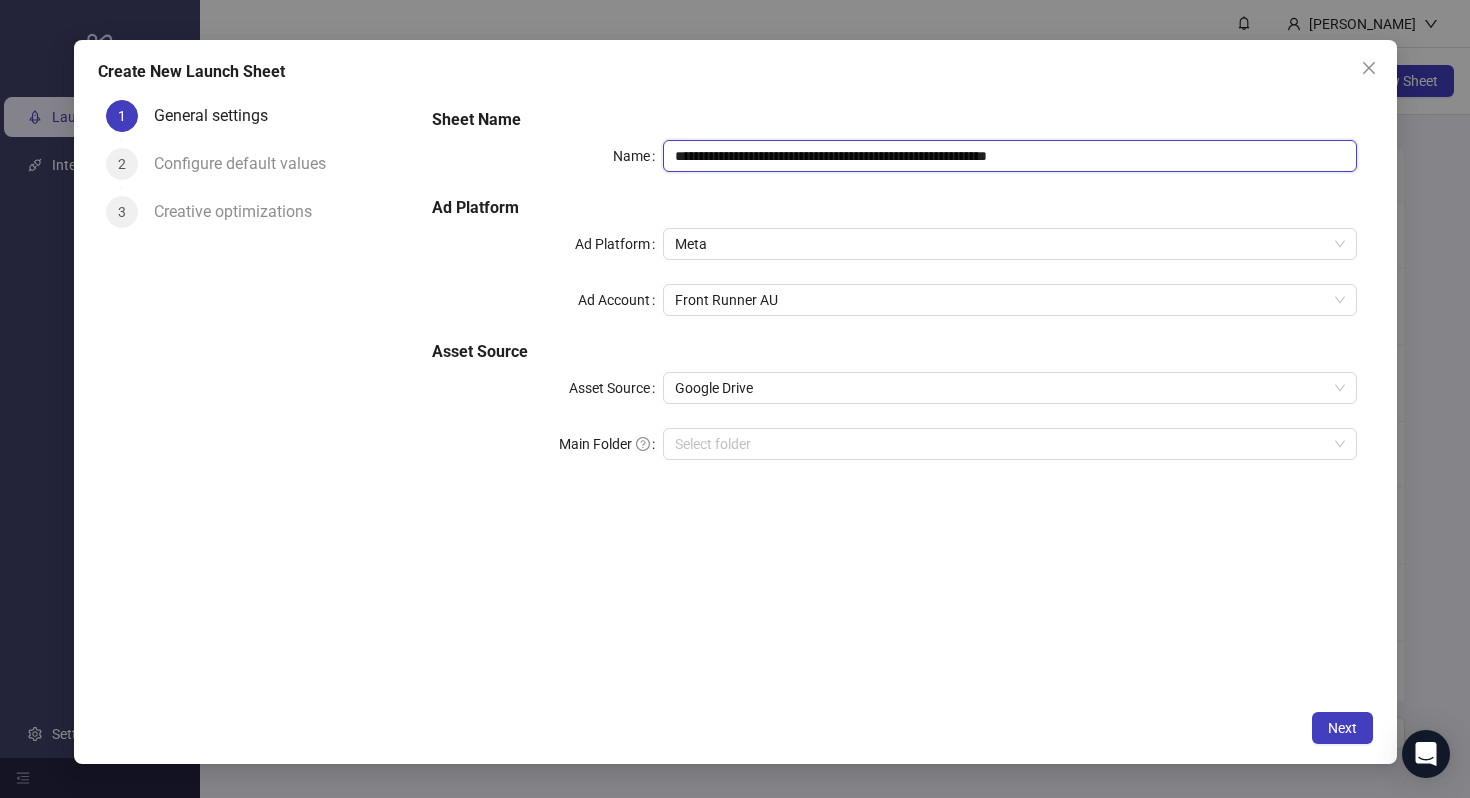 click on "**********" at bounding box center [1009, 156] 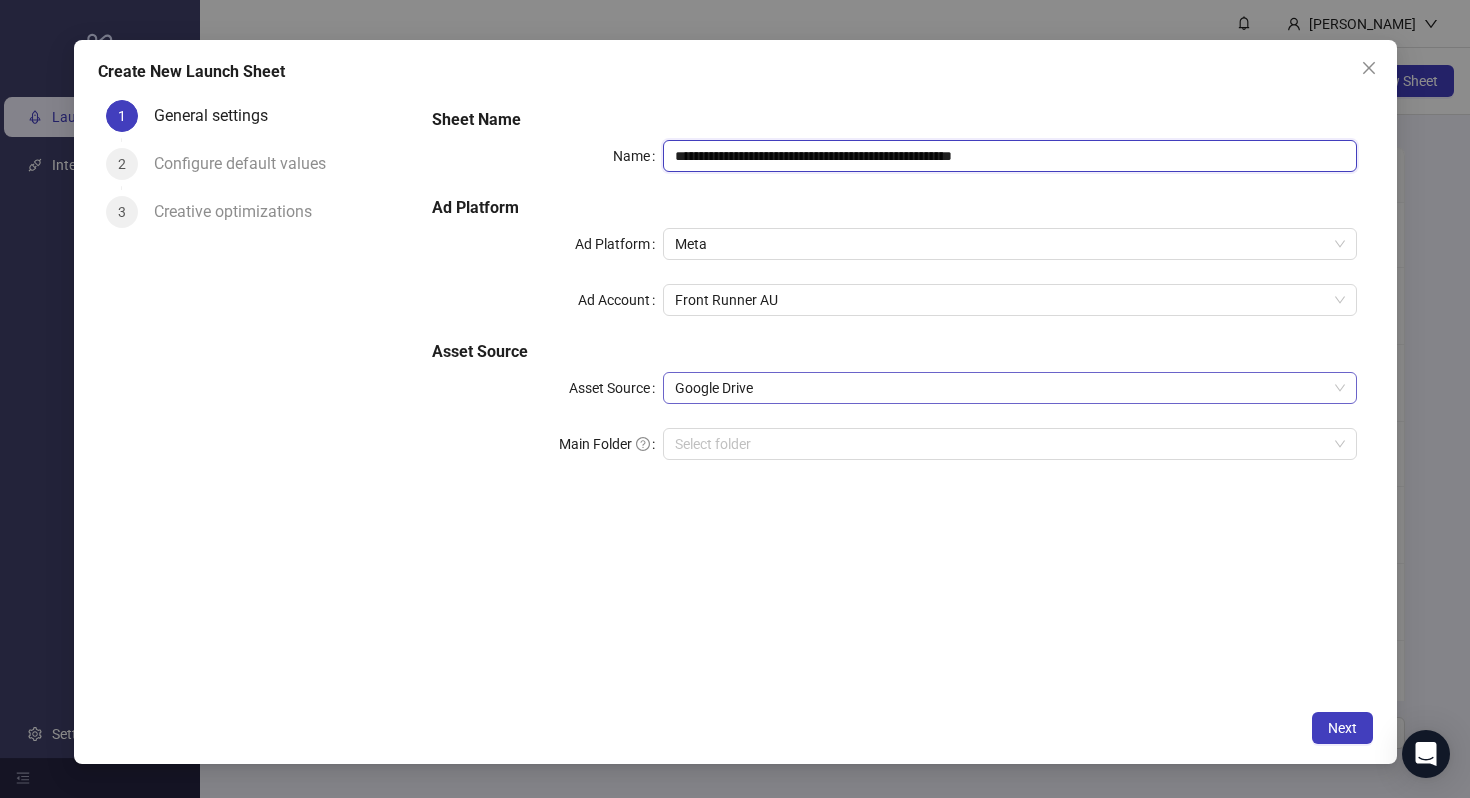 click on "Google Drive" at bounding box center [1009, 388] 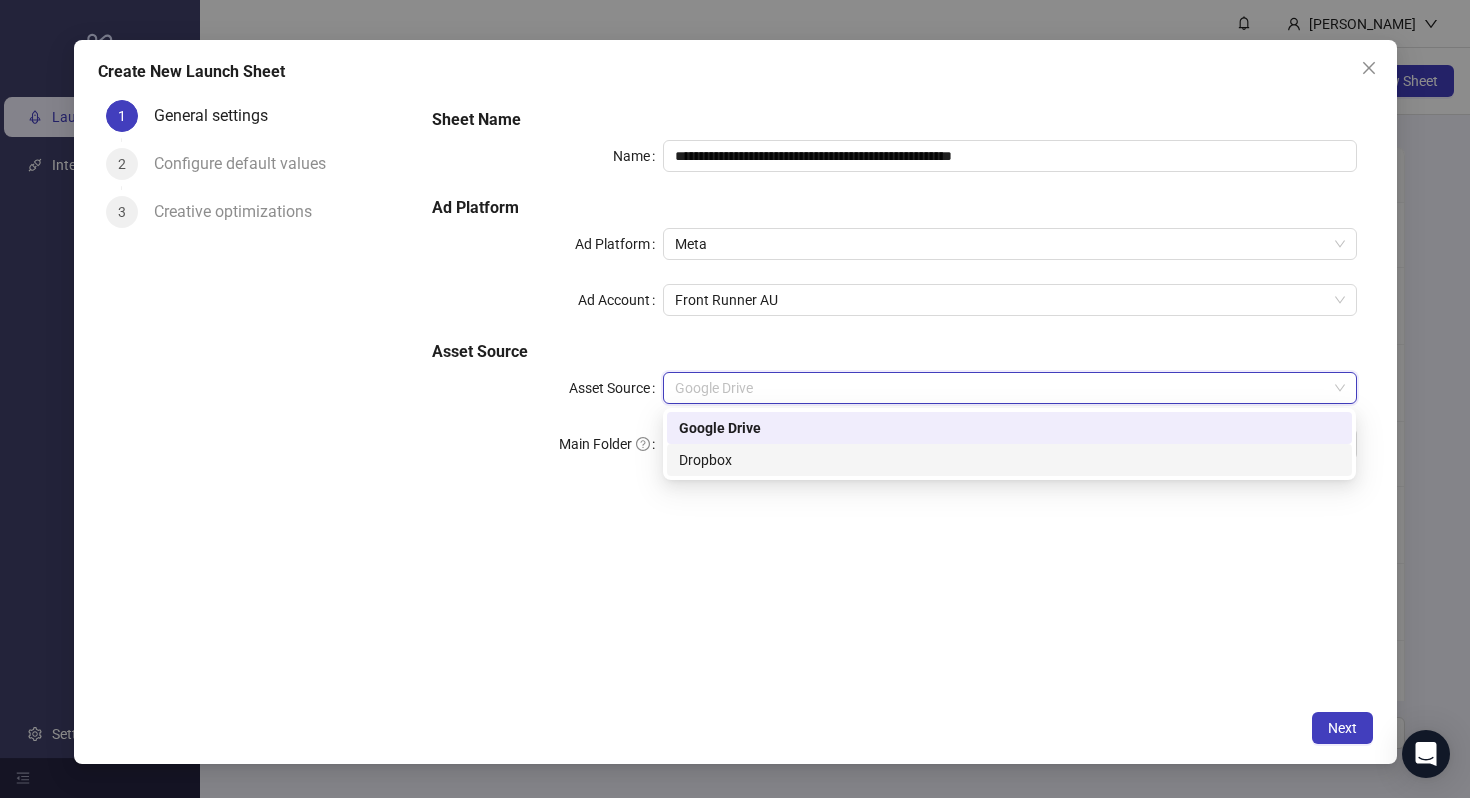 click on "**********" at bounding box center [894, 396] 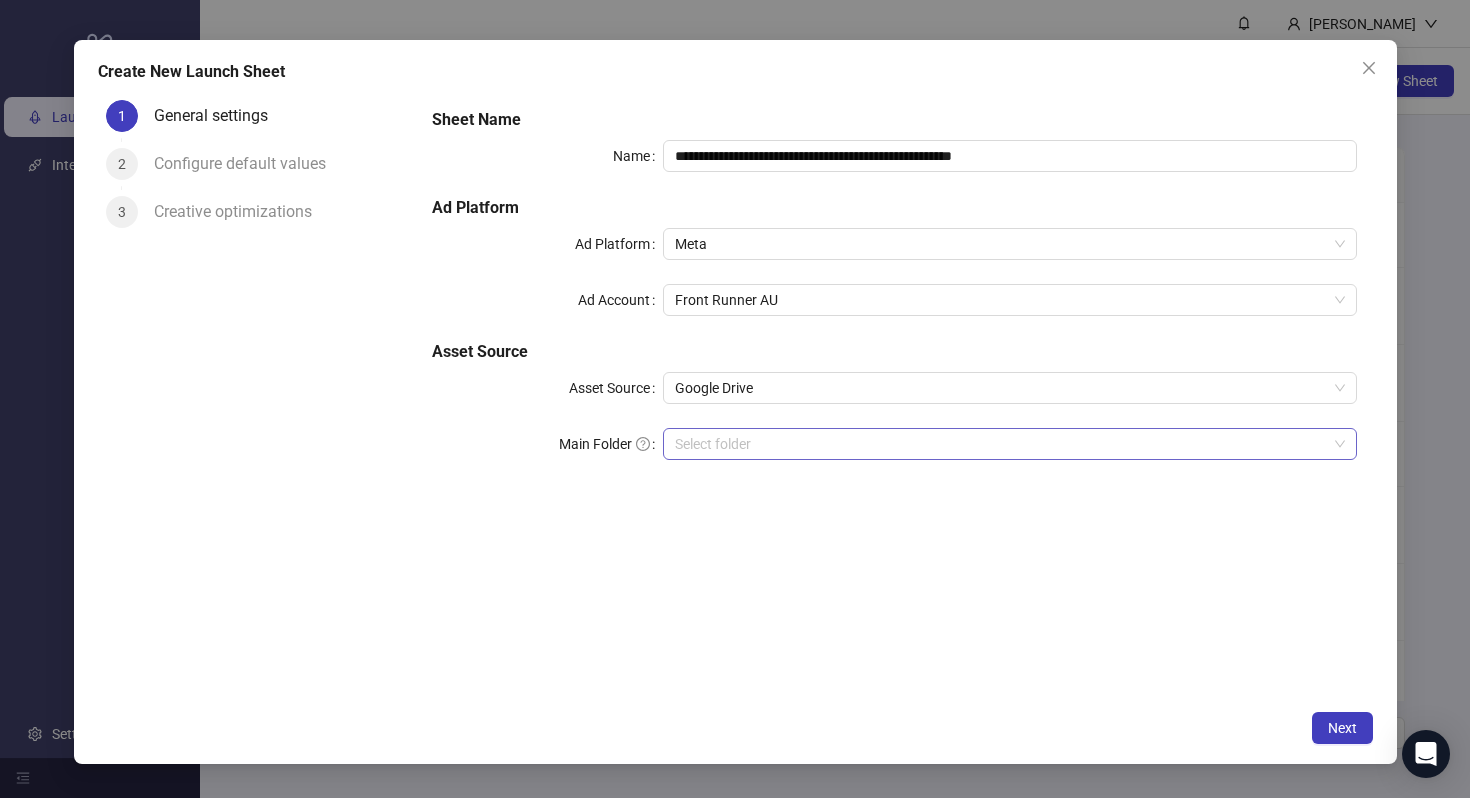 click on "Main Folder" at bounding box center (1000, 444) 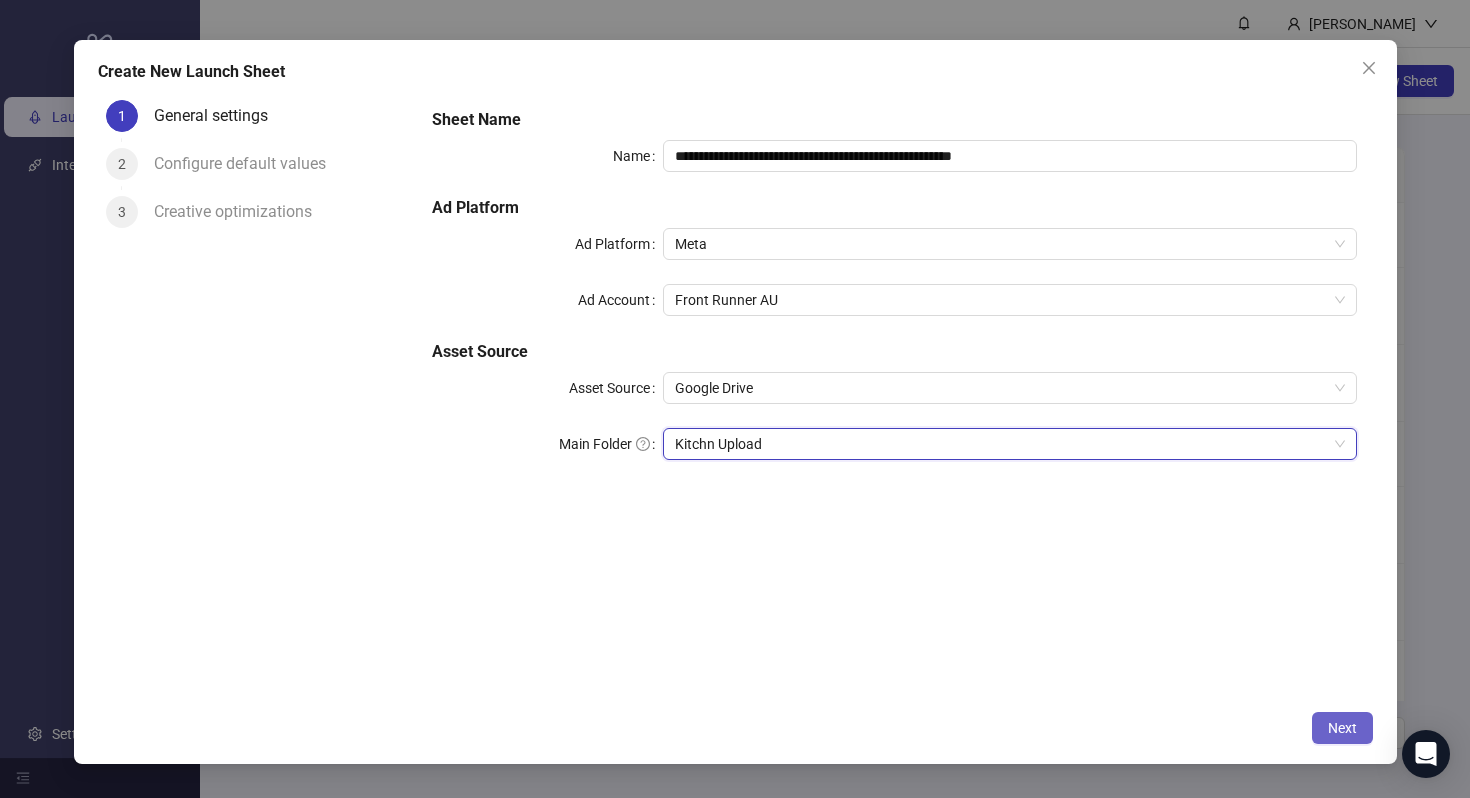 click on "Next" at bounding box center [1342, 728] 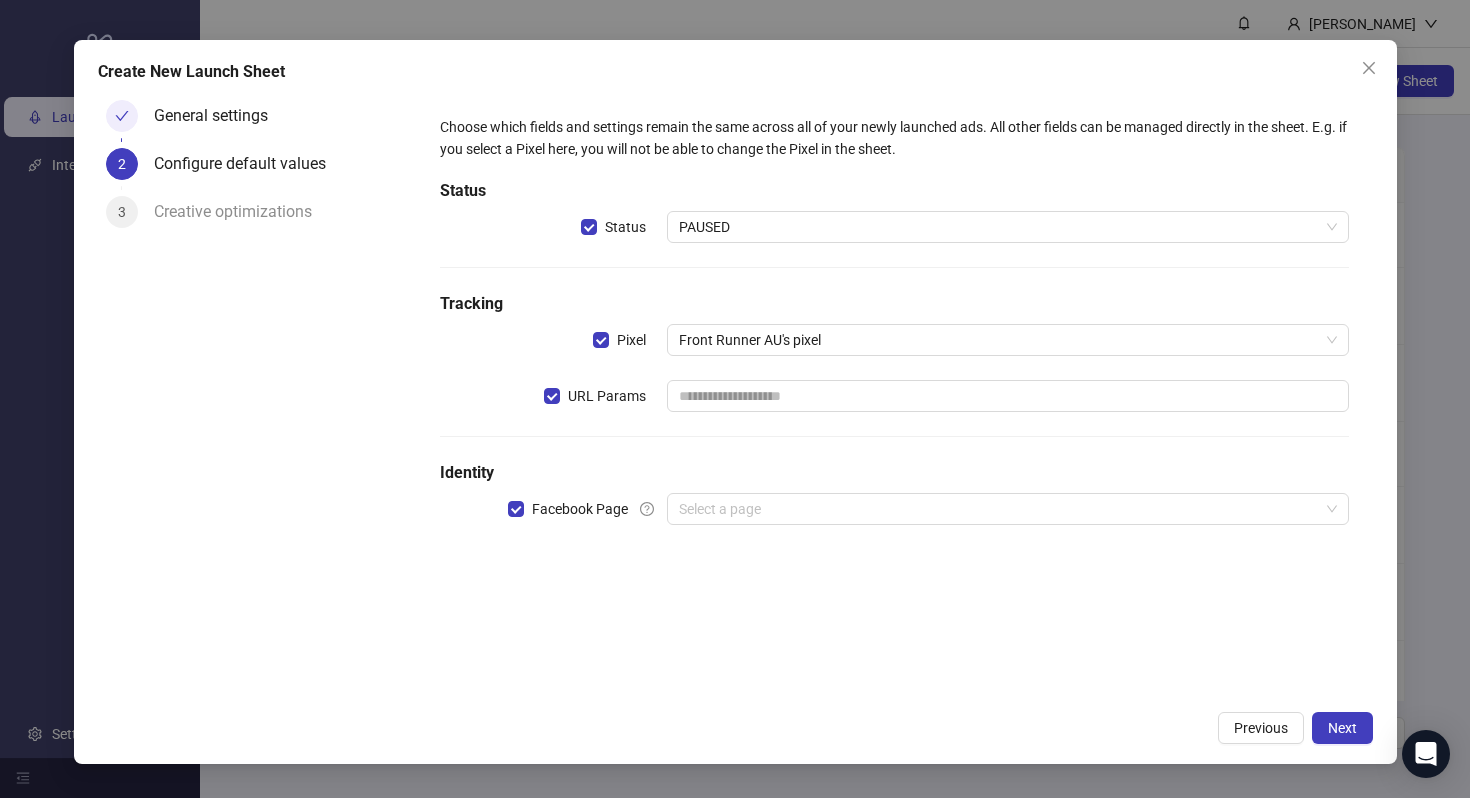 click on "PAUSED" at bounding box center (1007, 227) 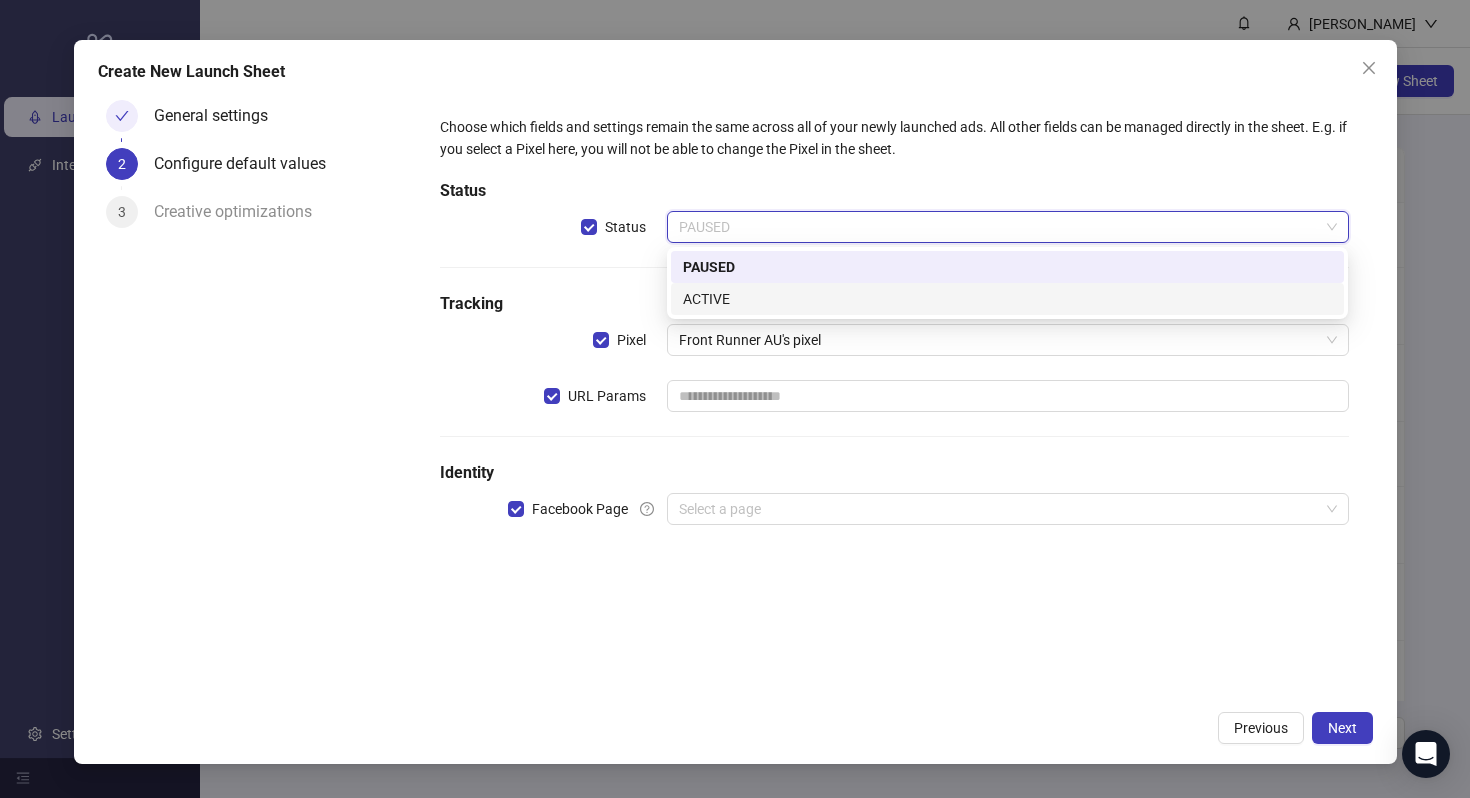 click on "ACTIVE" at bounding box center (1007, 299) 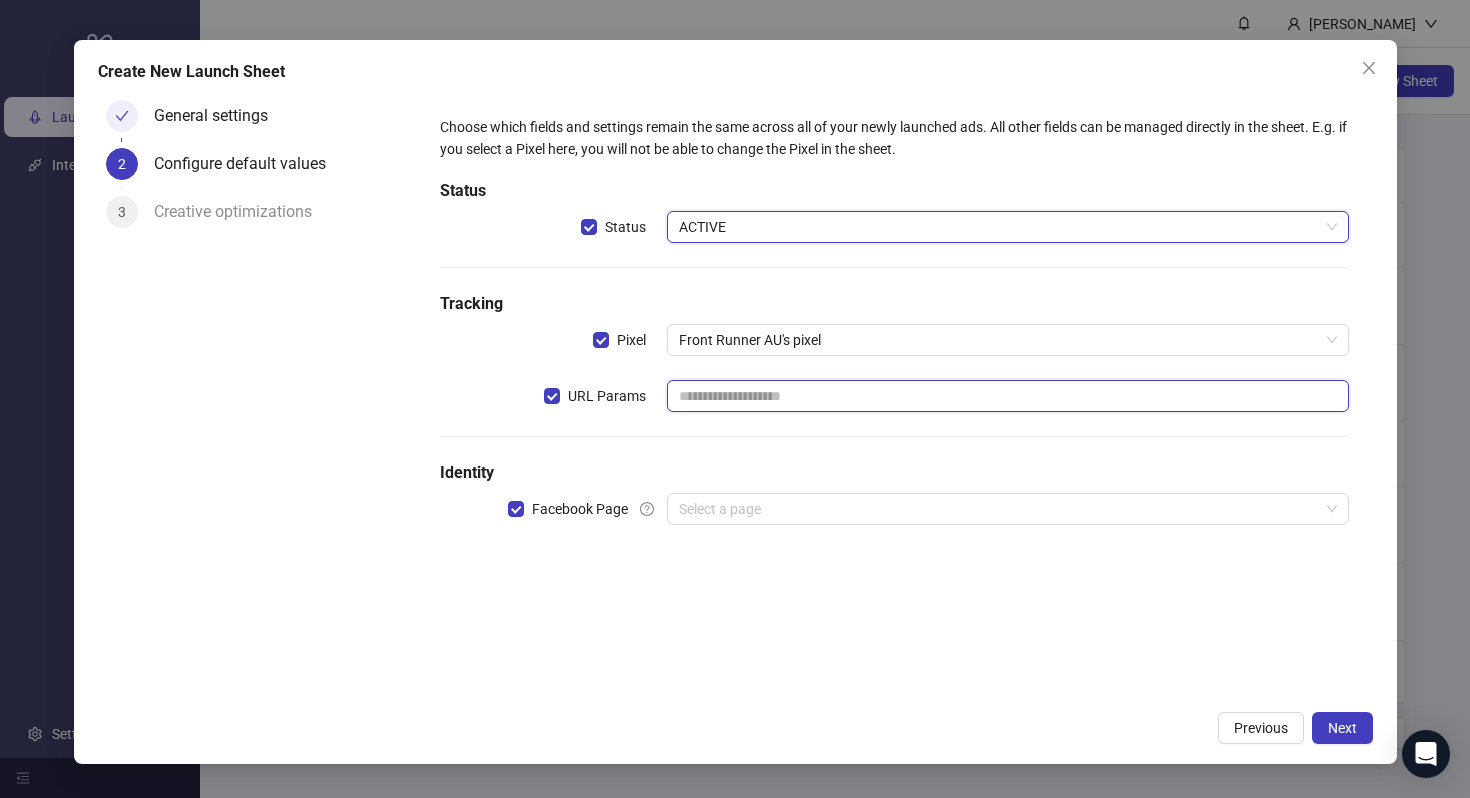 click at bounding box center (1007, 396) 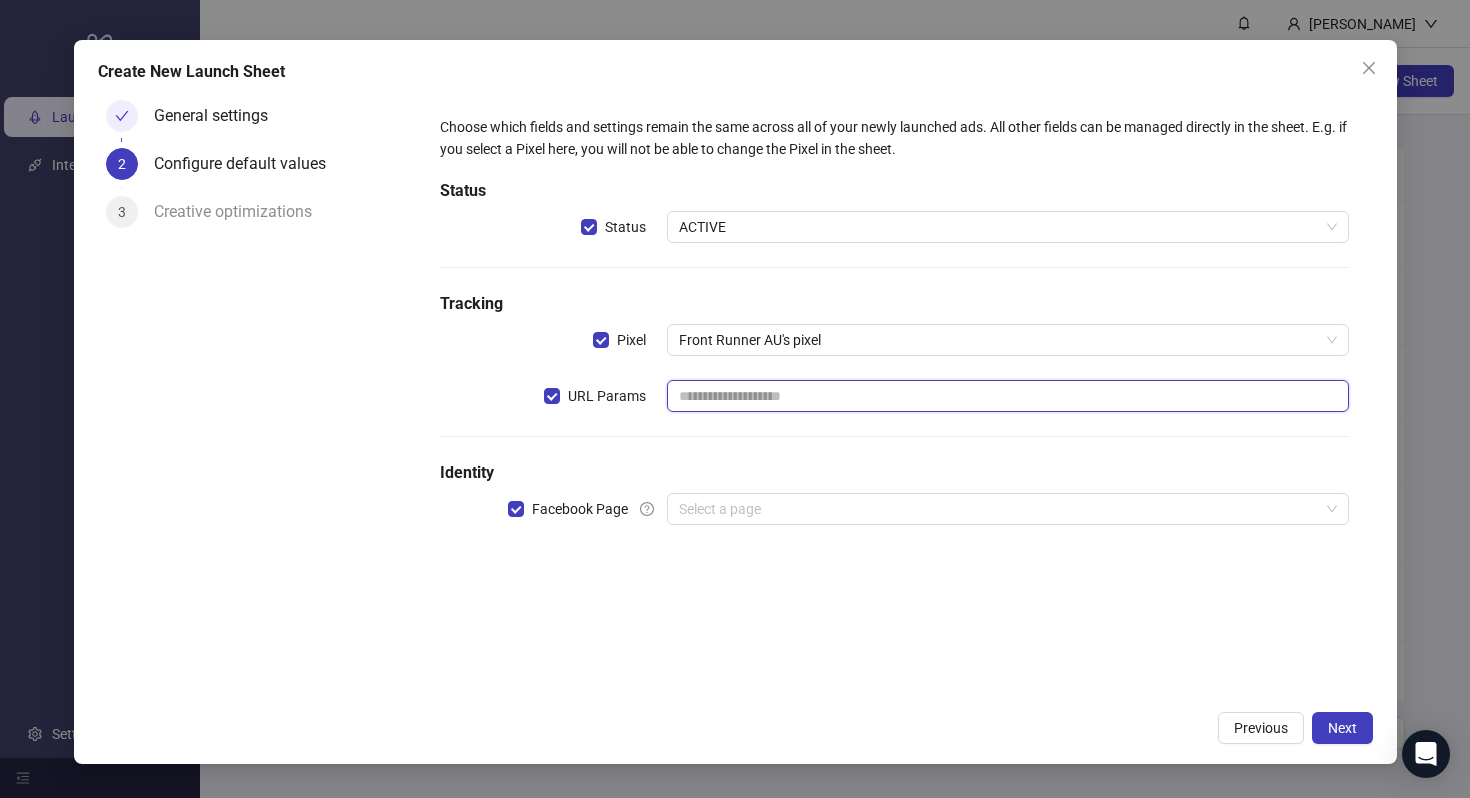 type on "**********" 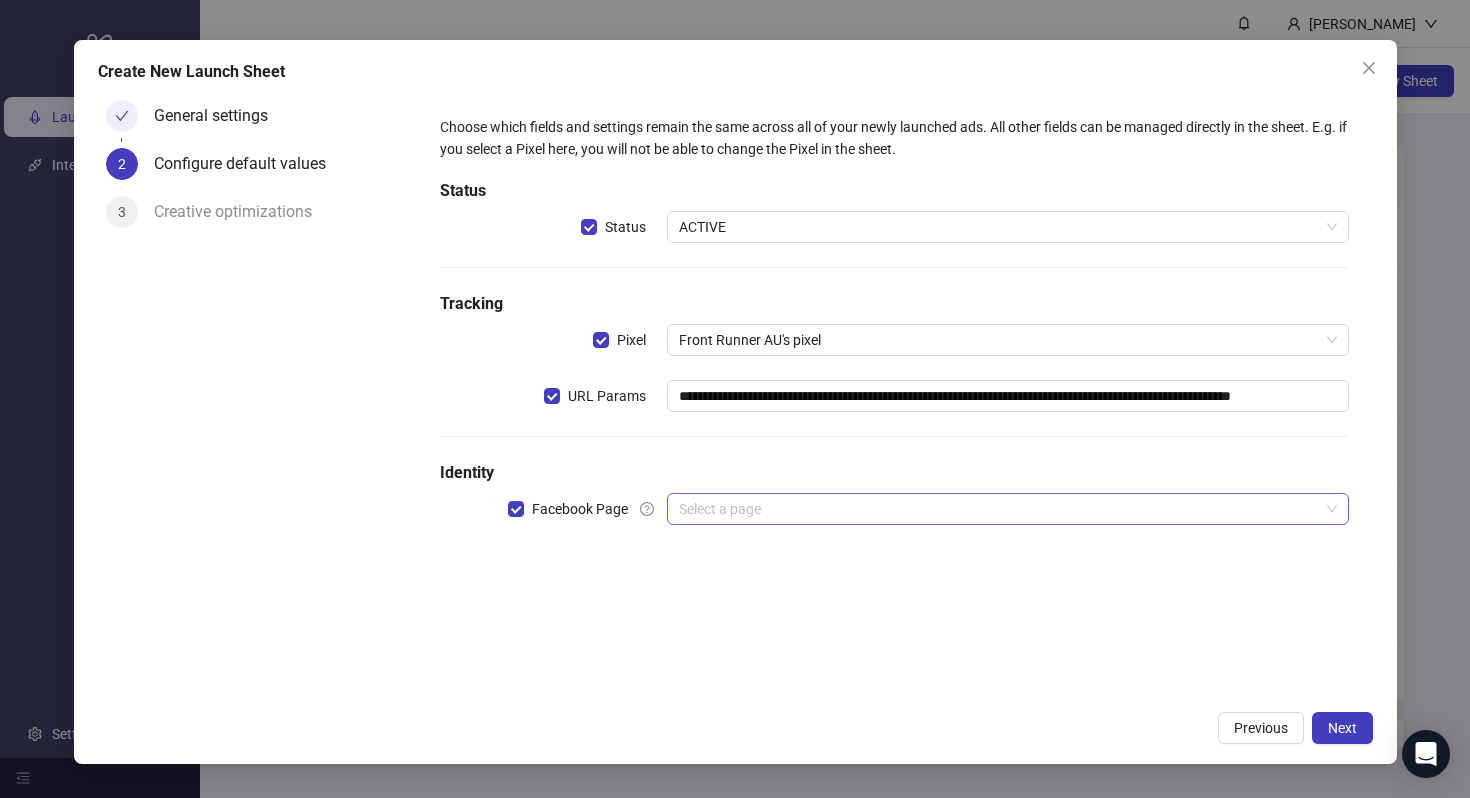 click at bounding box center (998, 509) 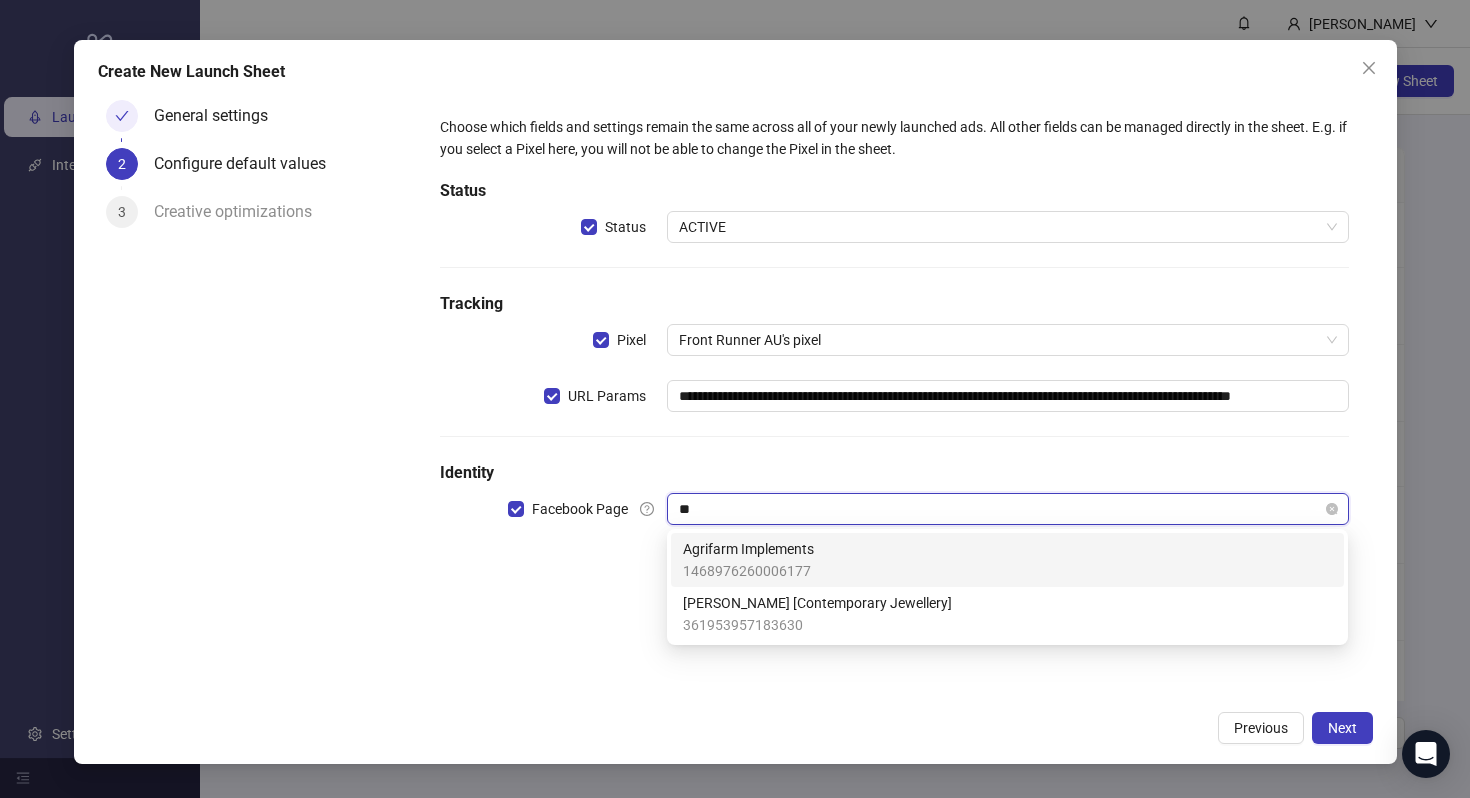 type on "*" 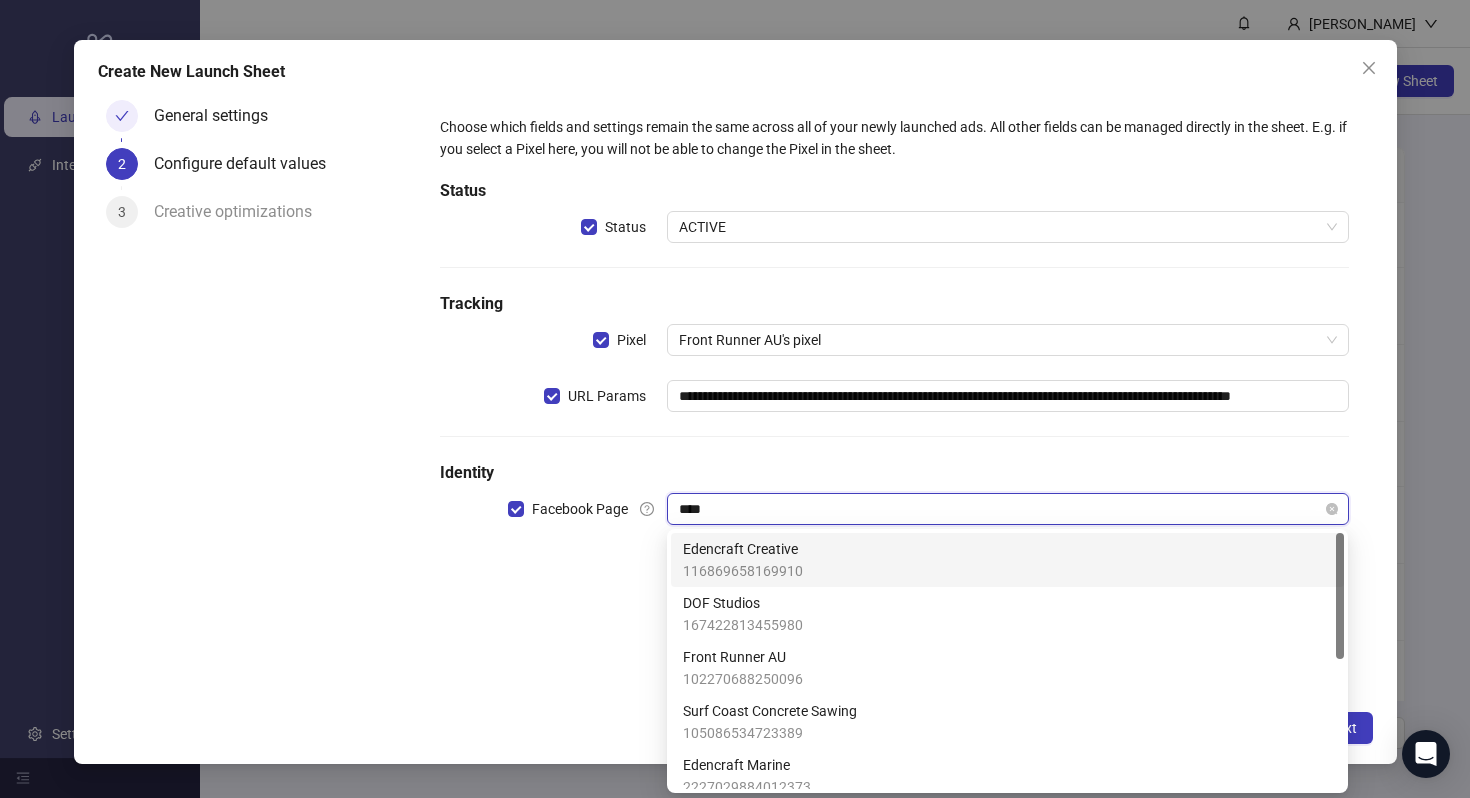 type on "*****" 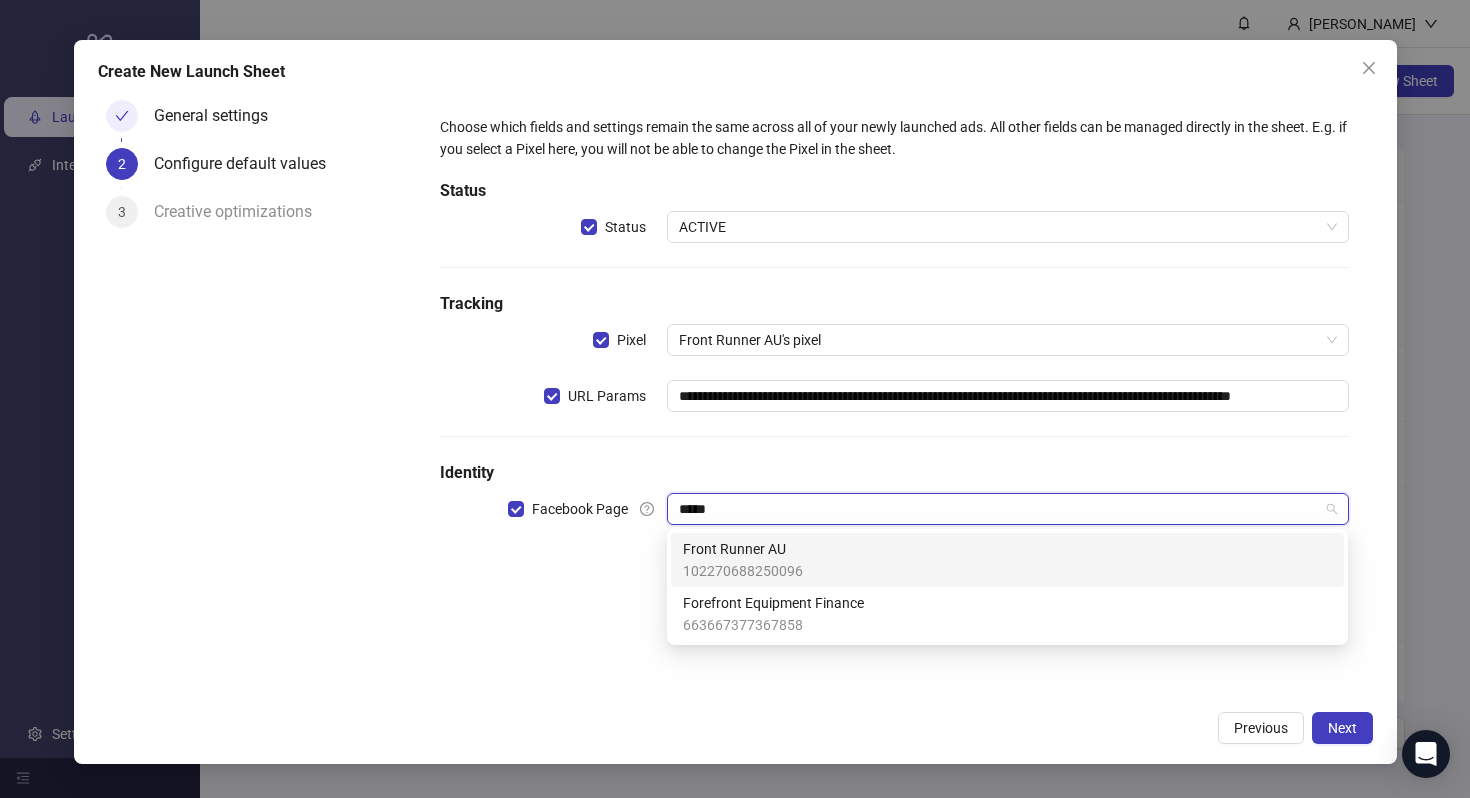 click on "102270688250096" at bounding box center [743, 571] 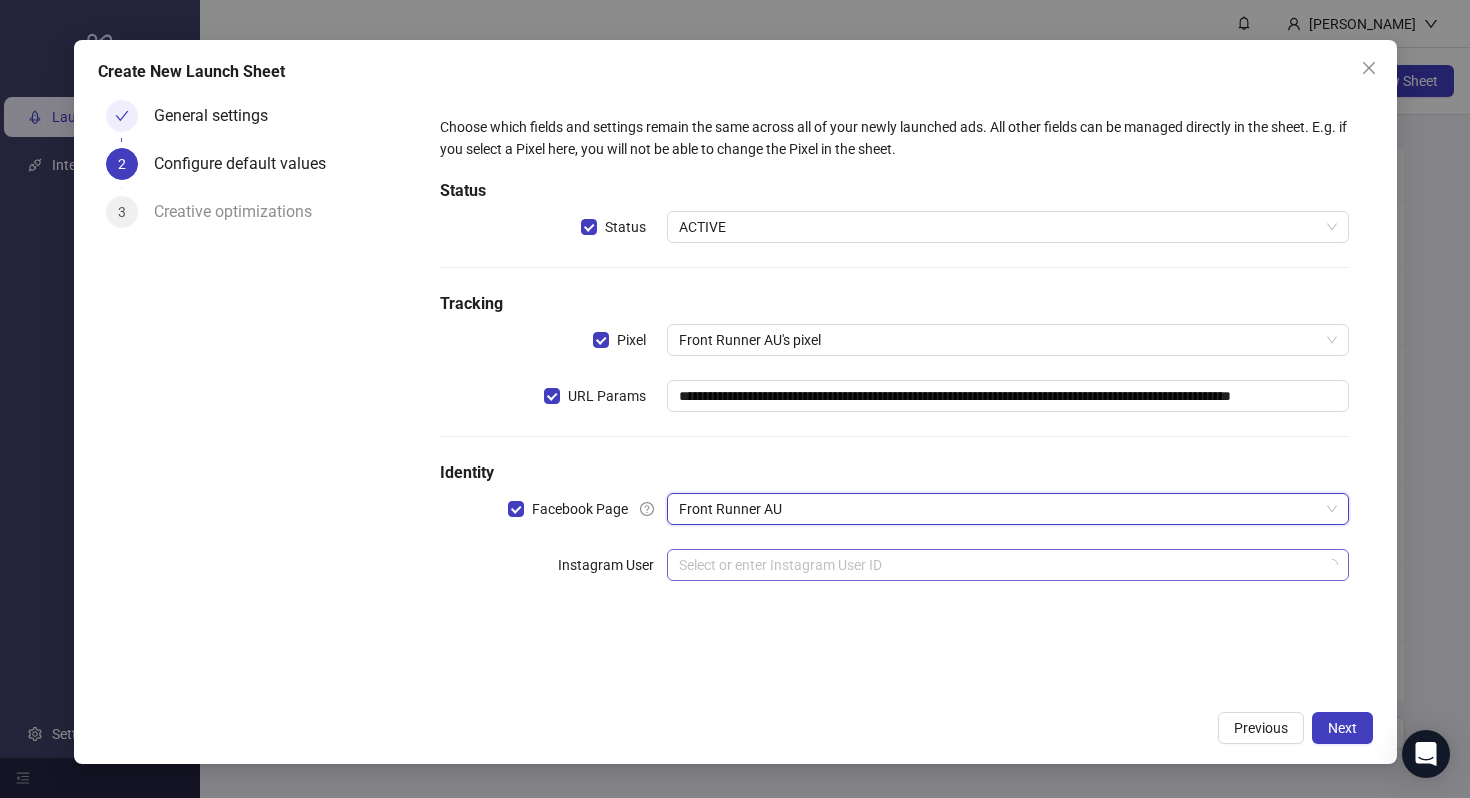 click at bounding box center [998, 565] 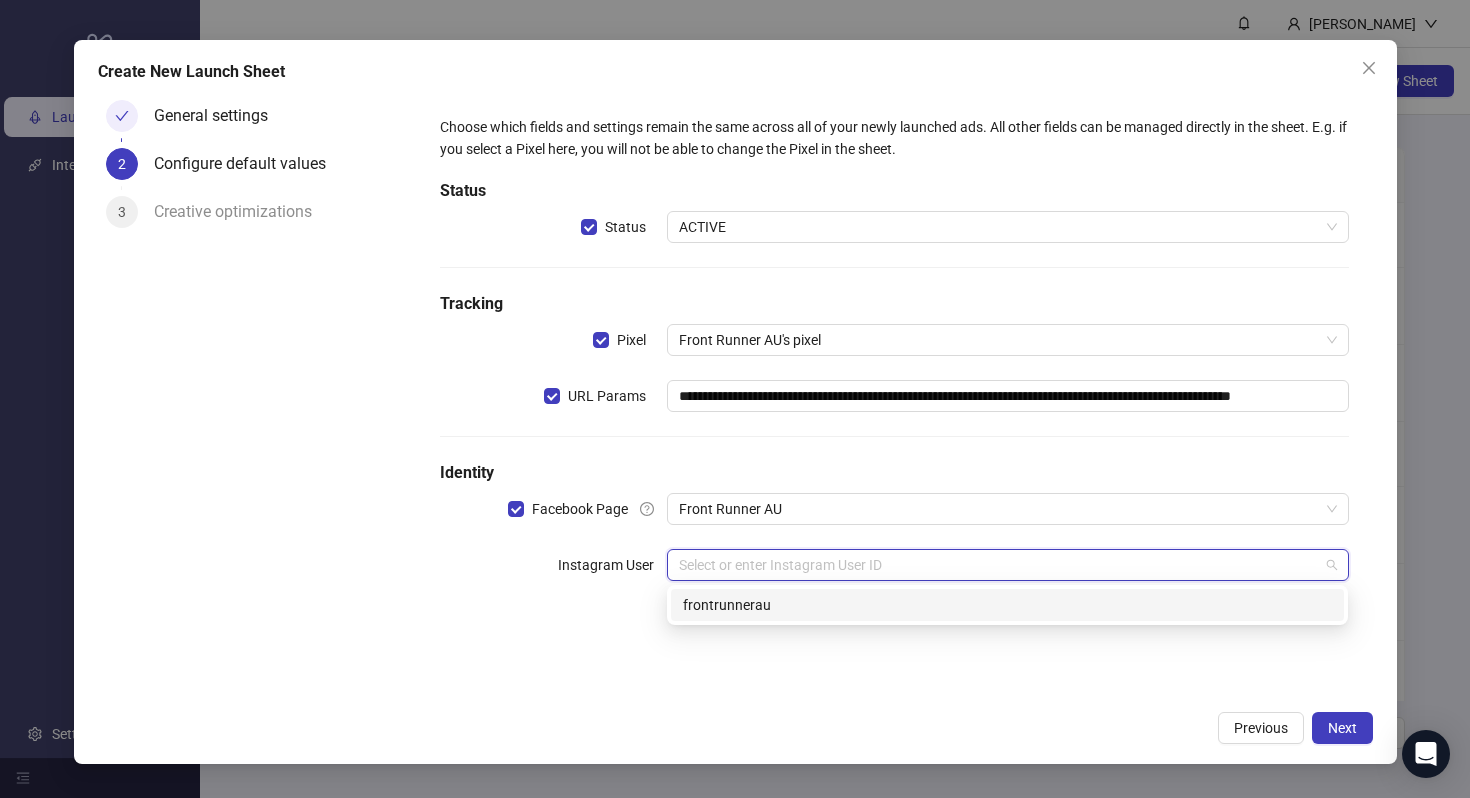 click on "frontrunnerau" at bounding box center (1007, 605) 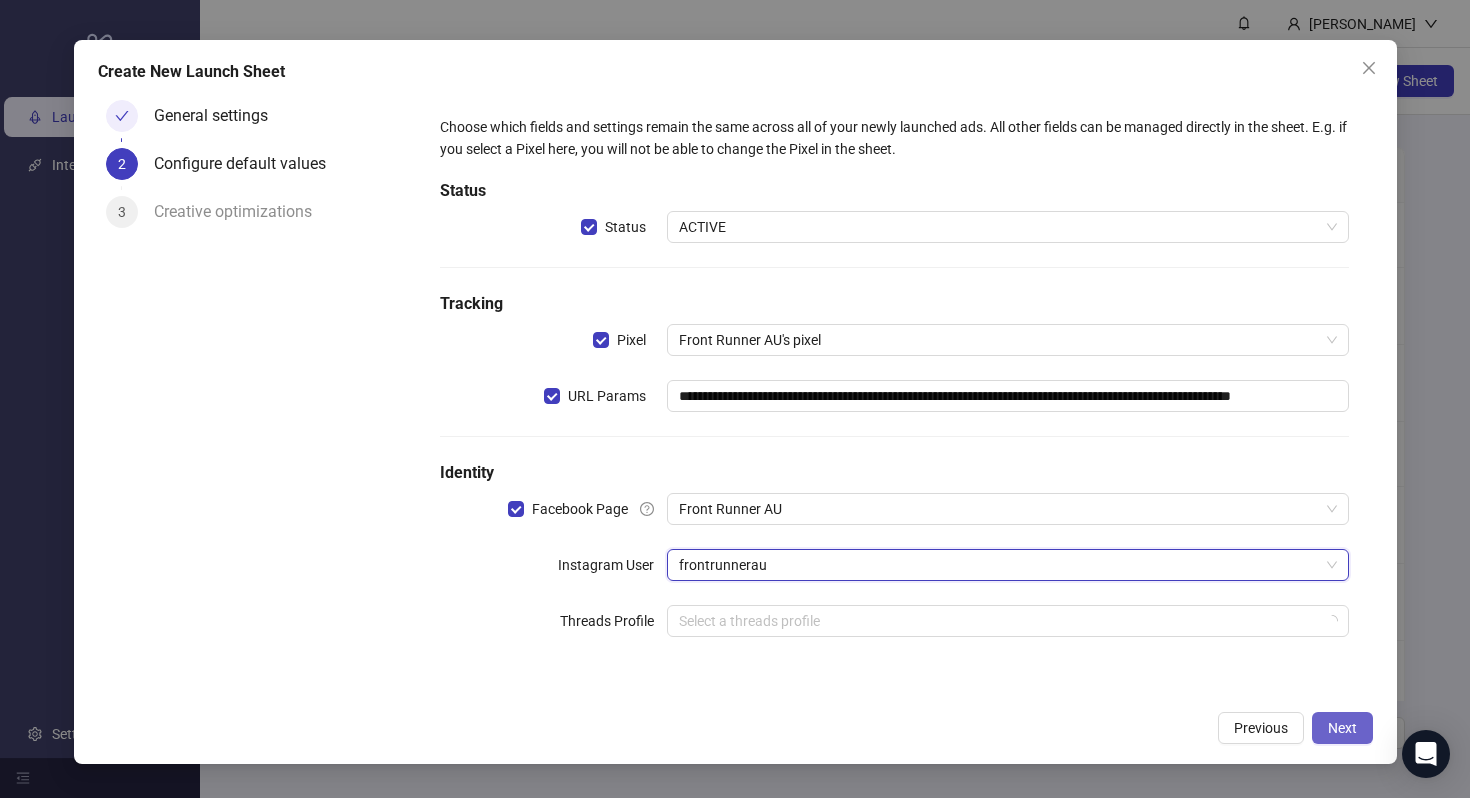 click on "Next" at bounding box center [1342, 728] 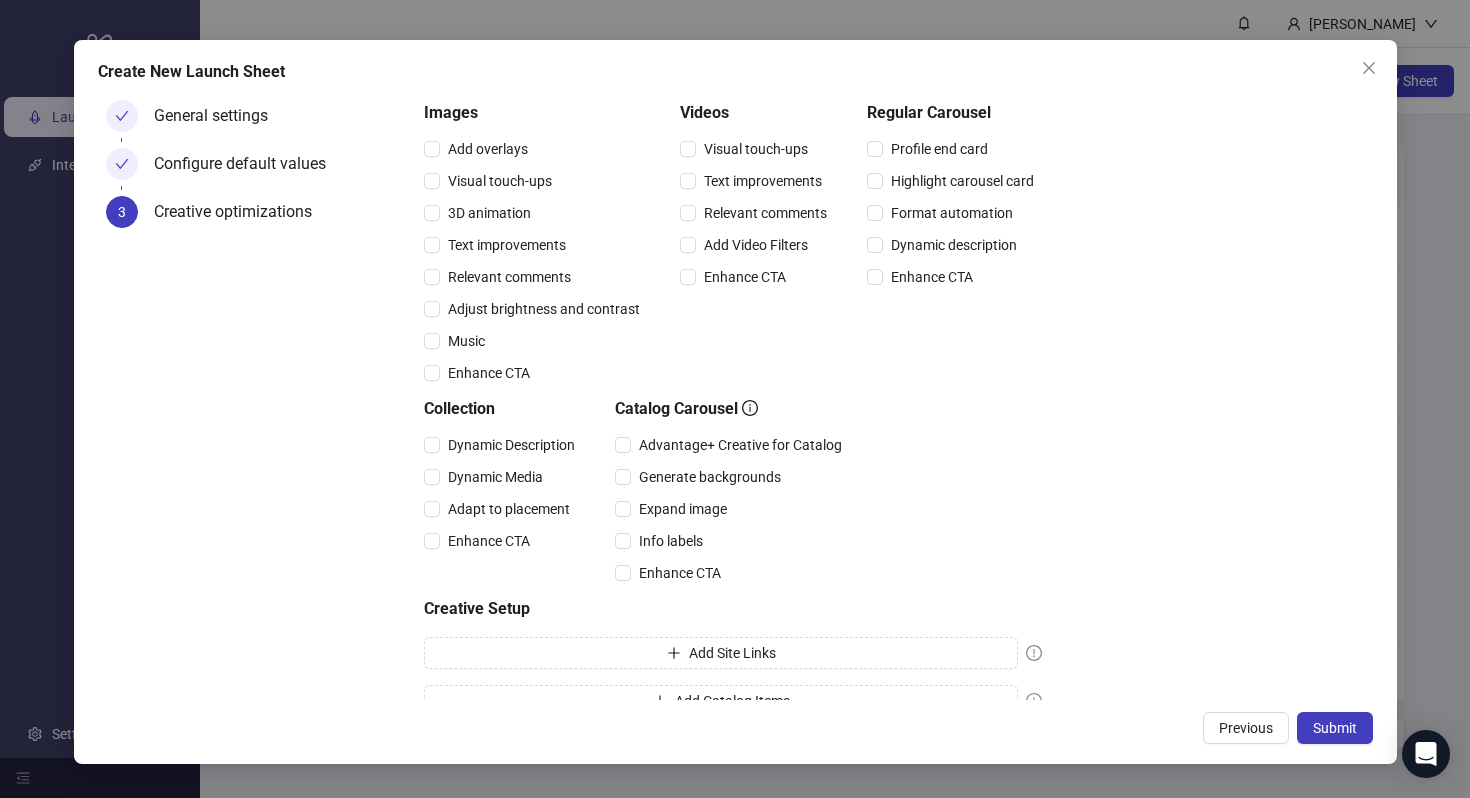 scroll, scrollTop: 220, scrollLeft: 0, axis: vertical 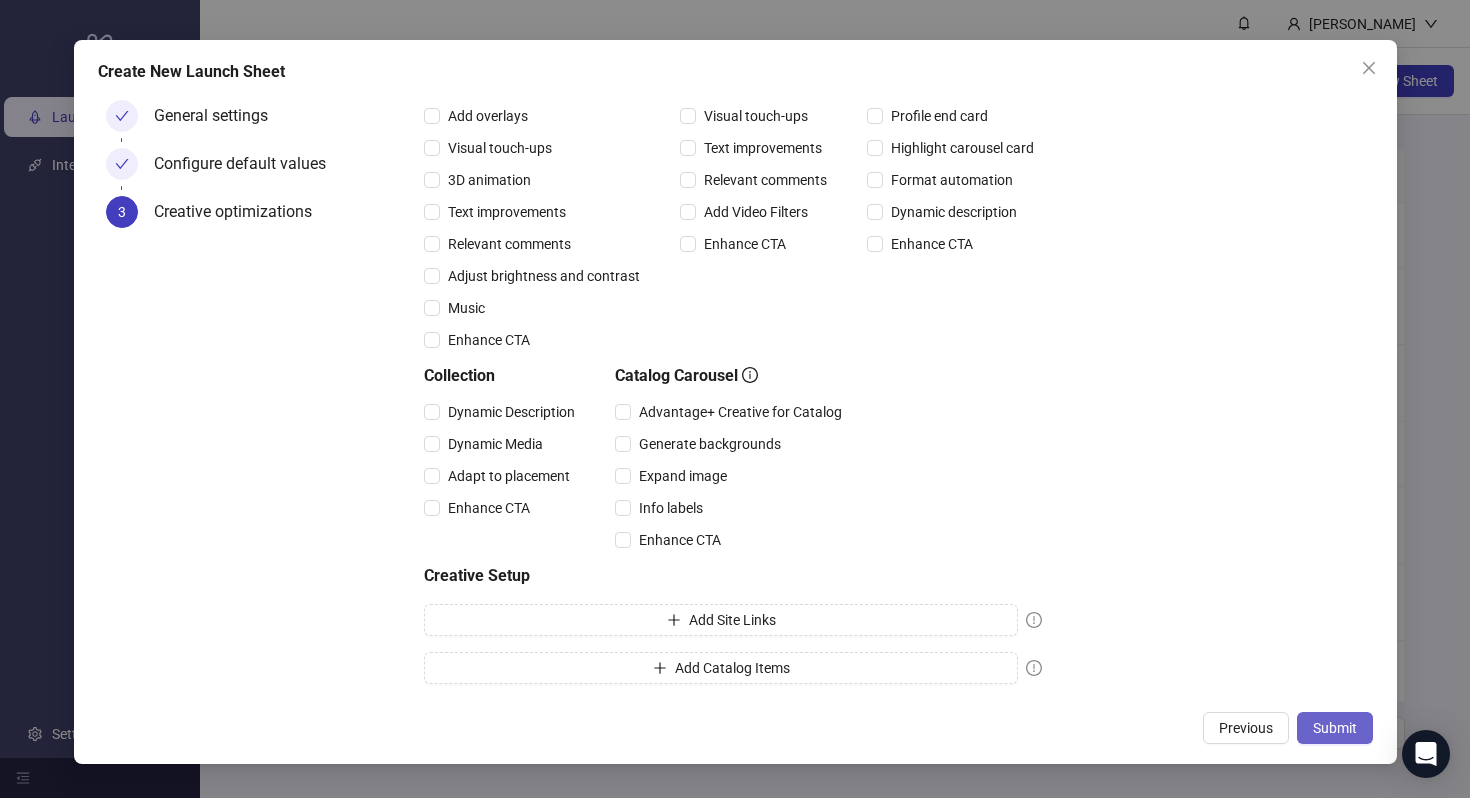 click on "Submit" at bounding box center (1335, 728) 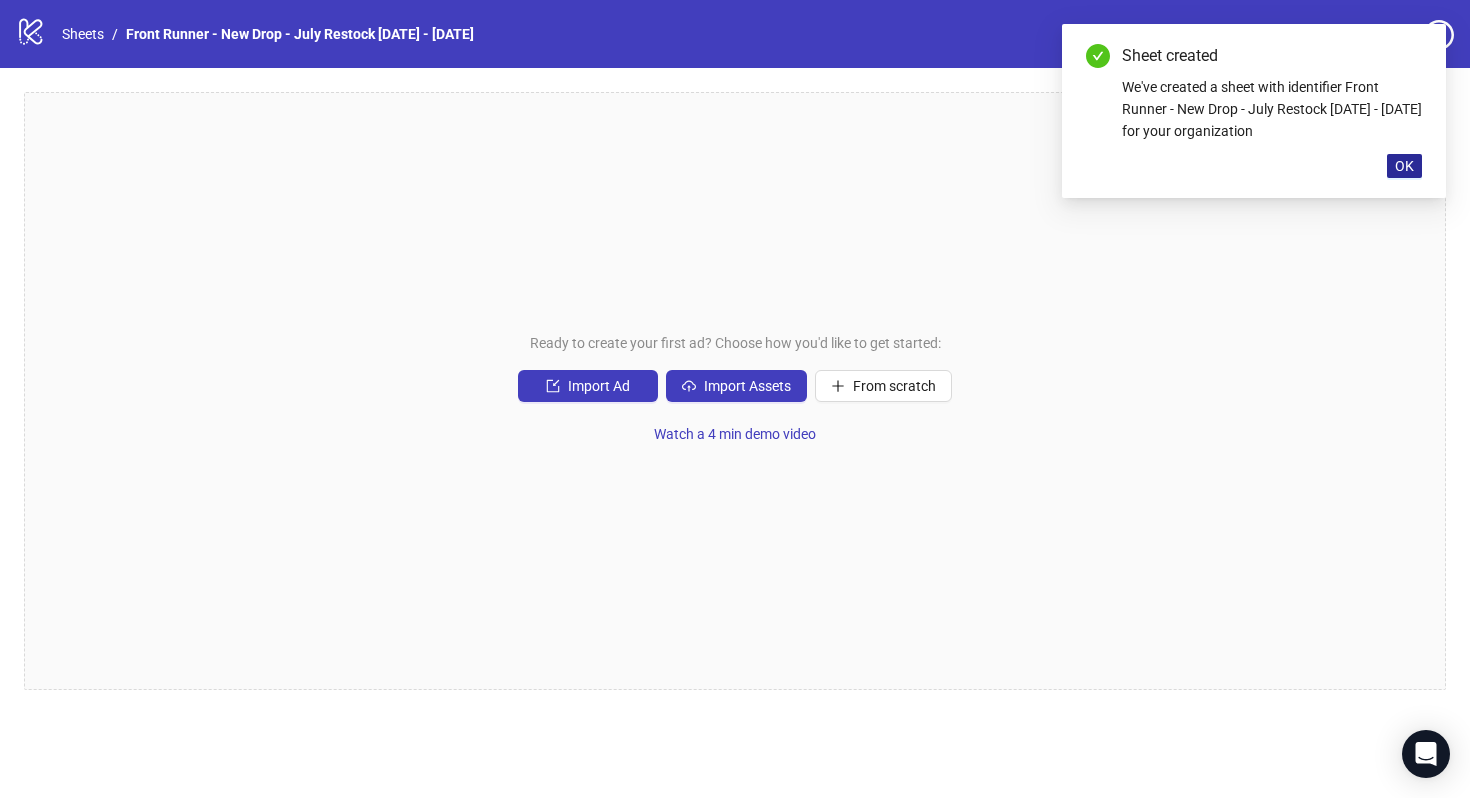 click on "OK" at bounding box center [1404, 166] 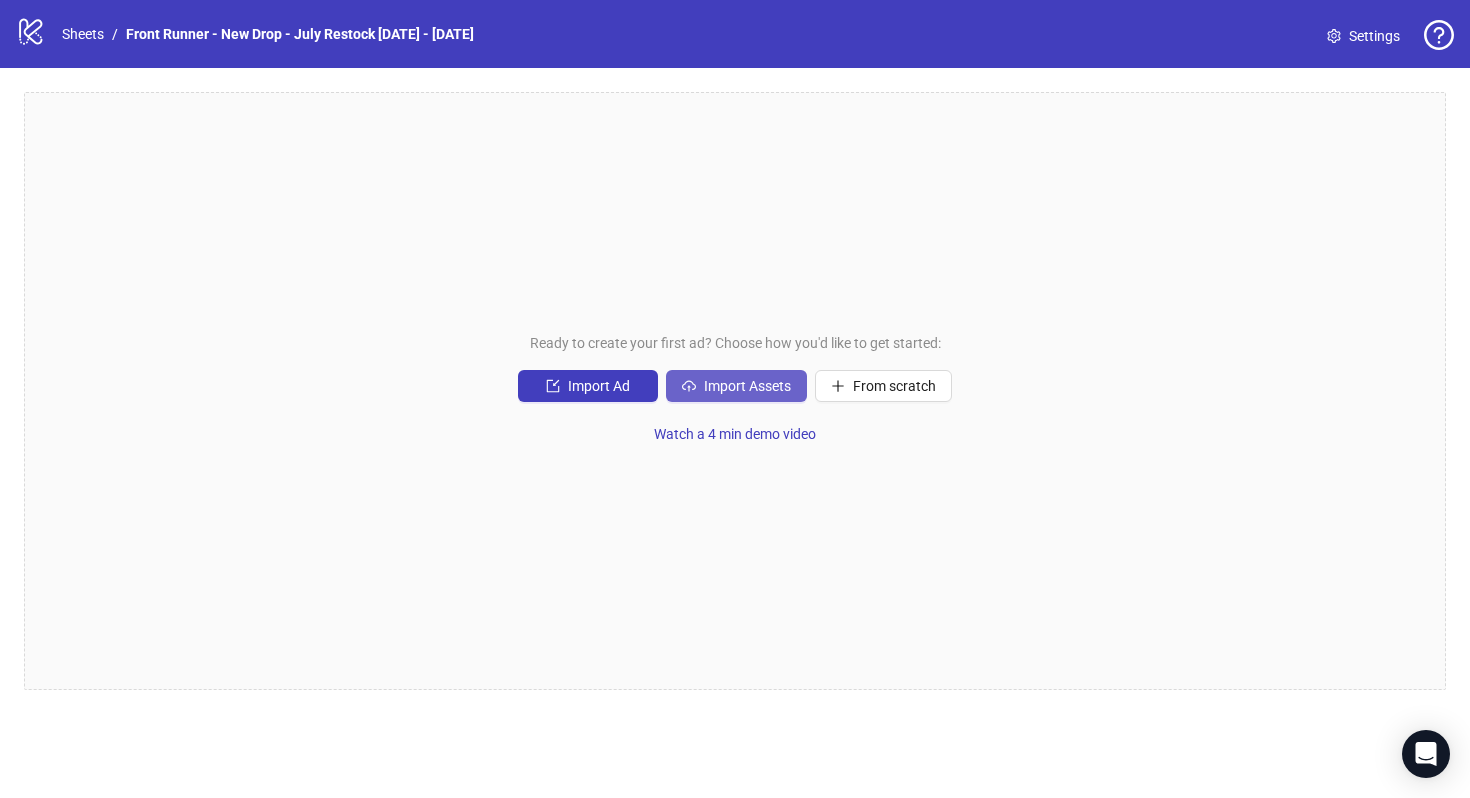 click on "Import Assets" at bounding box center [747, 386] 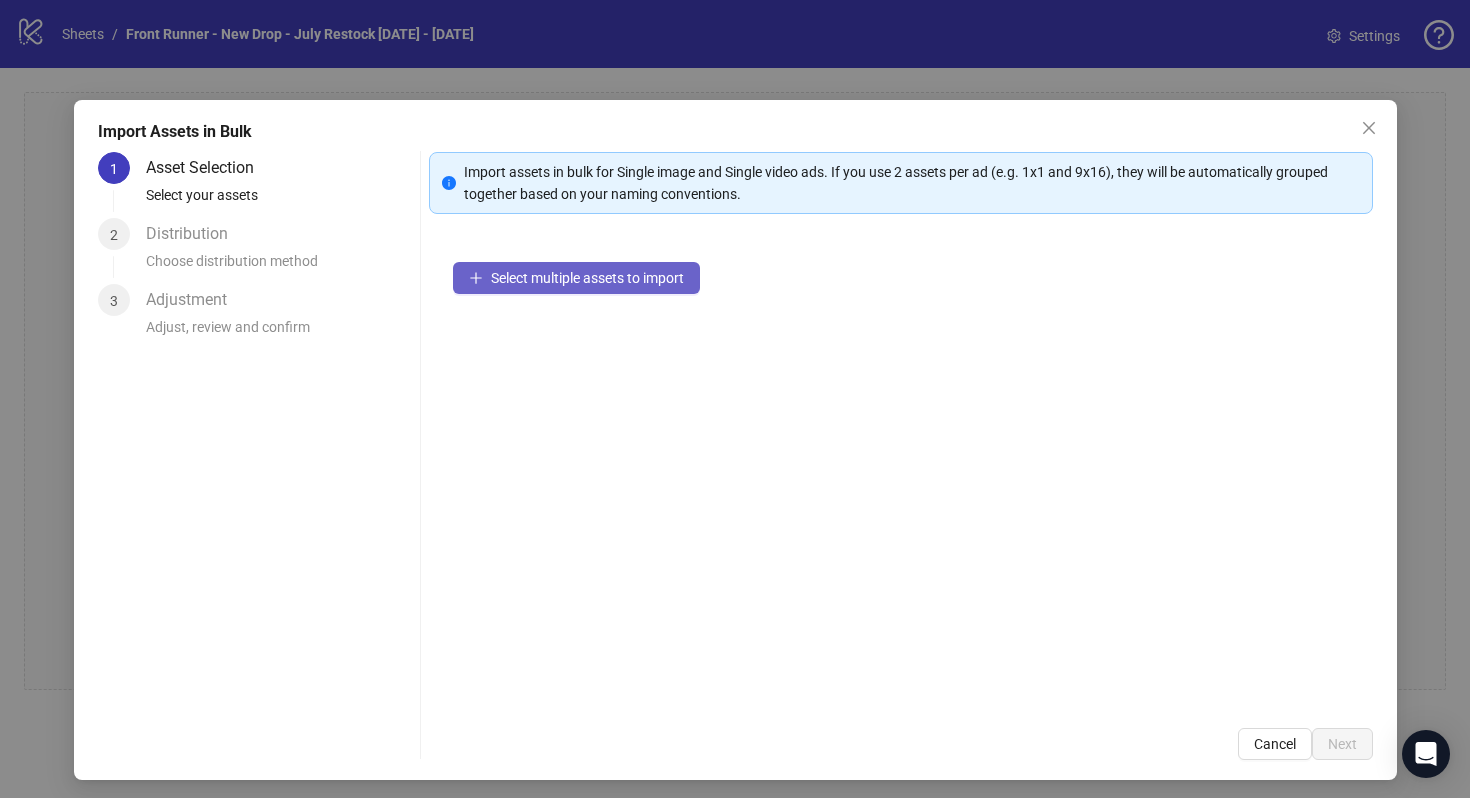 click on "Select multiple assets to import" at bounding box center (587, 278) 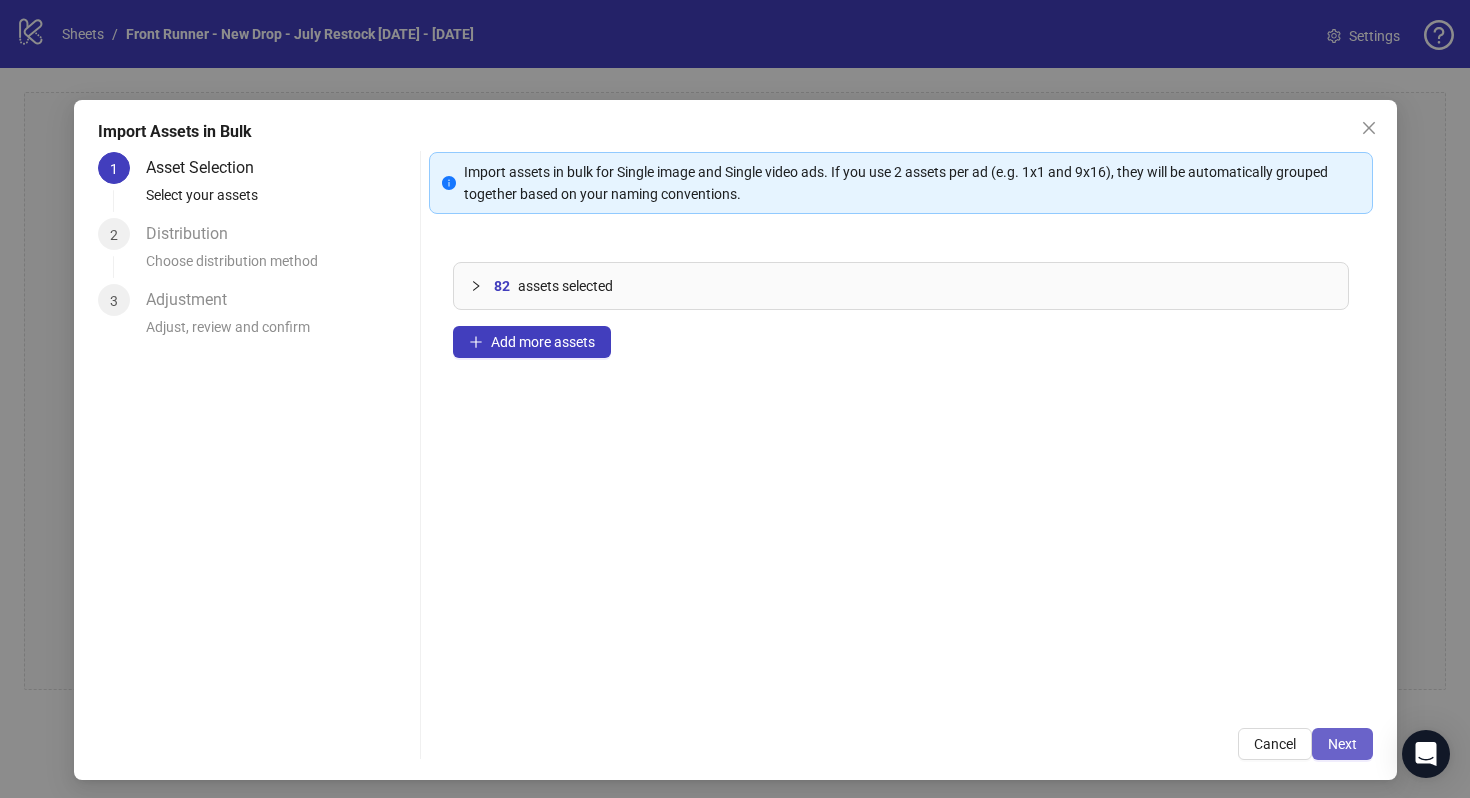 click on "Next" at bounding box center (1342, 744) 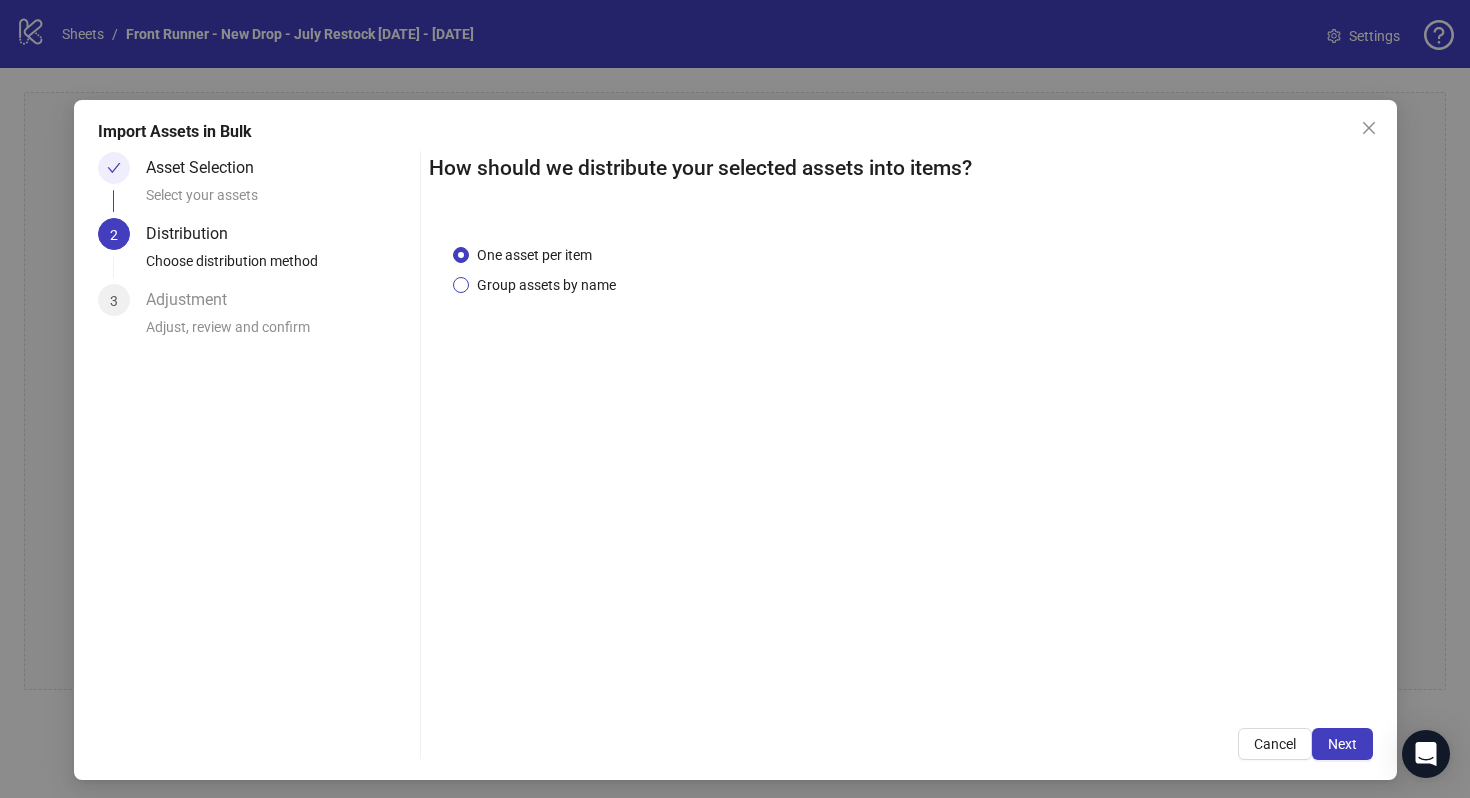 click on "Group assets by name" at bounding box center [546, 285] 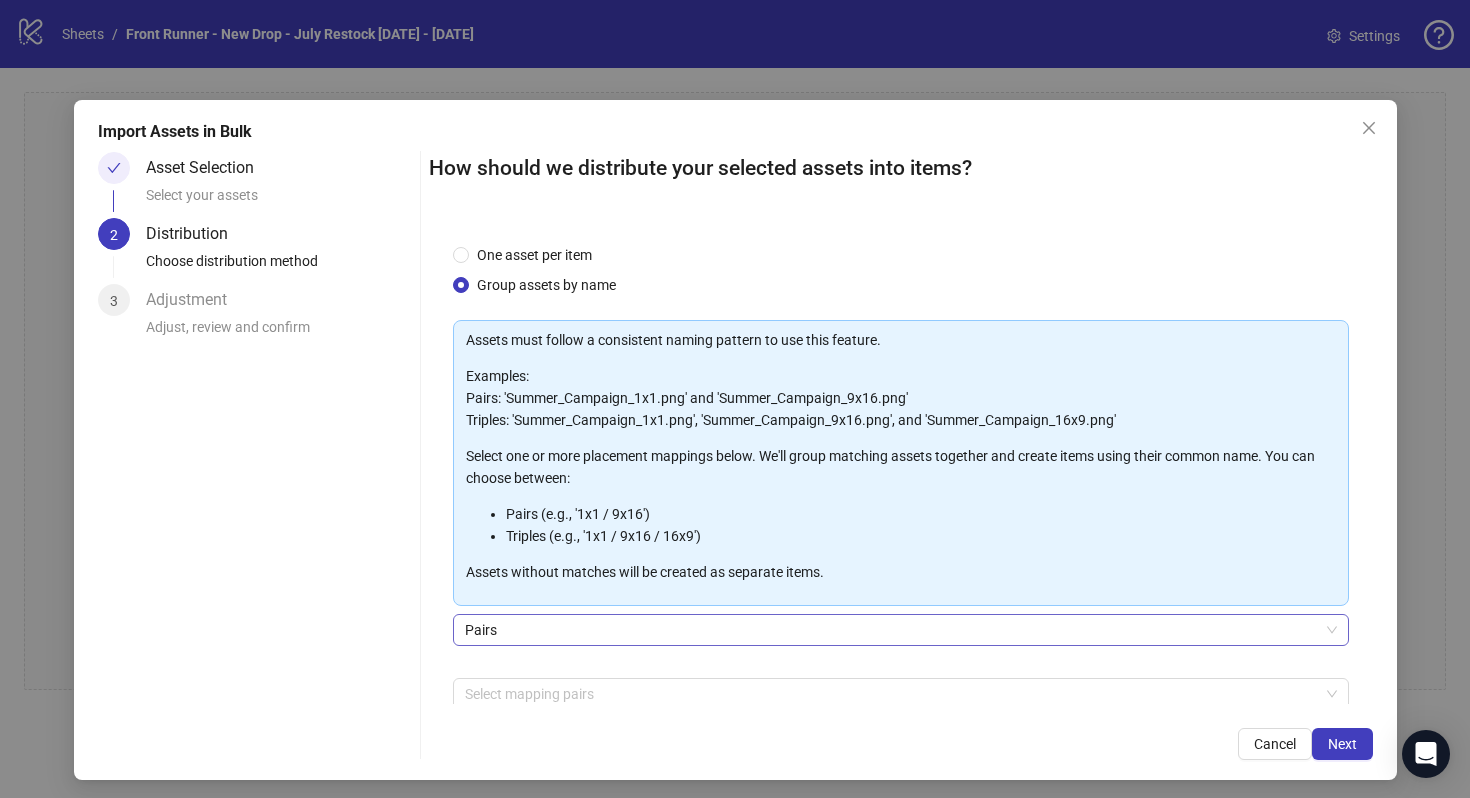 scroll, scrollTop: 101, scrollLeft: 0, axis: vertical 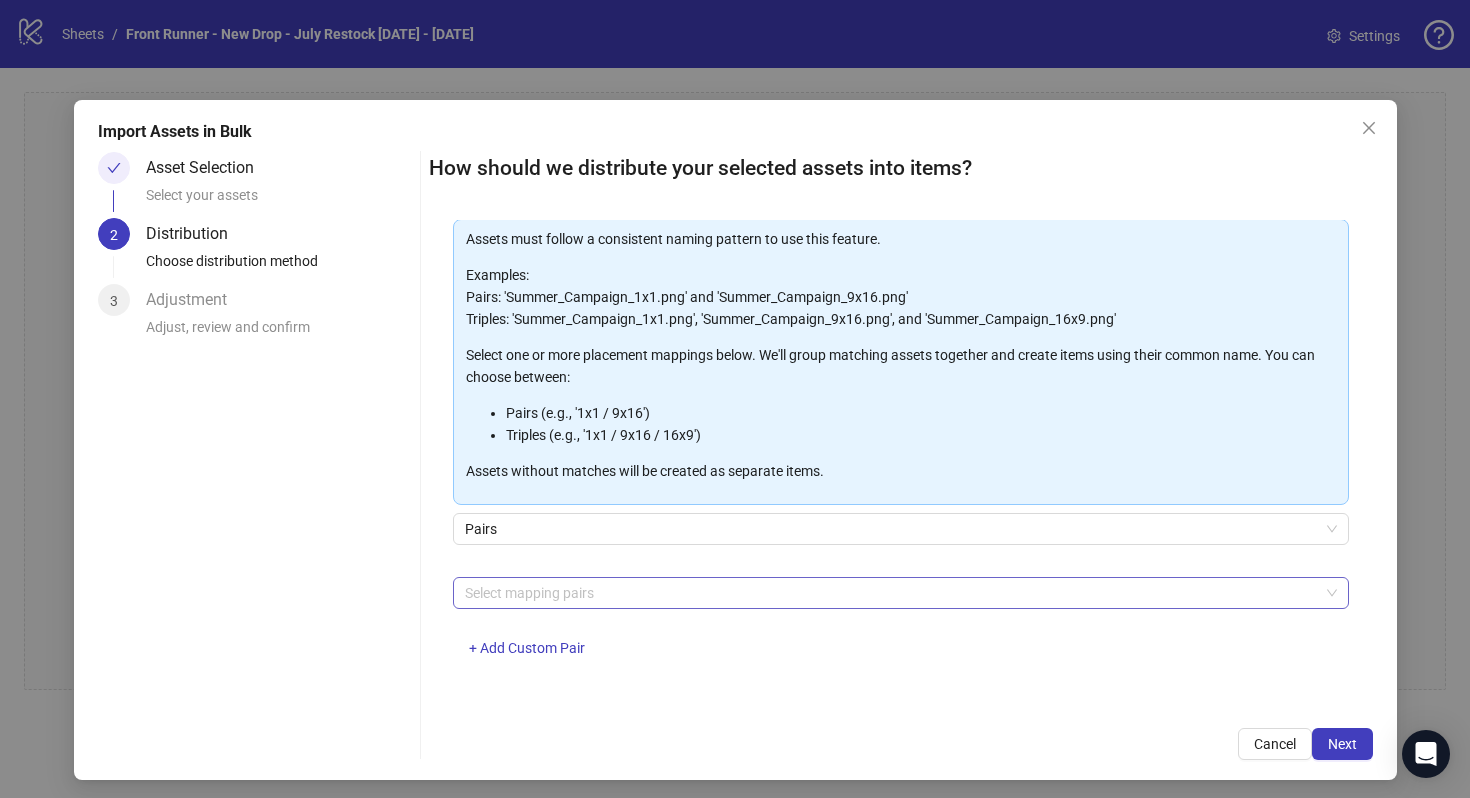 click at bounding box center (890, 593) 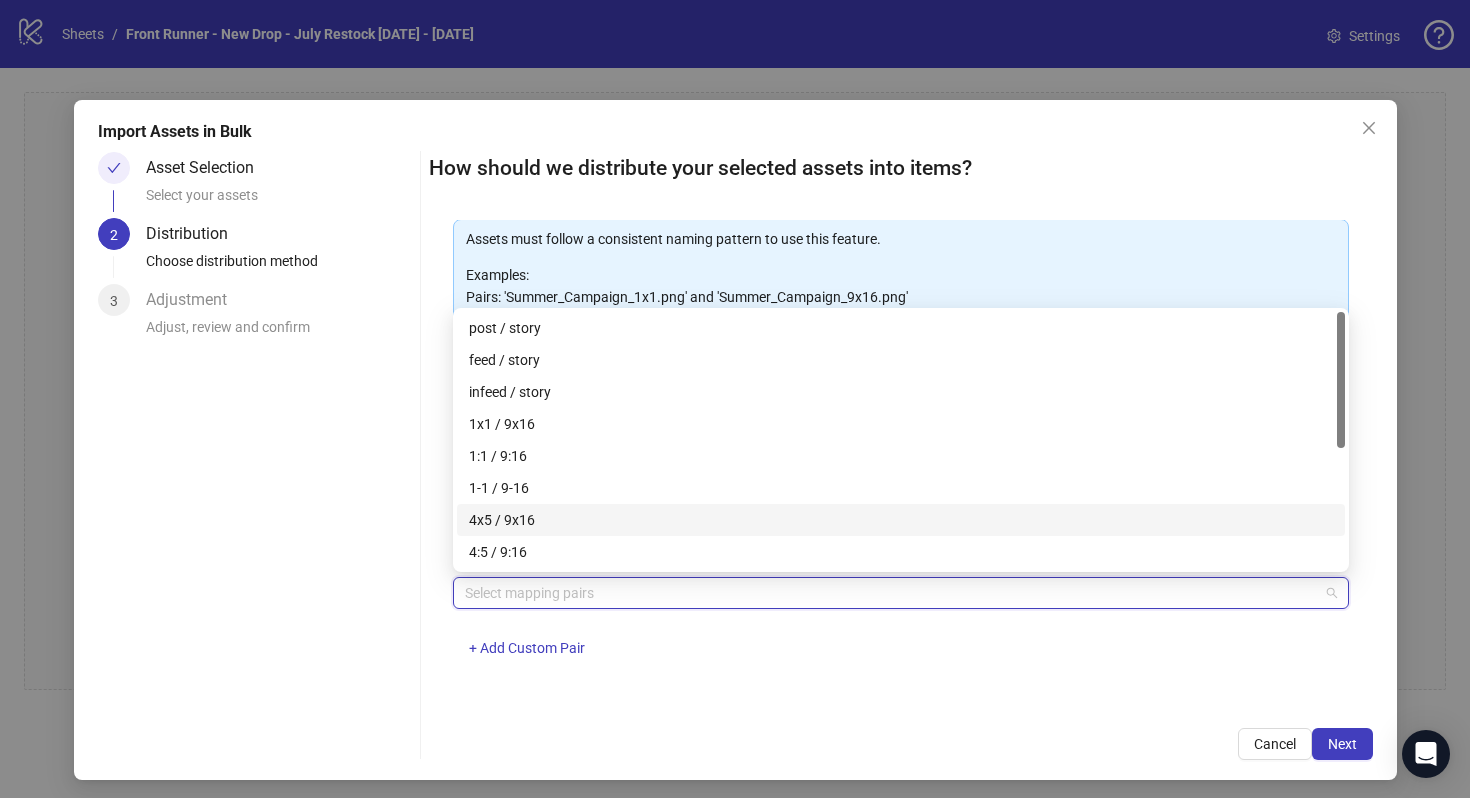 click on "4x5 / 9x16" at bounding box center (901, 520) 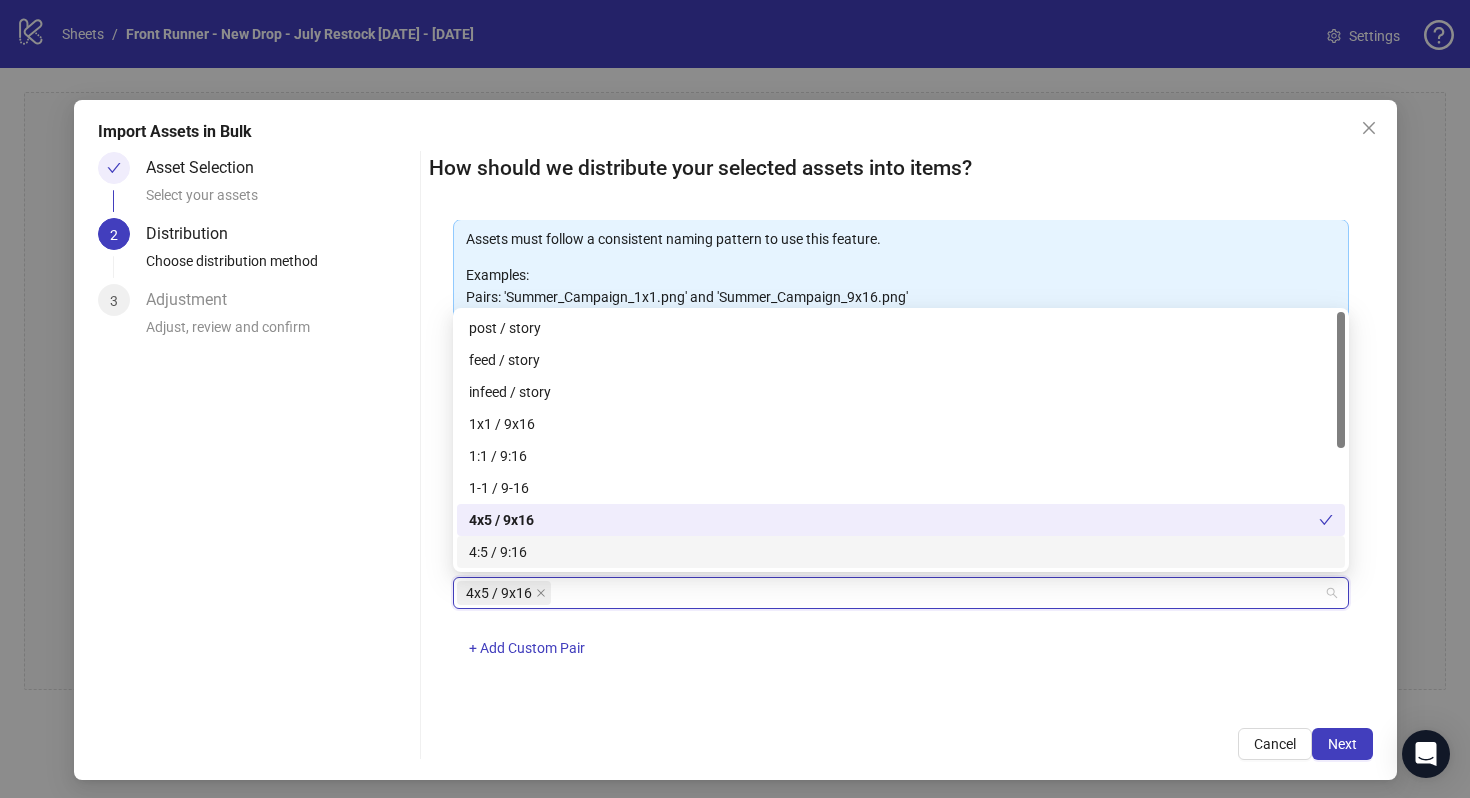 click on "4x5 / 9x16   + Add Custom Pair" at bounding box center (901, 629) 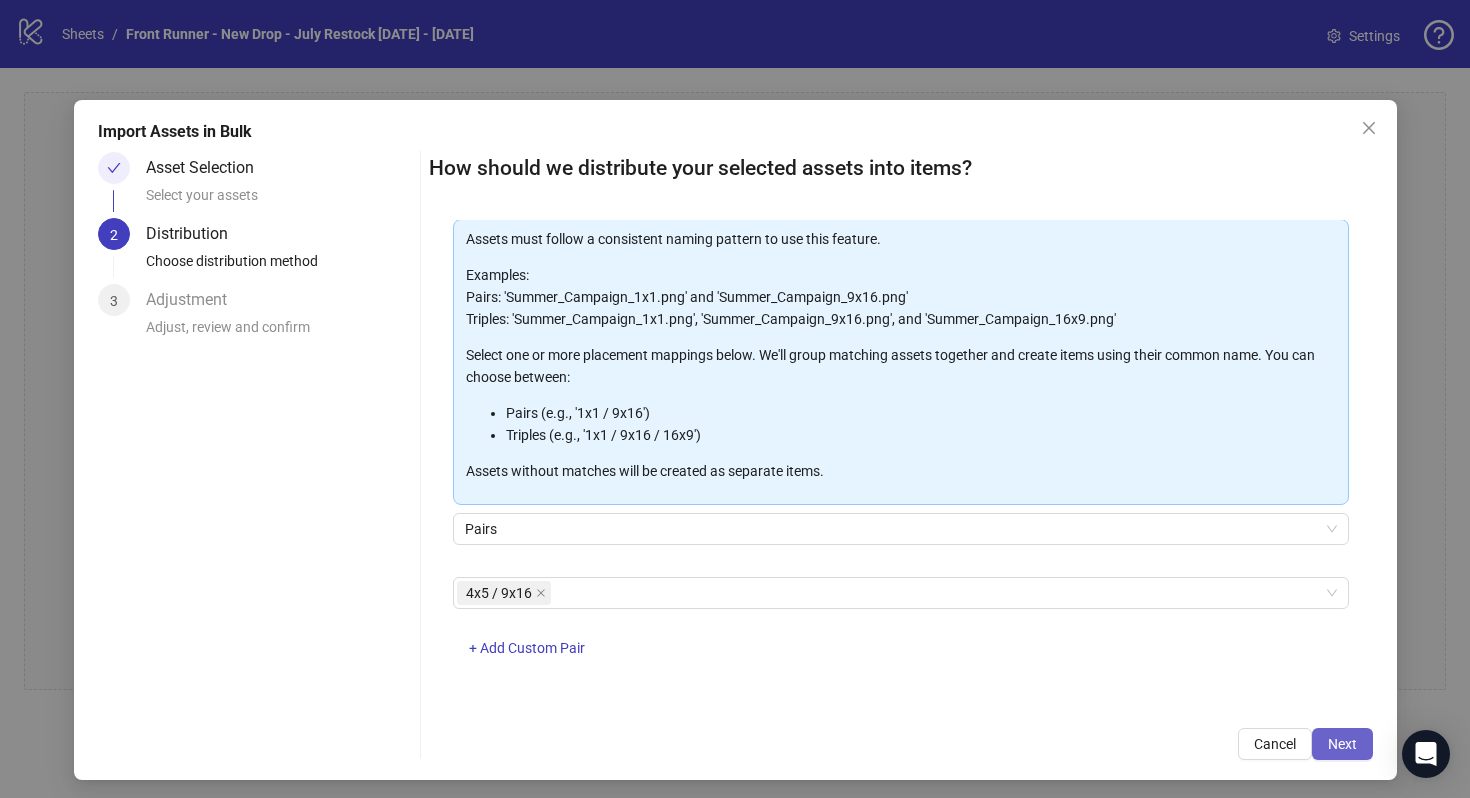 click on "Next" at bounding box center (1342, 744) 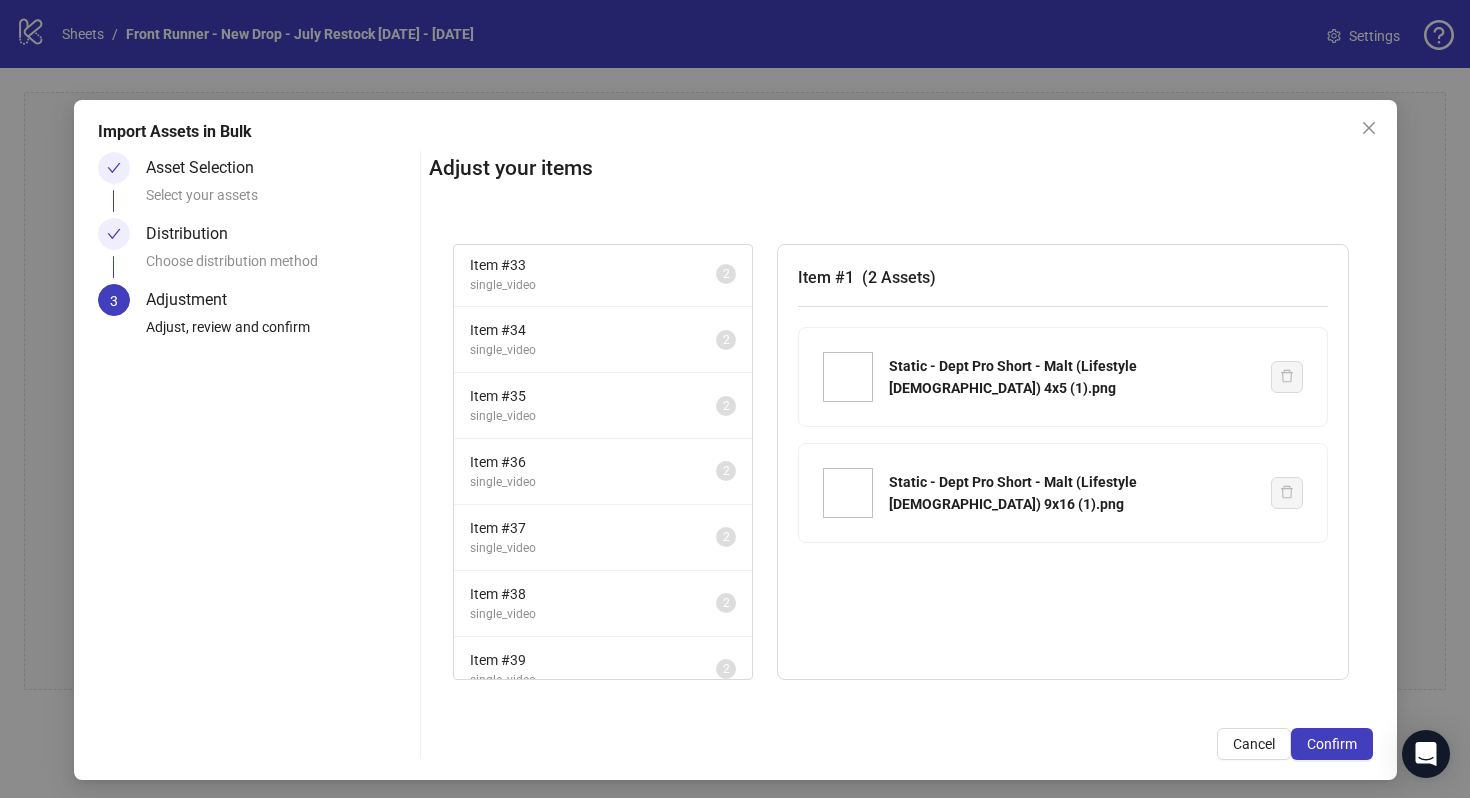 scroll, scrollTop: 2330, scrollLeft: 0, axis: vertical 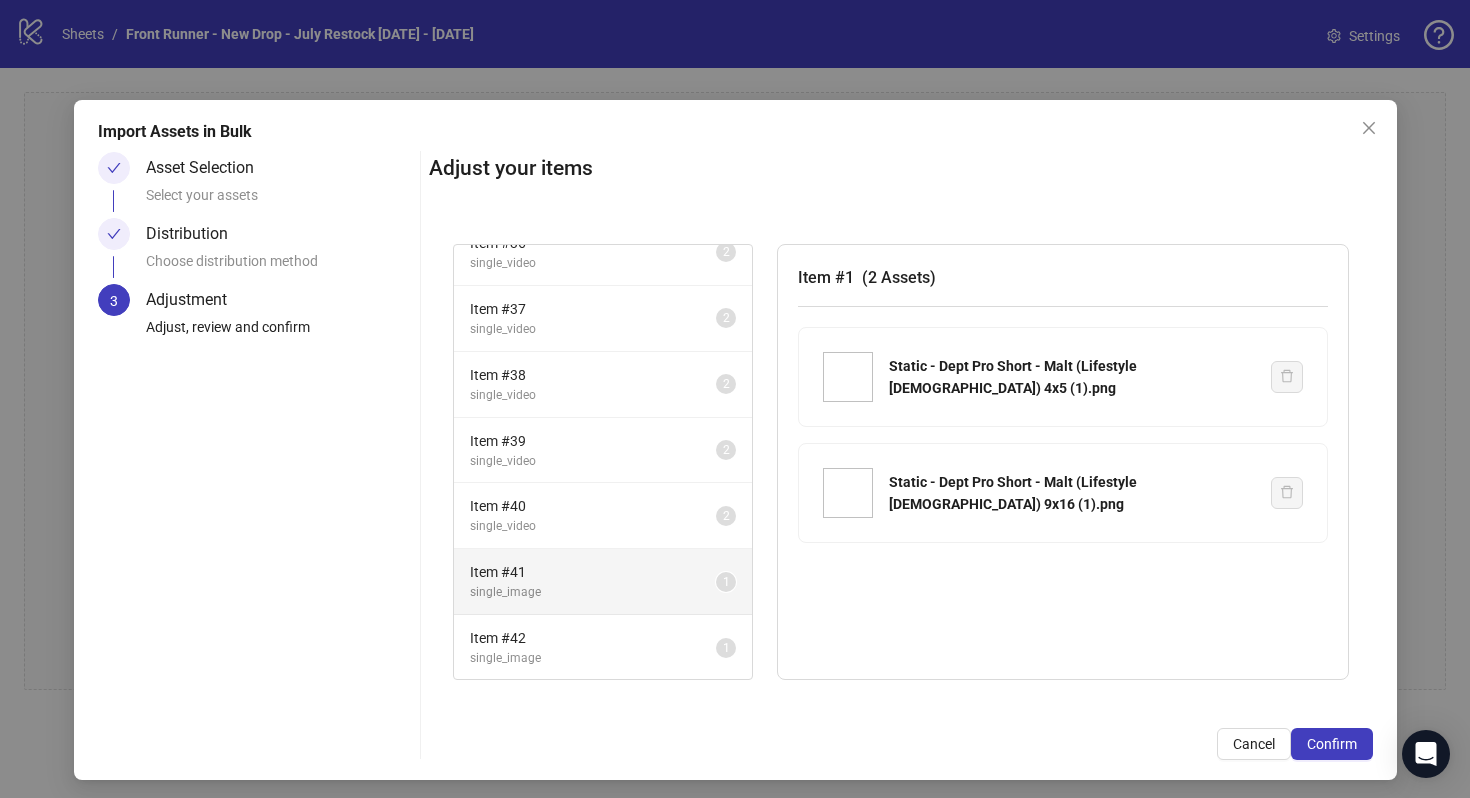 click on "single_image" at bounding box center (593, 592) 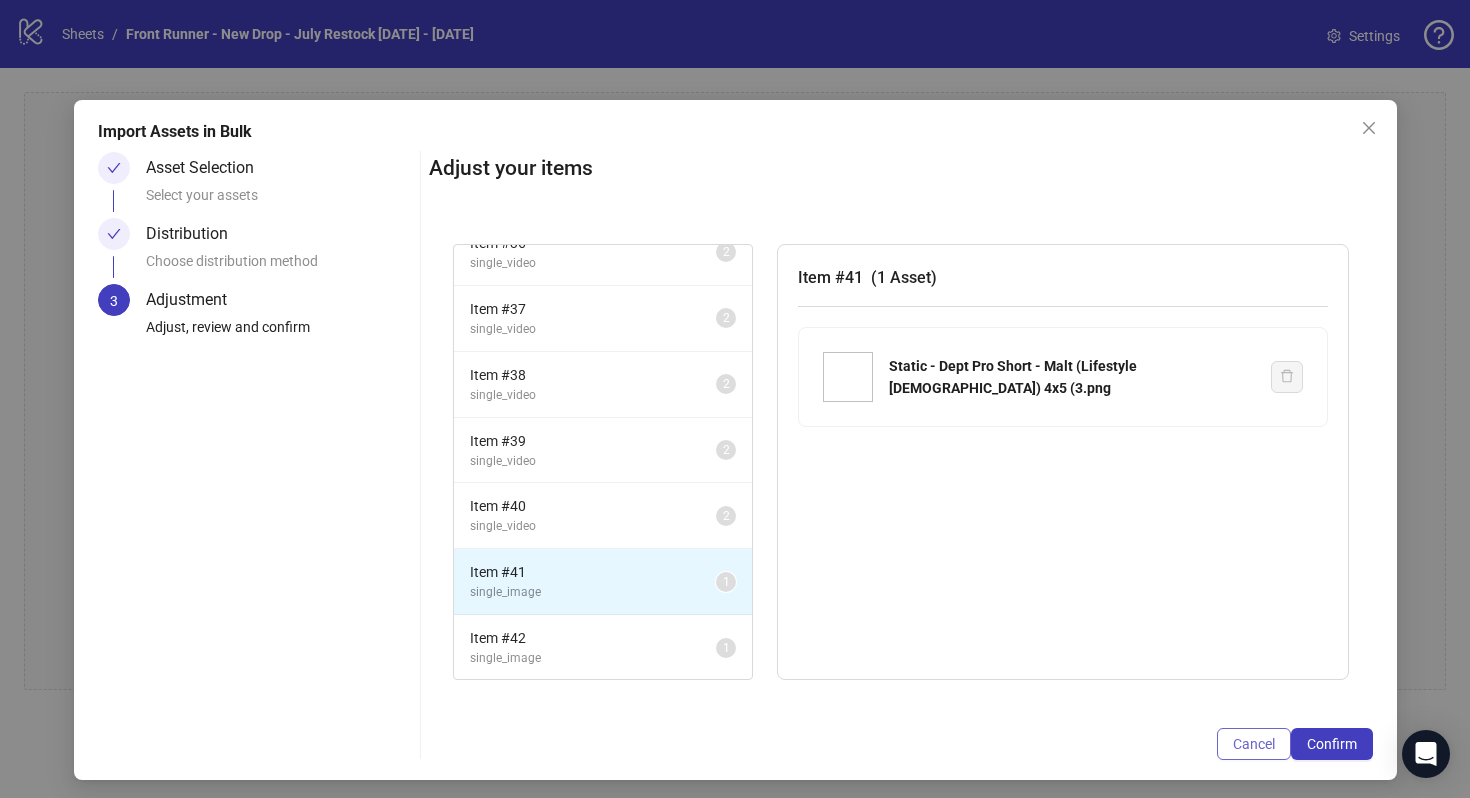 click on "Cancel" at bounding box center (1254, 744) 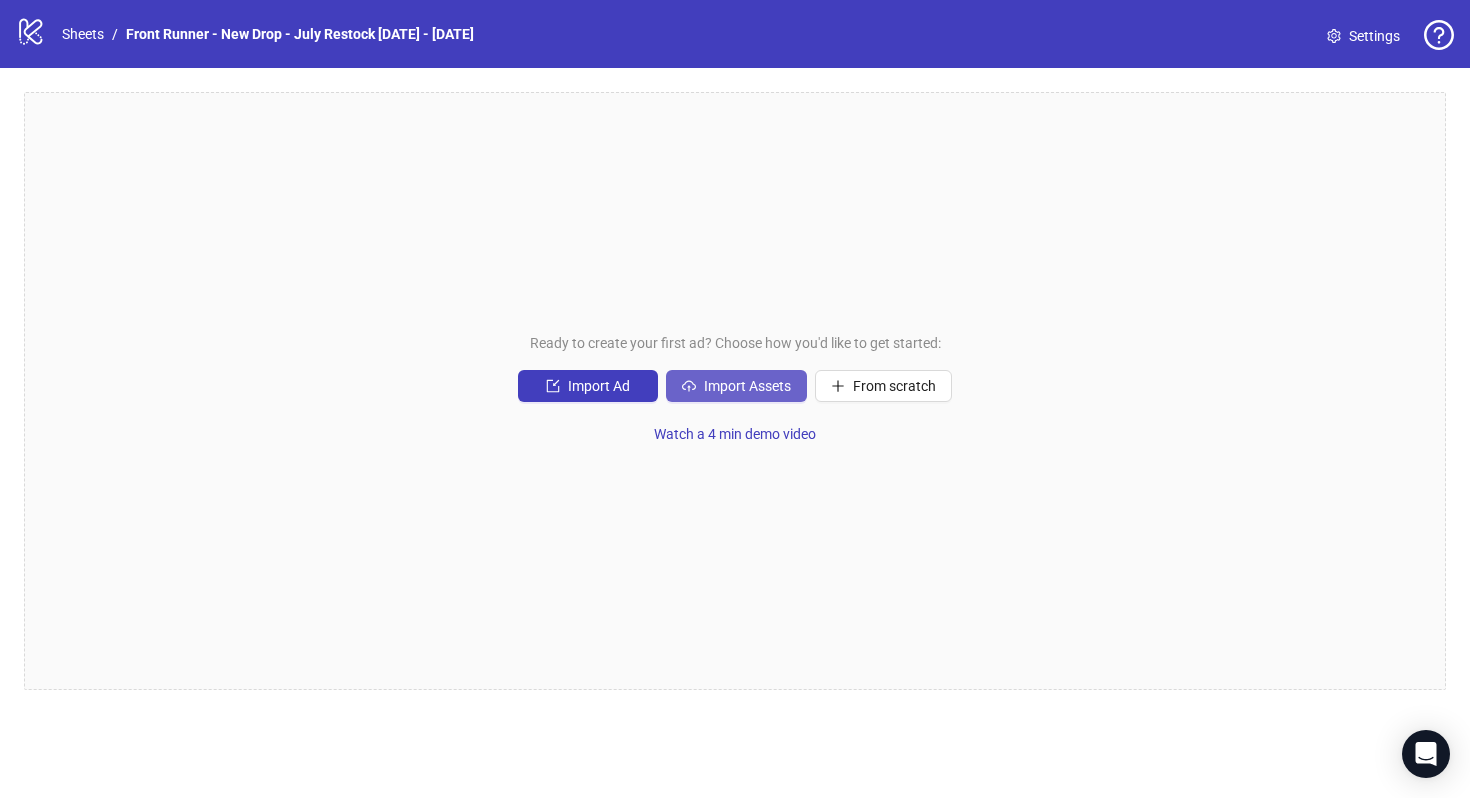 click on "Import Assets" at bounding box center [747, 386] 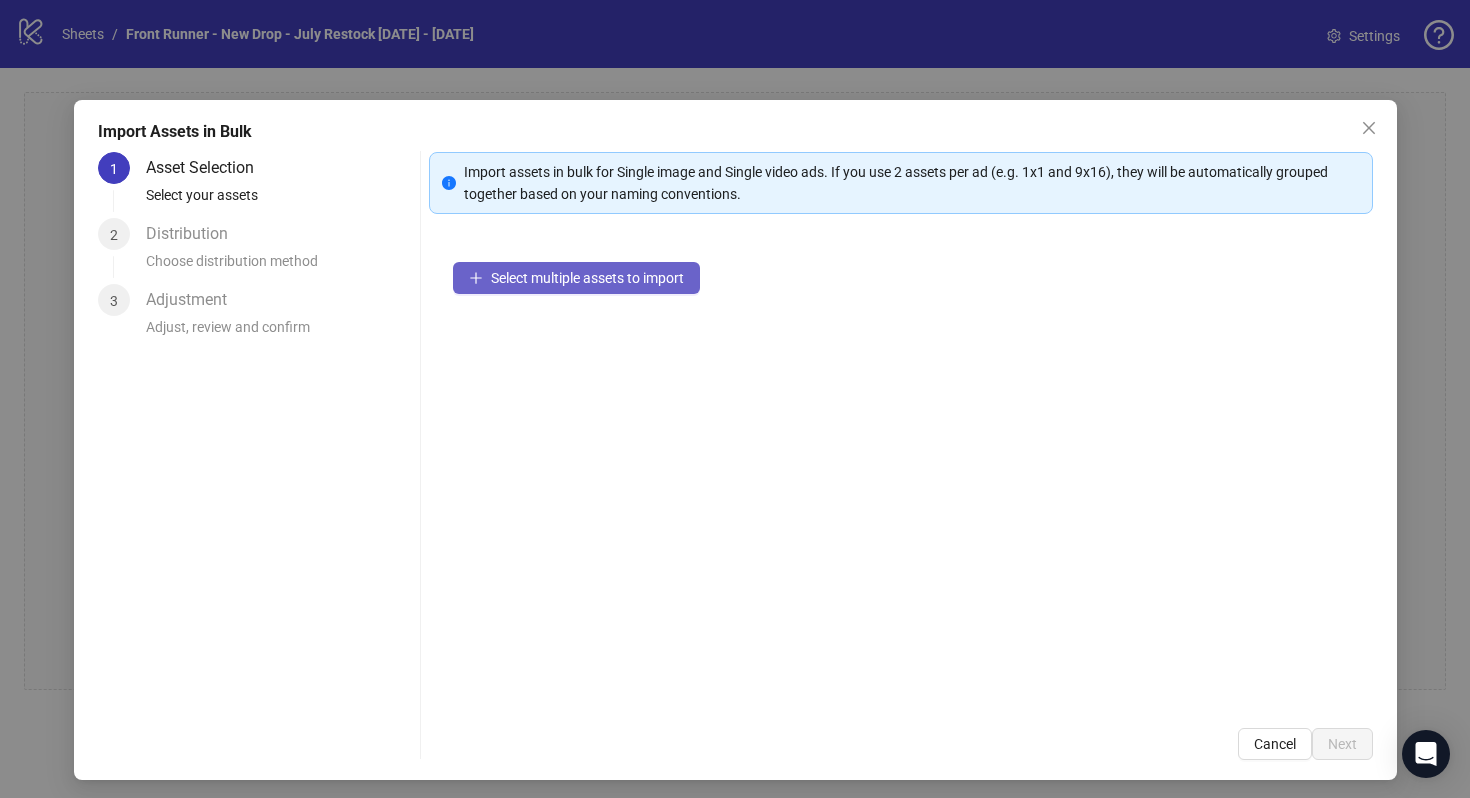 click on "Select multiple assets to import" at bounding box center [587, 278] 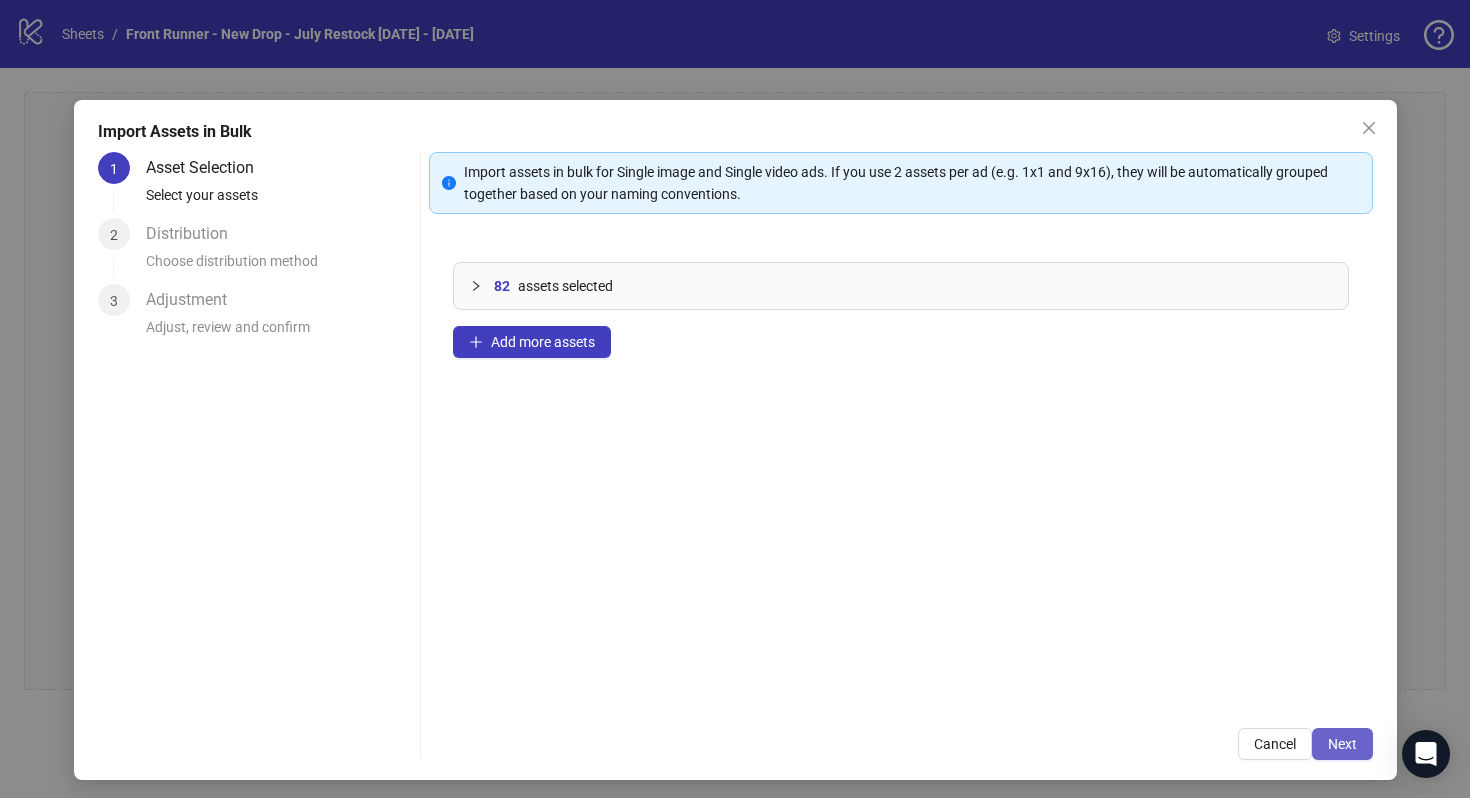 click on "Next" at bounding box center (1342, 744) 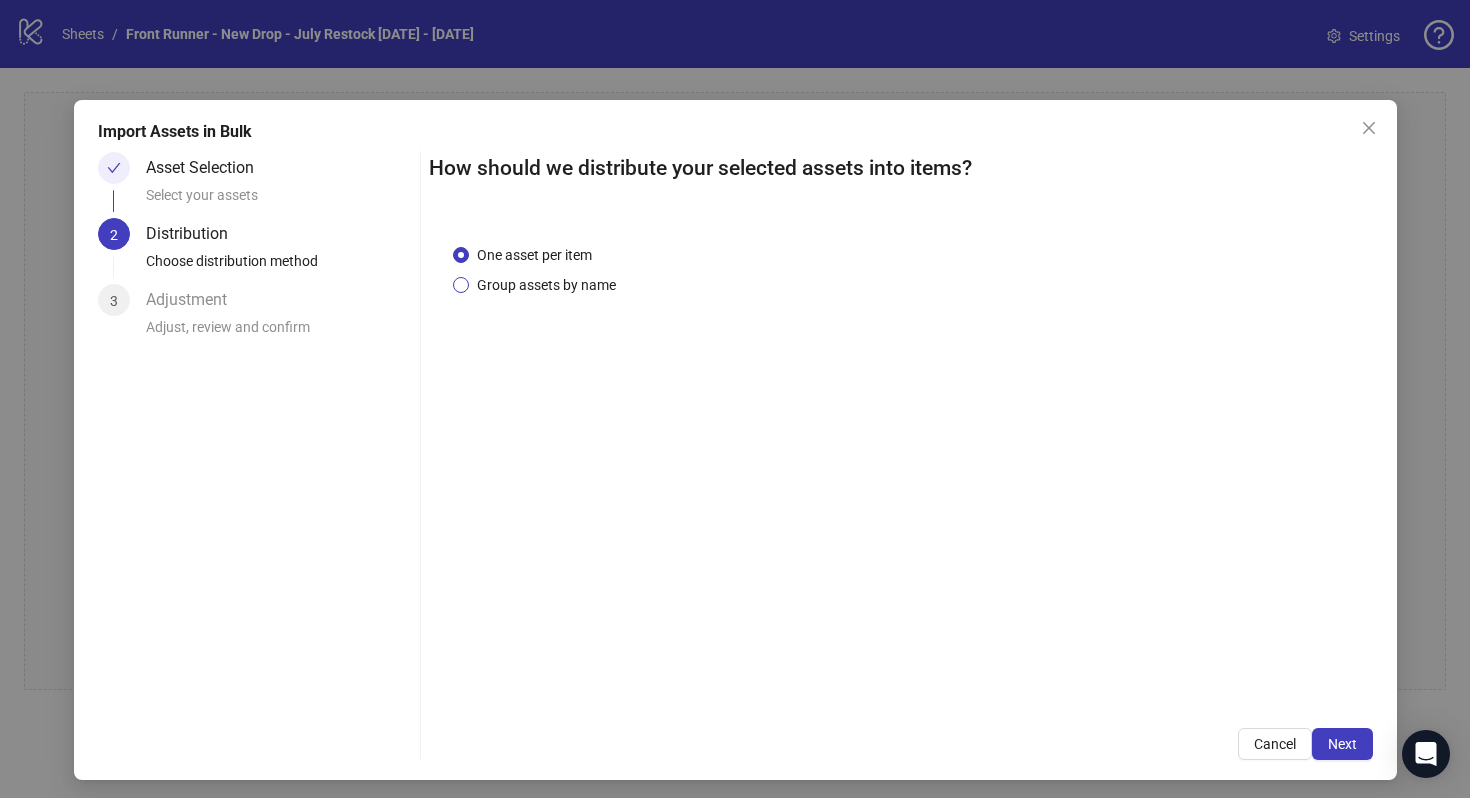 click on "Group assets by name" at bounding box center (546, 285) 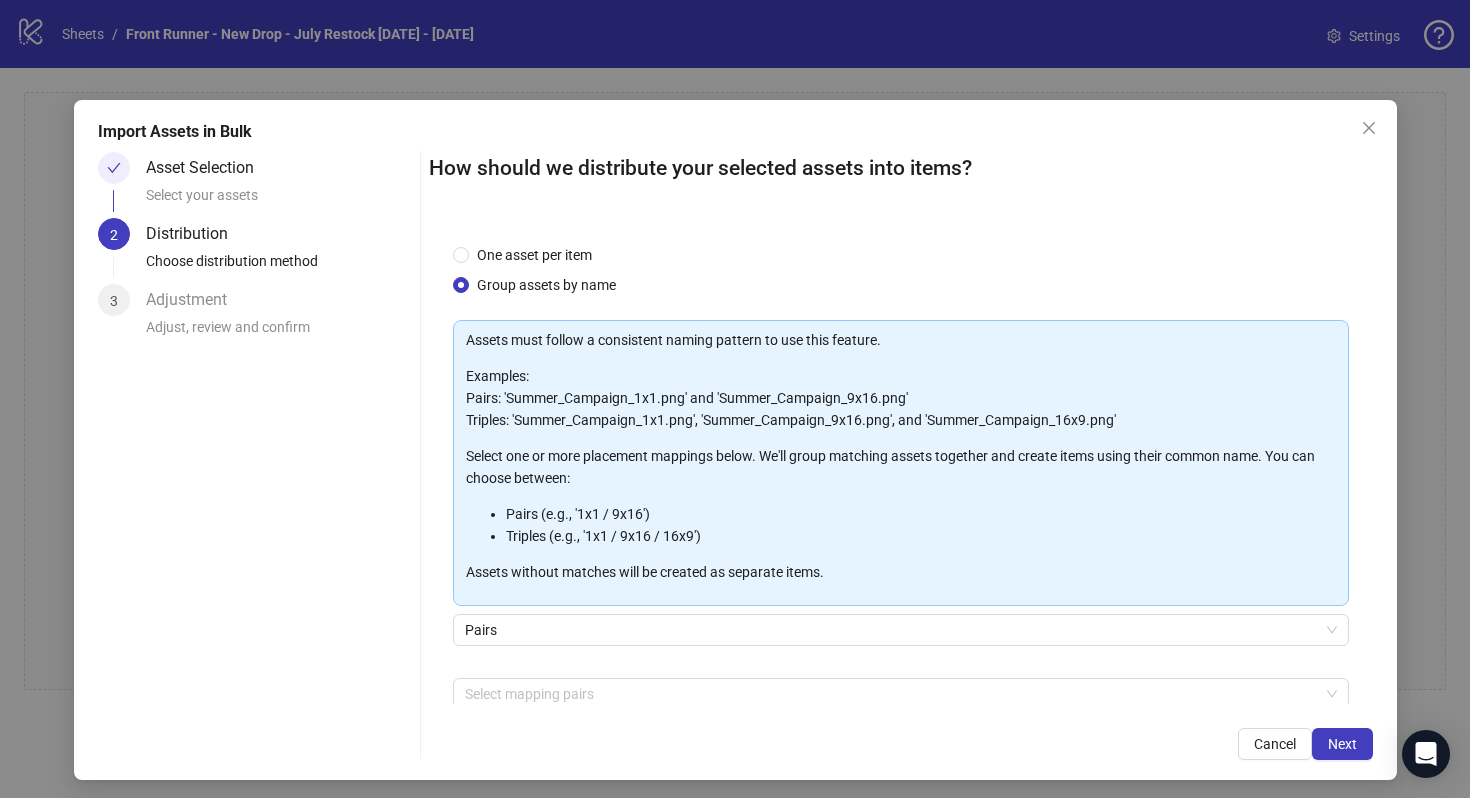scroll, scrollTop: 101, scrollLeft: 0, axis: vertical 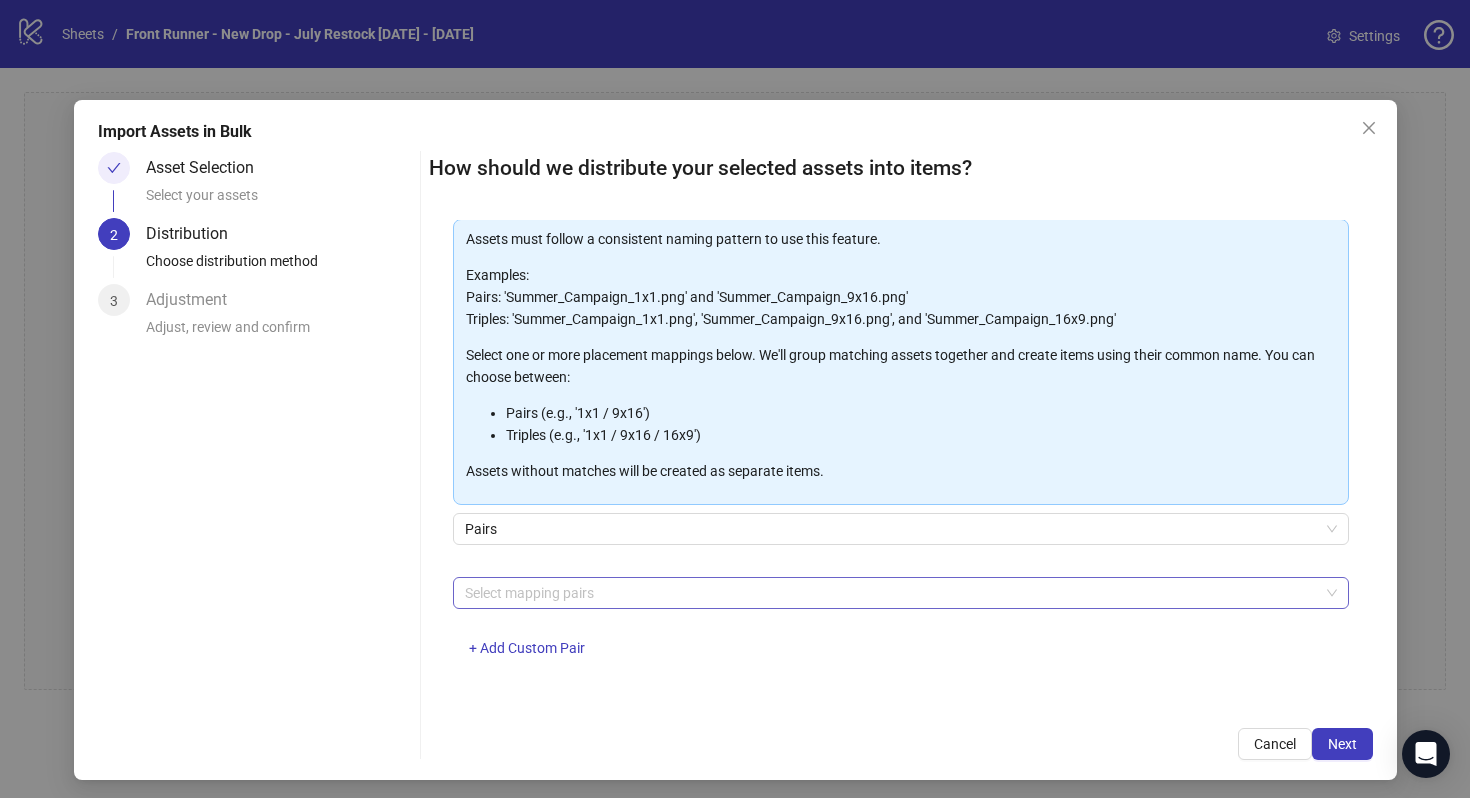 click at bounding box center [890, 593] 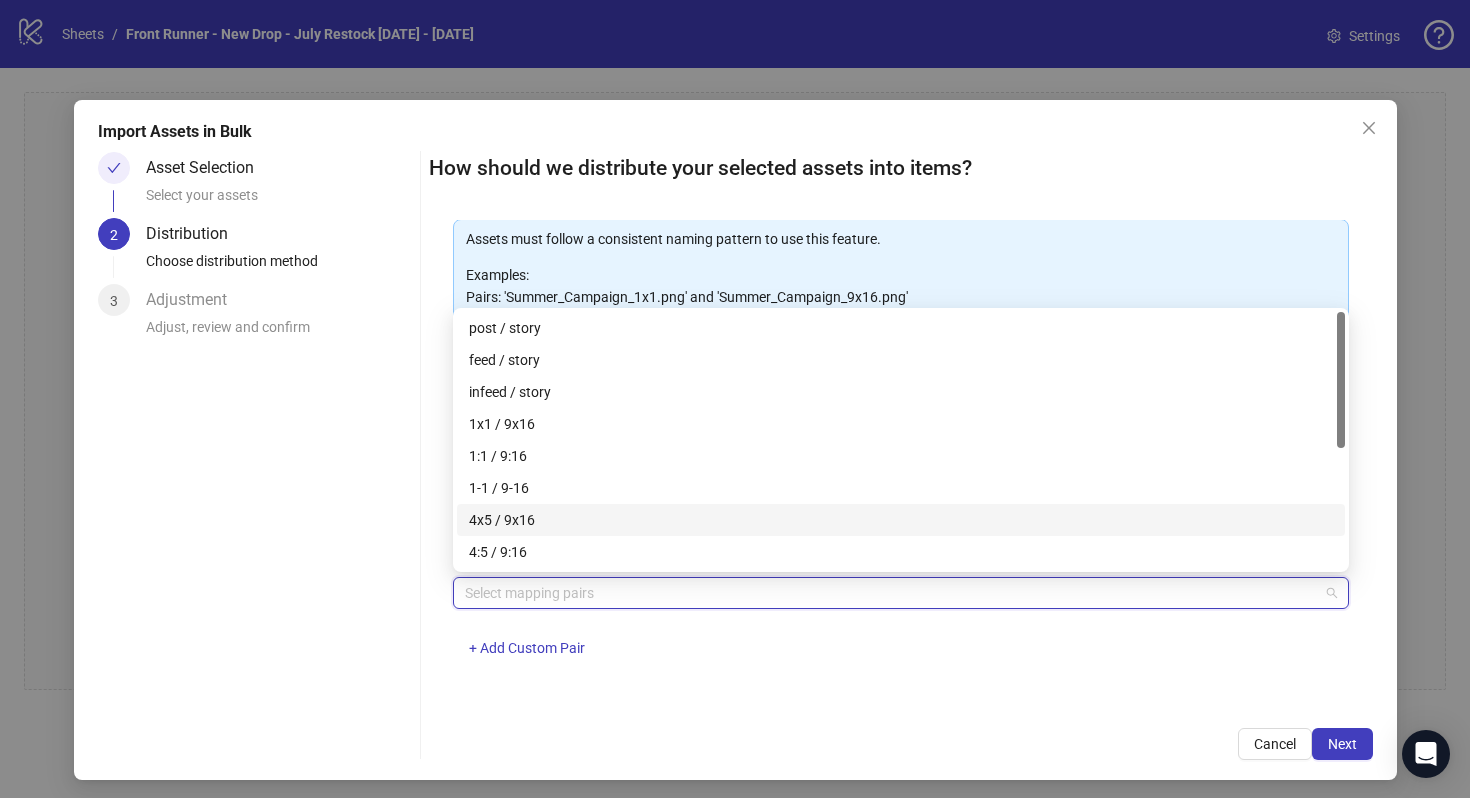 click on "4x5 / 9x16" at bounding box center (901, 520) 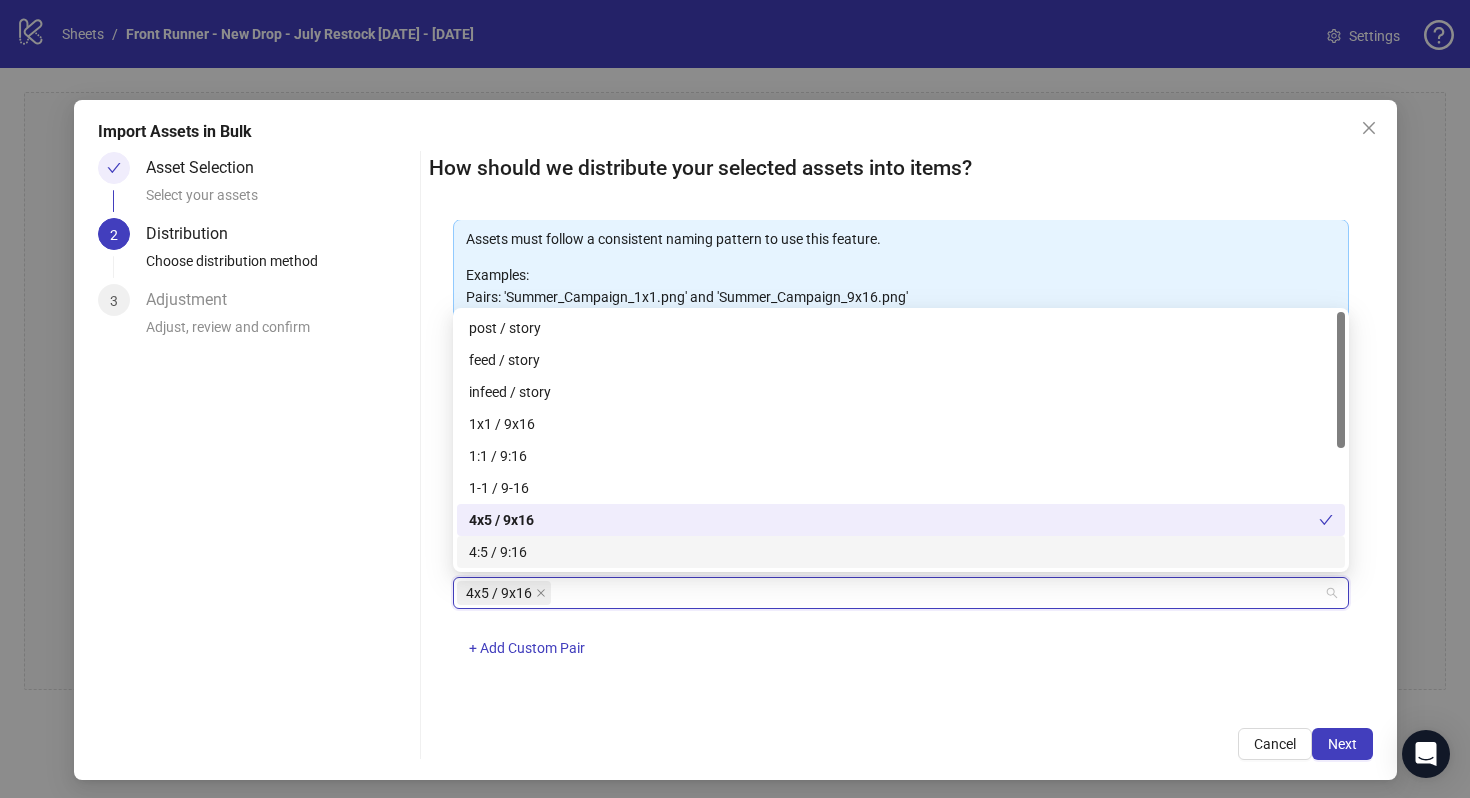 click on "4x5 / 9x16   + Add Custom Pair" at bounding box center [901, 629] 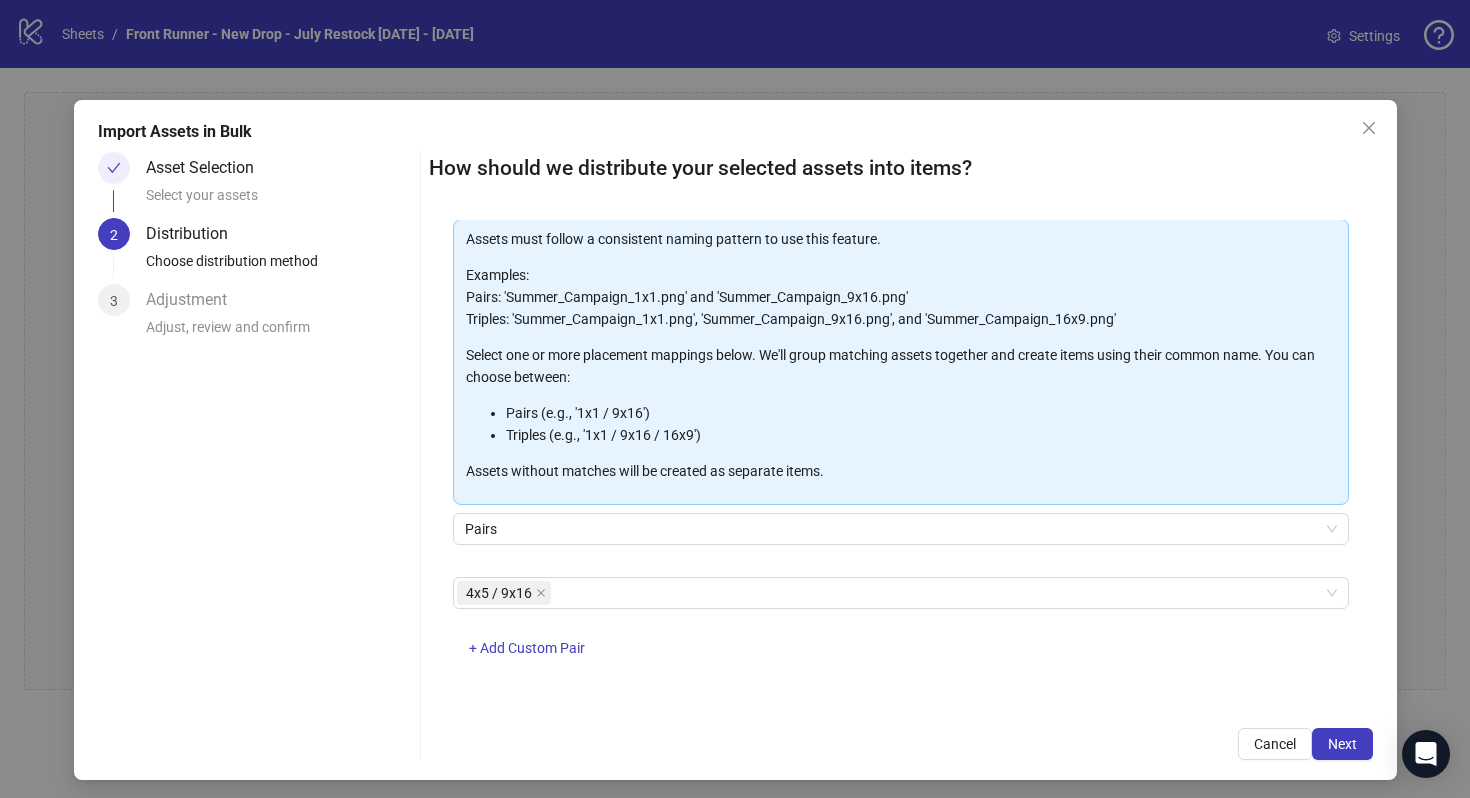 scroll, scrollTop: 6, scrollLeft: 0, axis: vertical 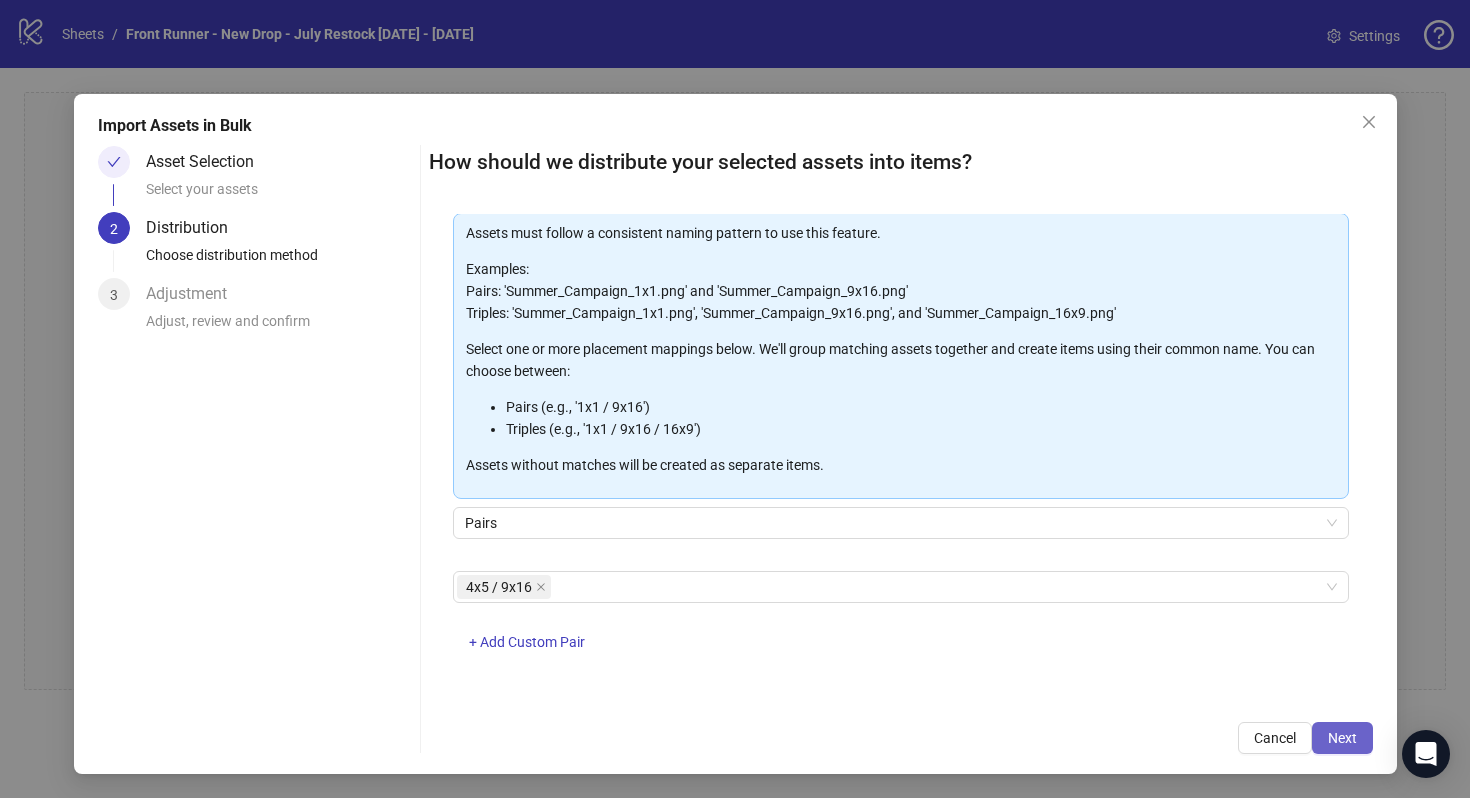 click on "Next" at bounding box center [1342, 738] 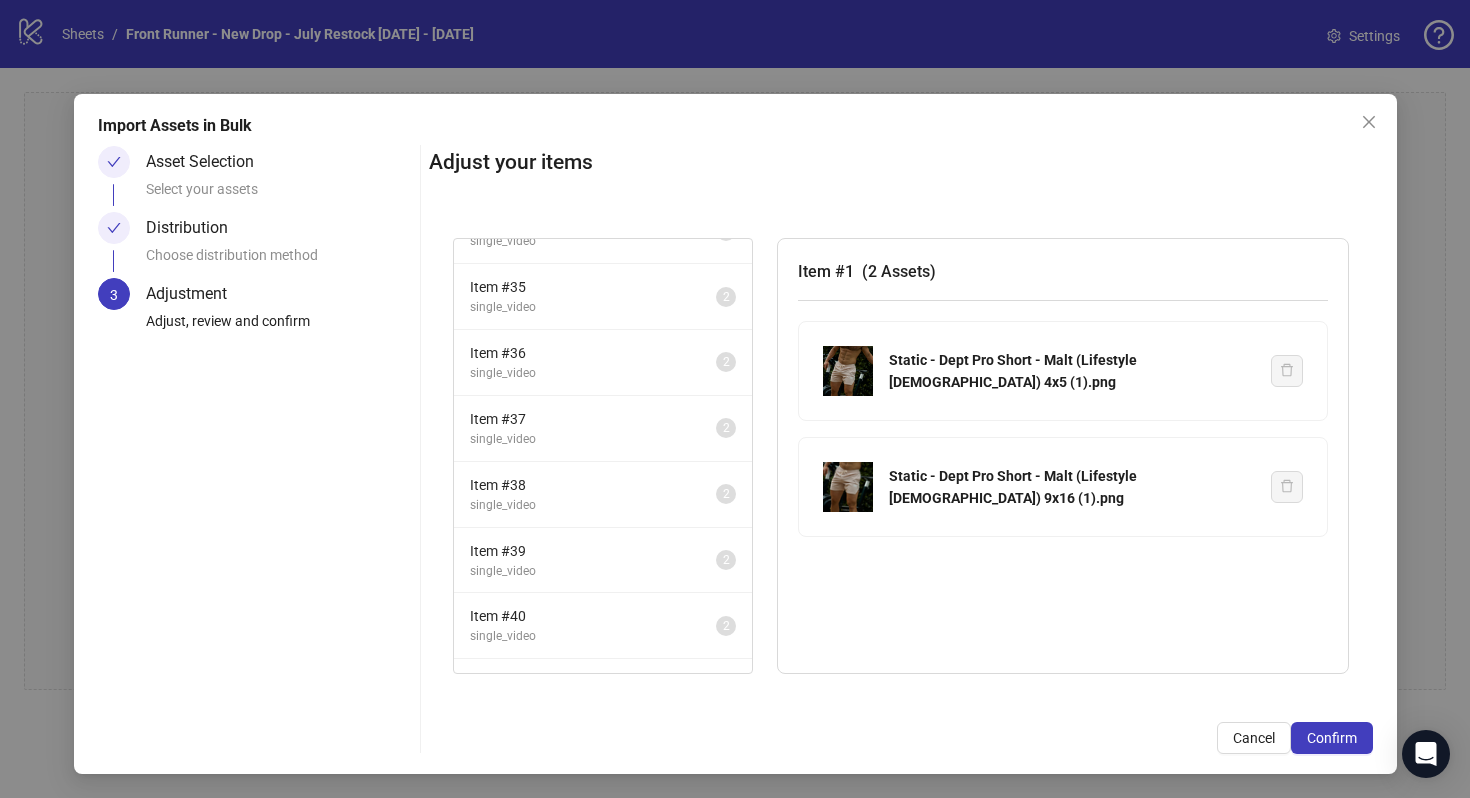 scroll, scrollTop: 2330, scrollLeft: 0, axis: vertical 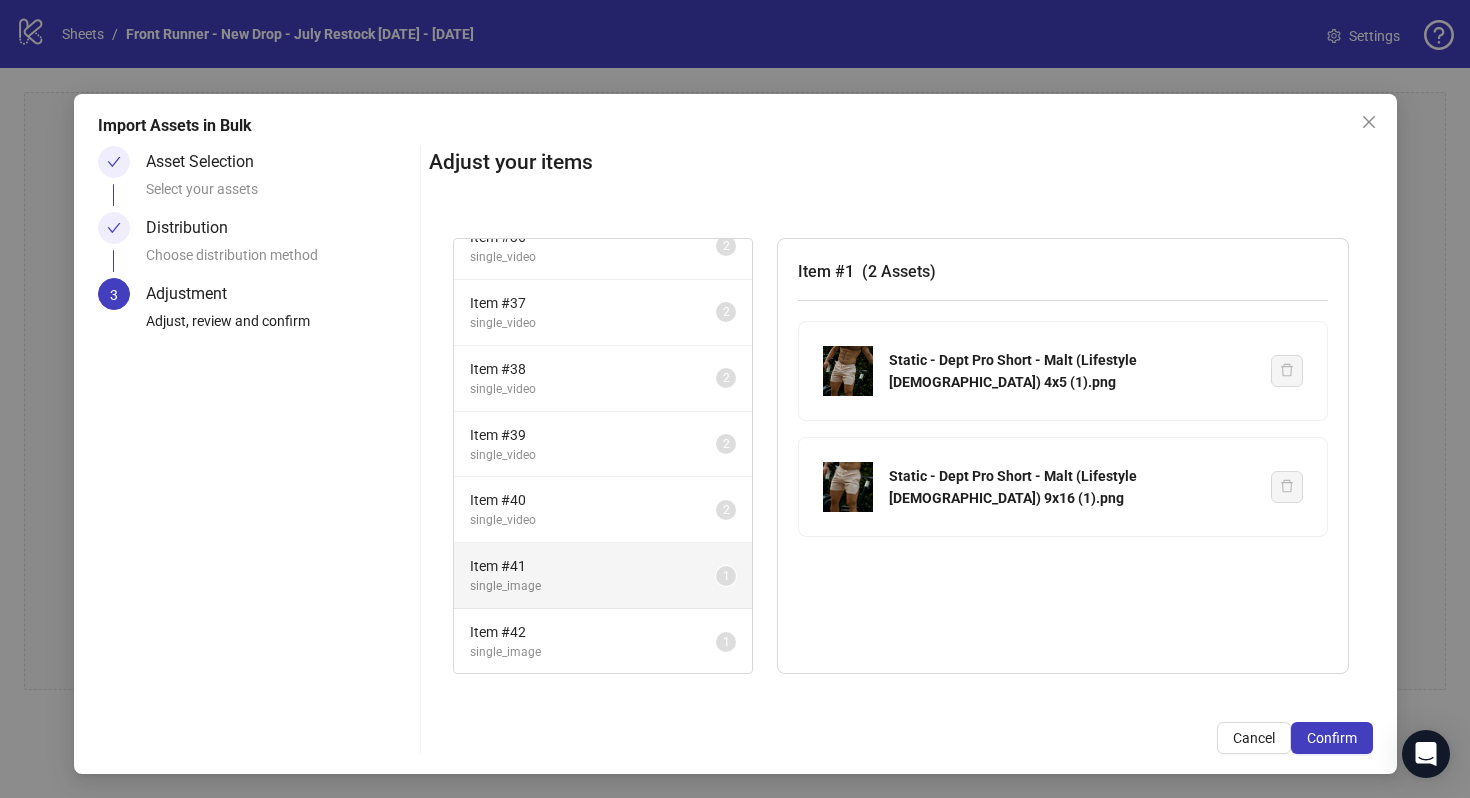 click on "single_image" at bounding box center [593, 586] 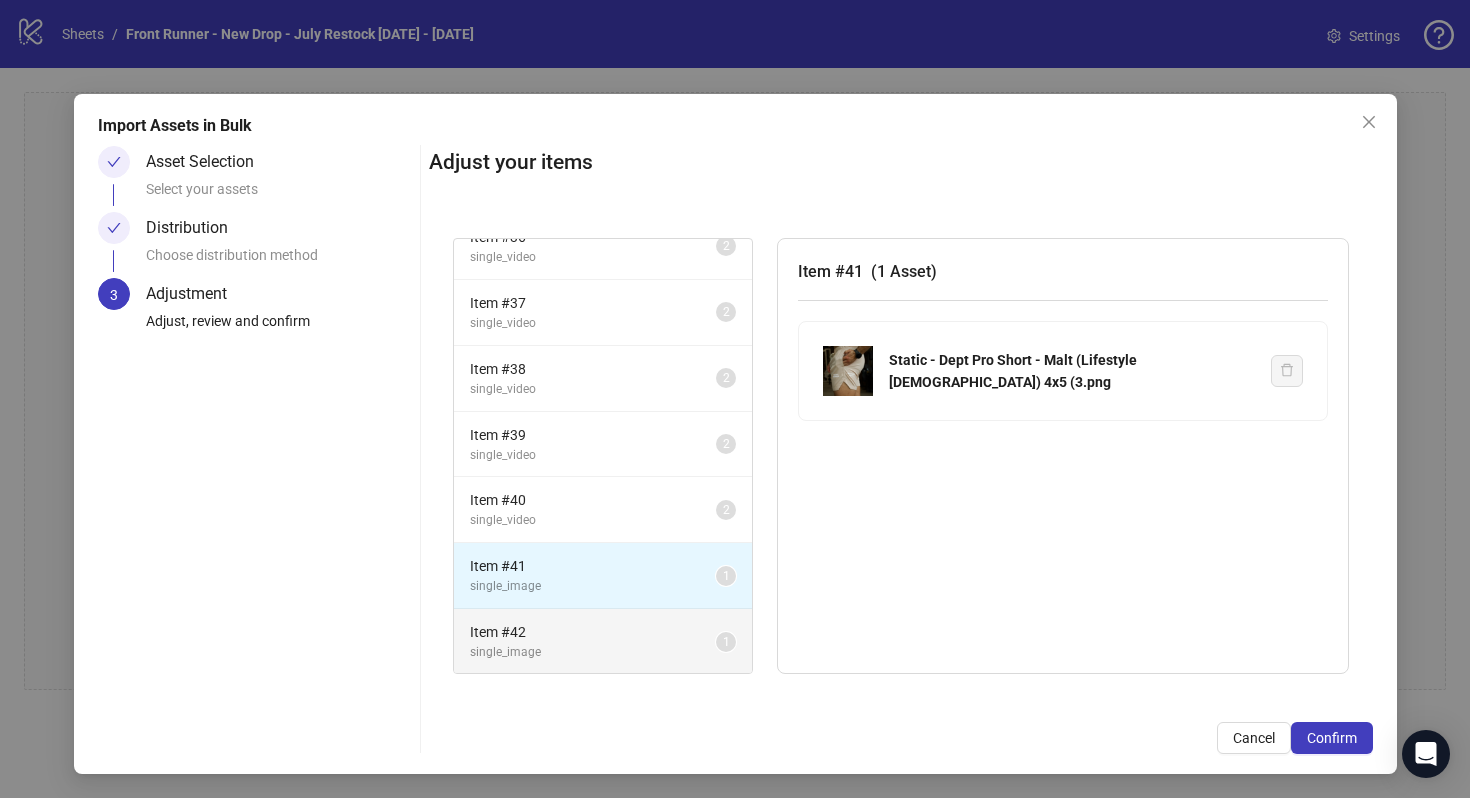 click on "Item # 42" at bounding box center [593, 632] 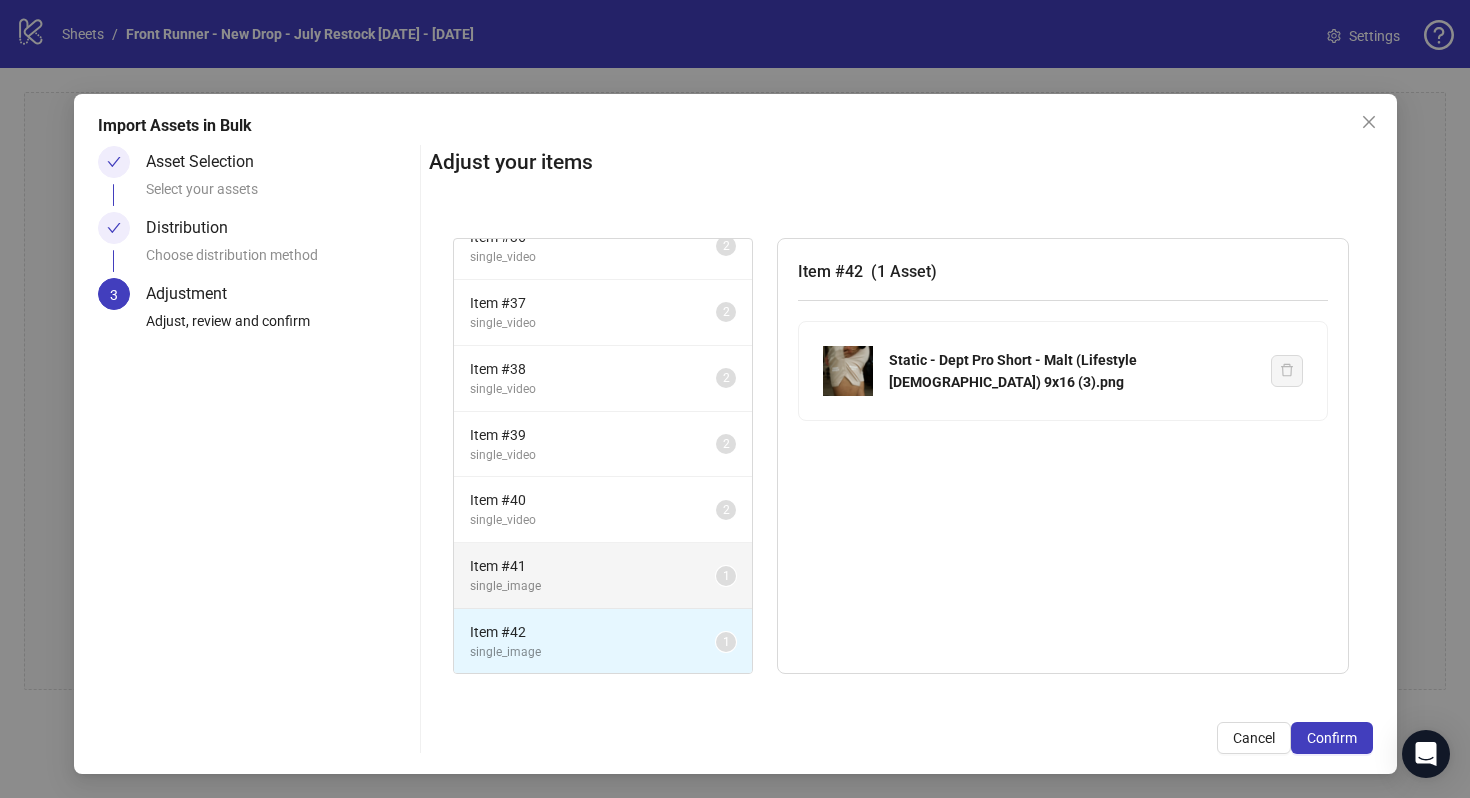 click on "single_image" at bounding box center [593, 586] 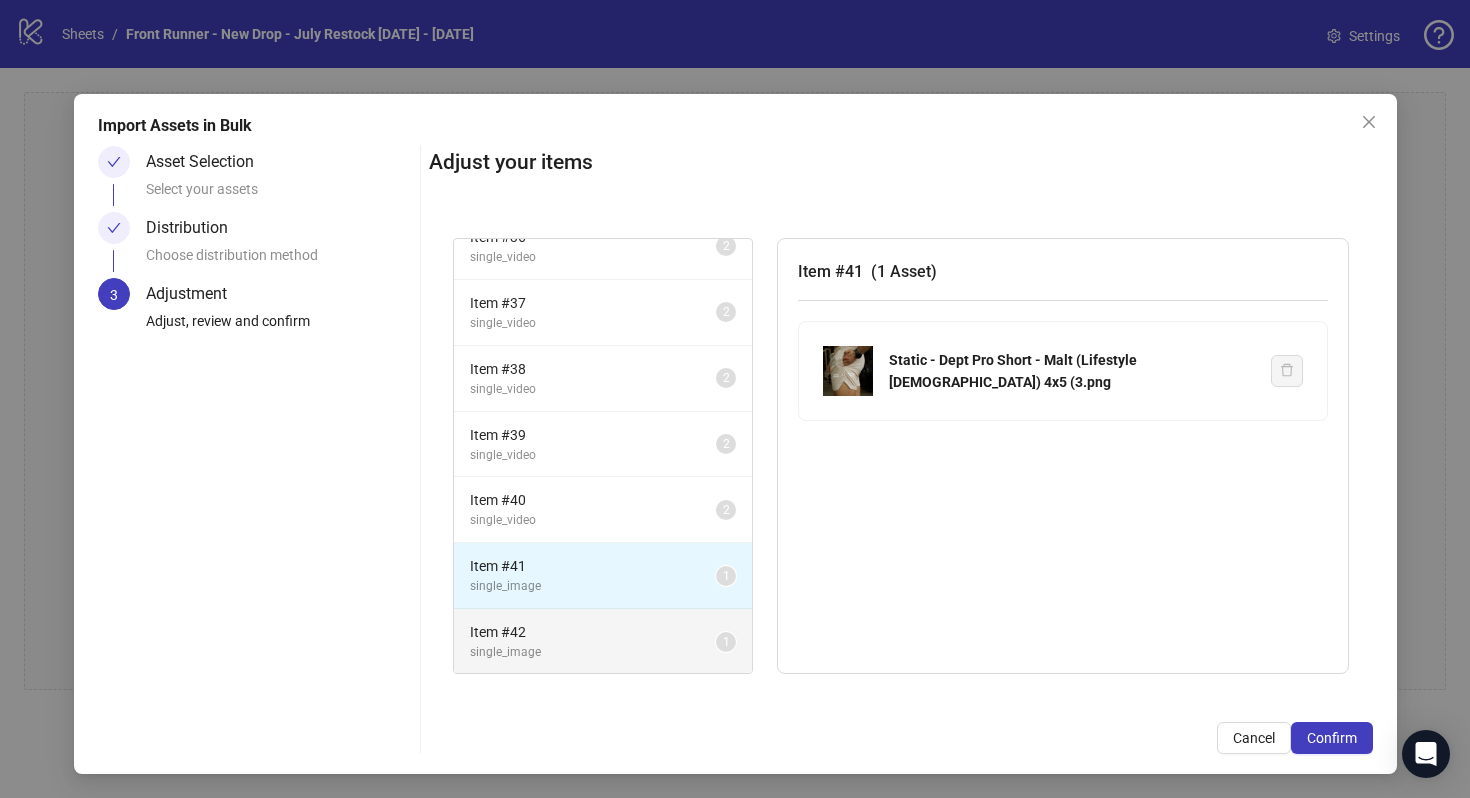 click on "single_image" at bounding box center (593, 652) 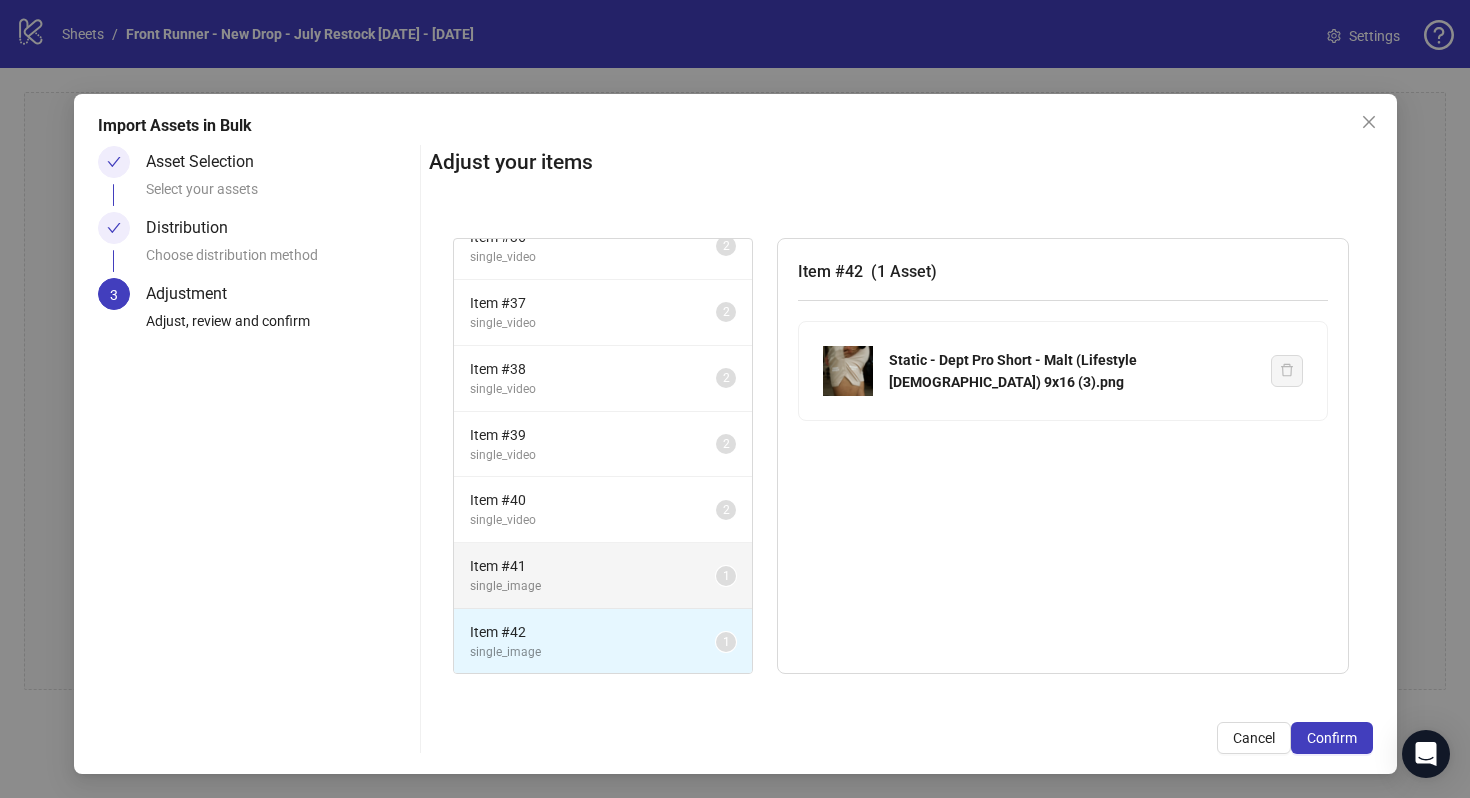 click on "single_image" at bounding box center (593, 586) 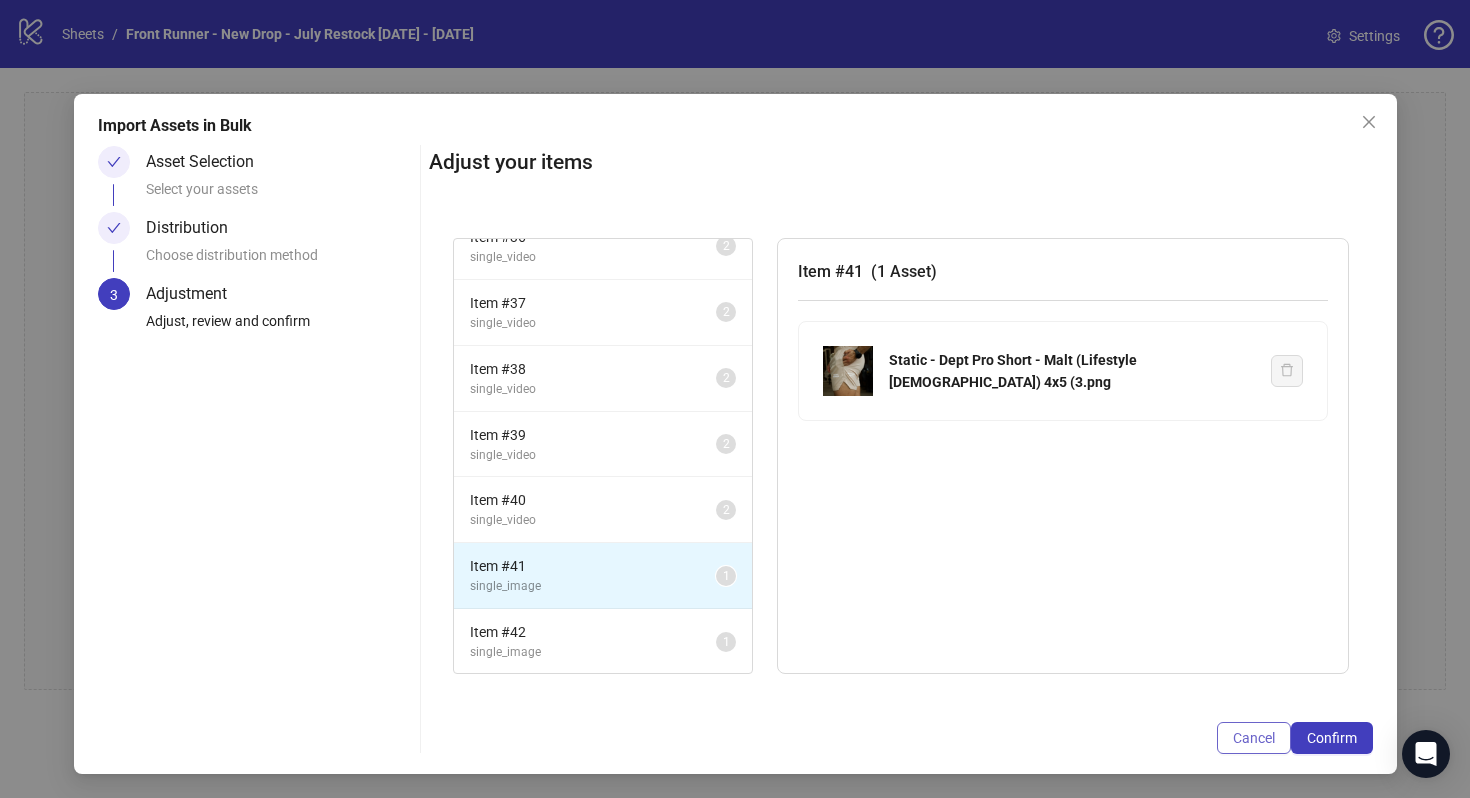 click on "Cancel" at bounding box center (1254, 738) 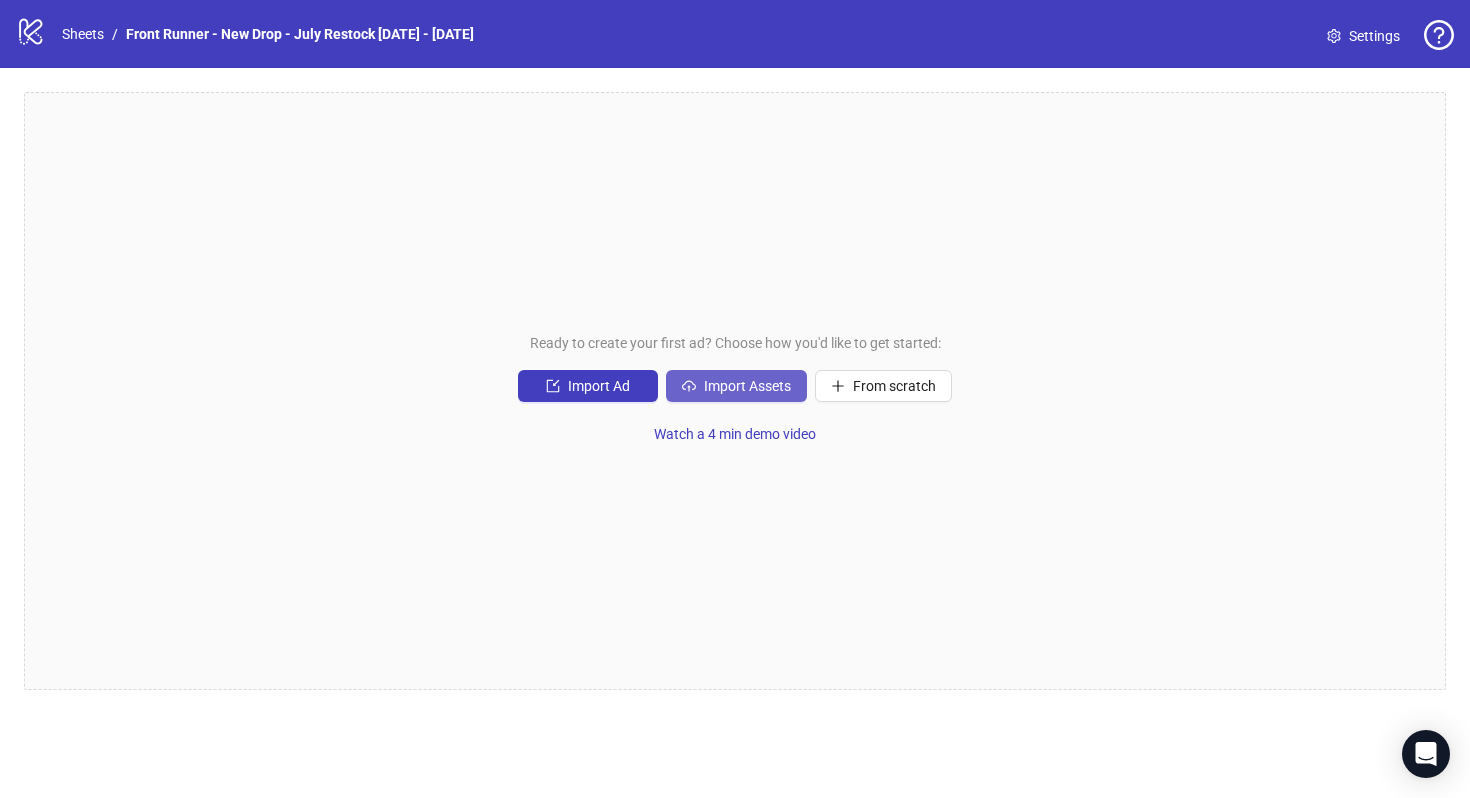 click on "Import Assets" at bounding box center [736, 386] 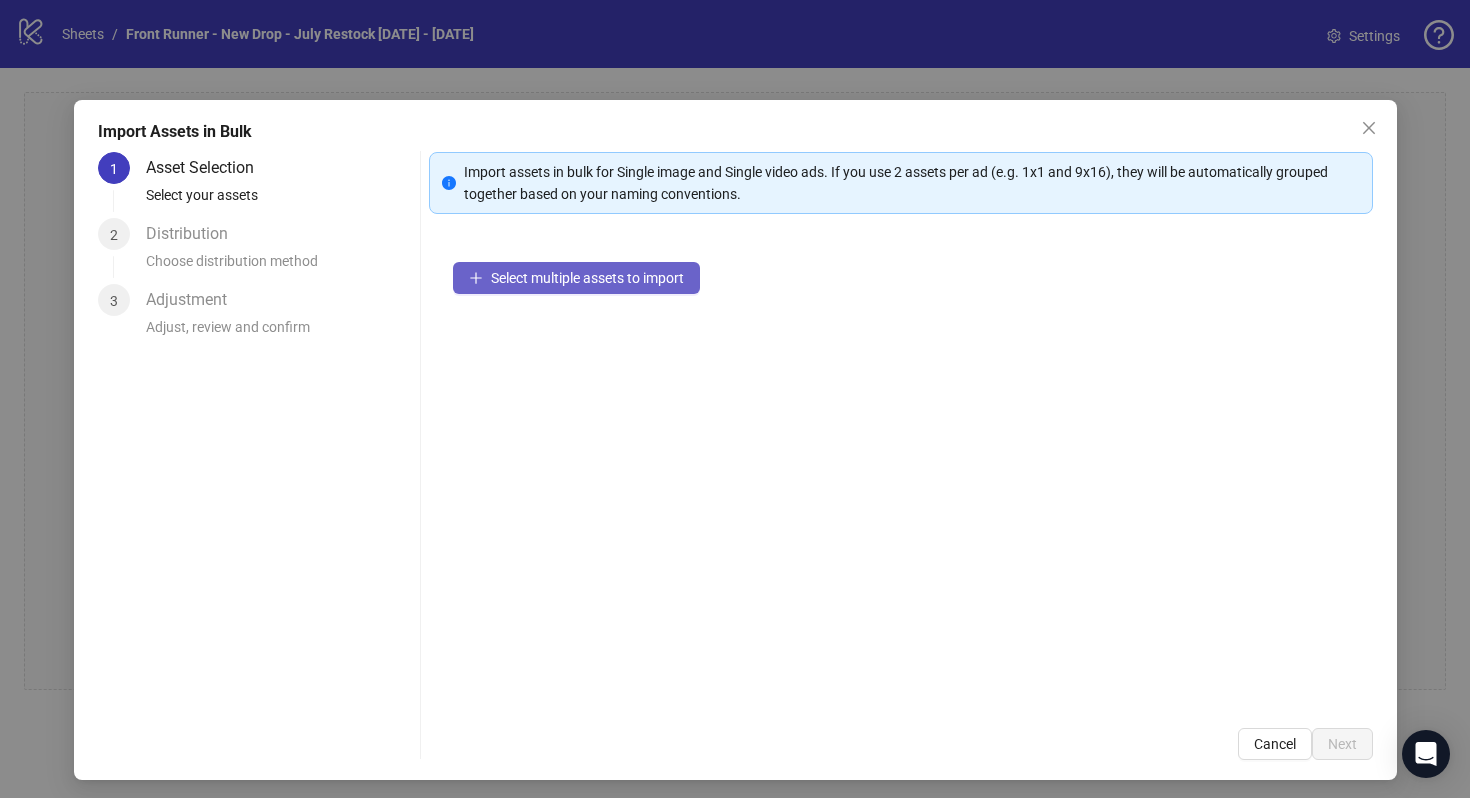 click on "Select multiple assets to import" at bounding box center (587, 278) 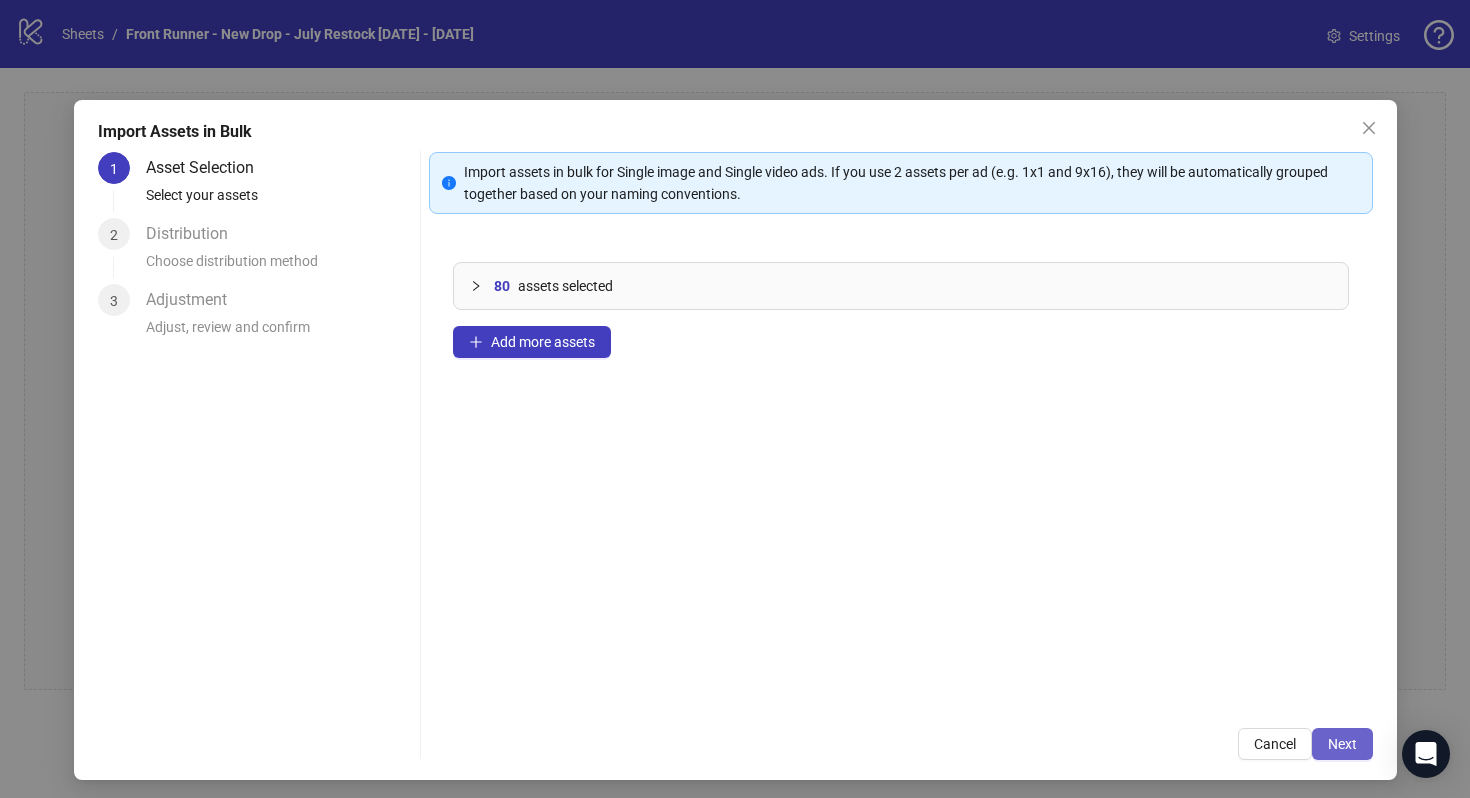 click on "Next" at bounding box center (1342, 744) 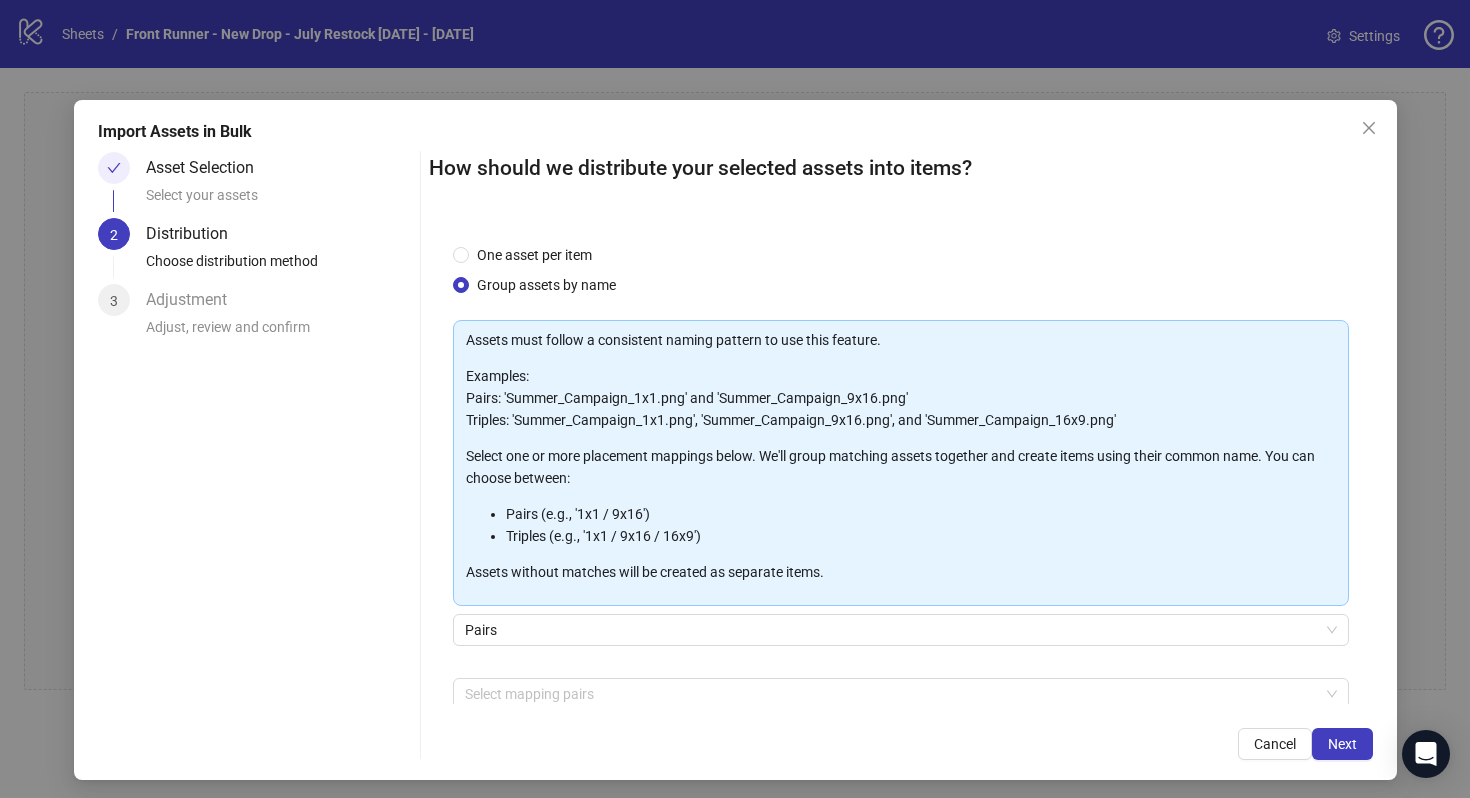 scroll, scrollTop: 101, scrollLeft: 0, axis: vertical 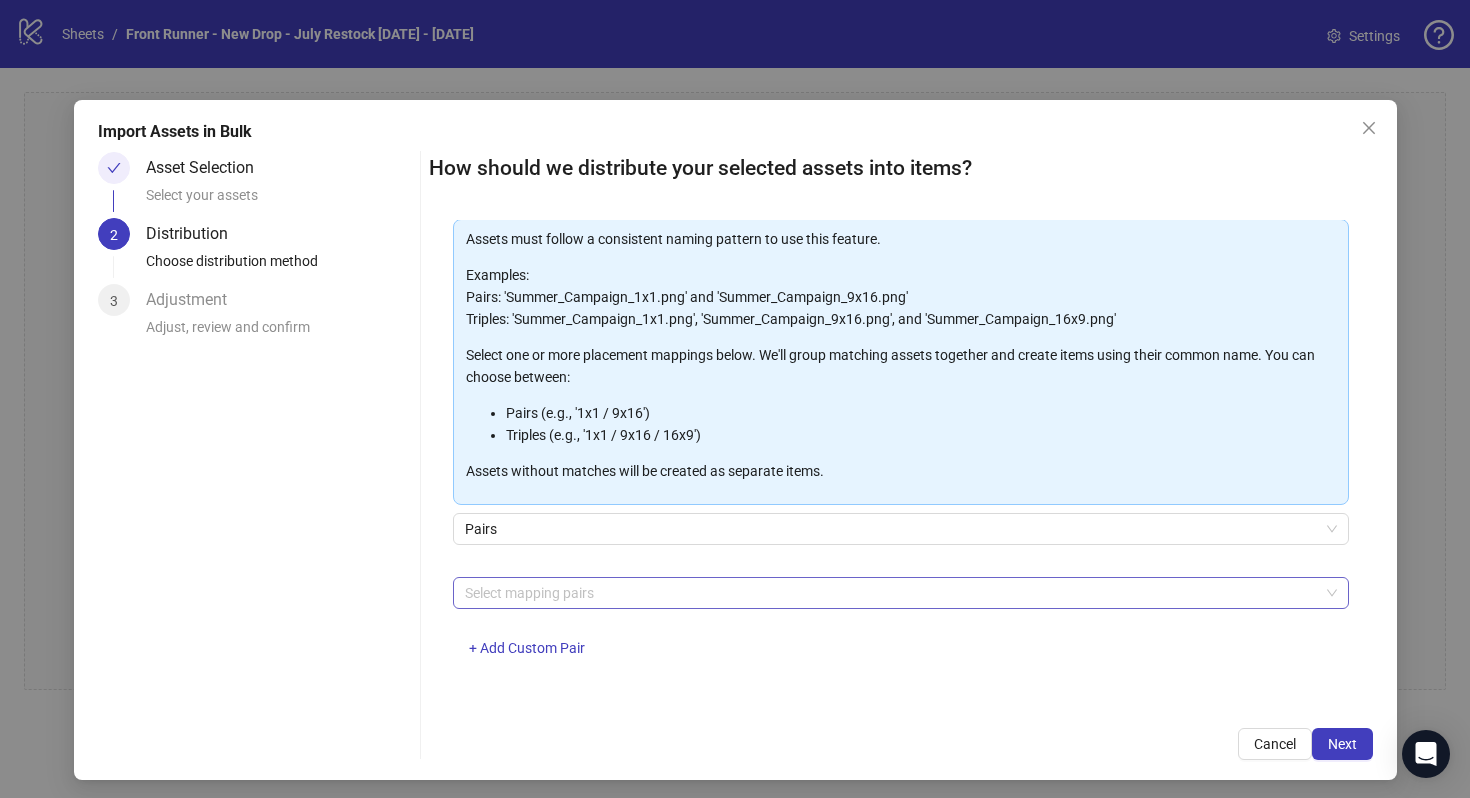 click at bounding box center (890, 593) 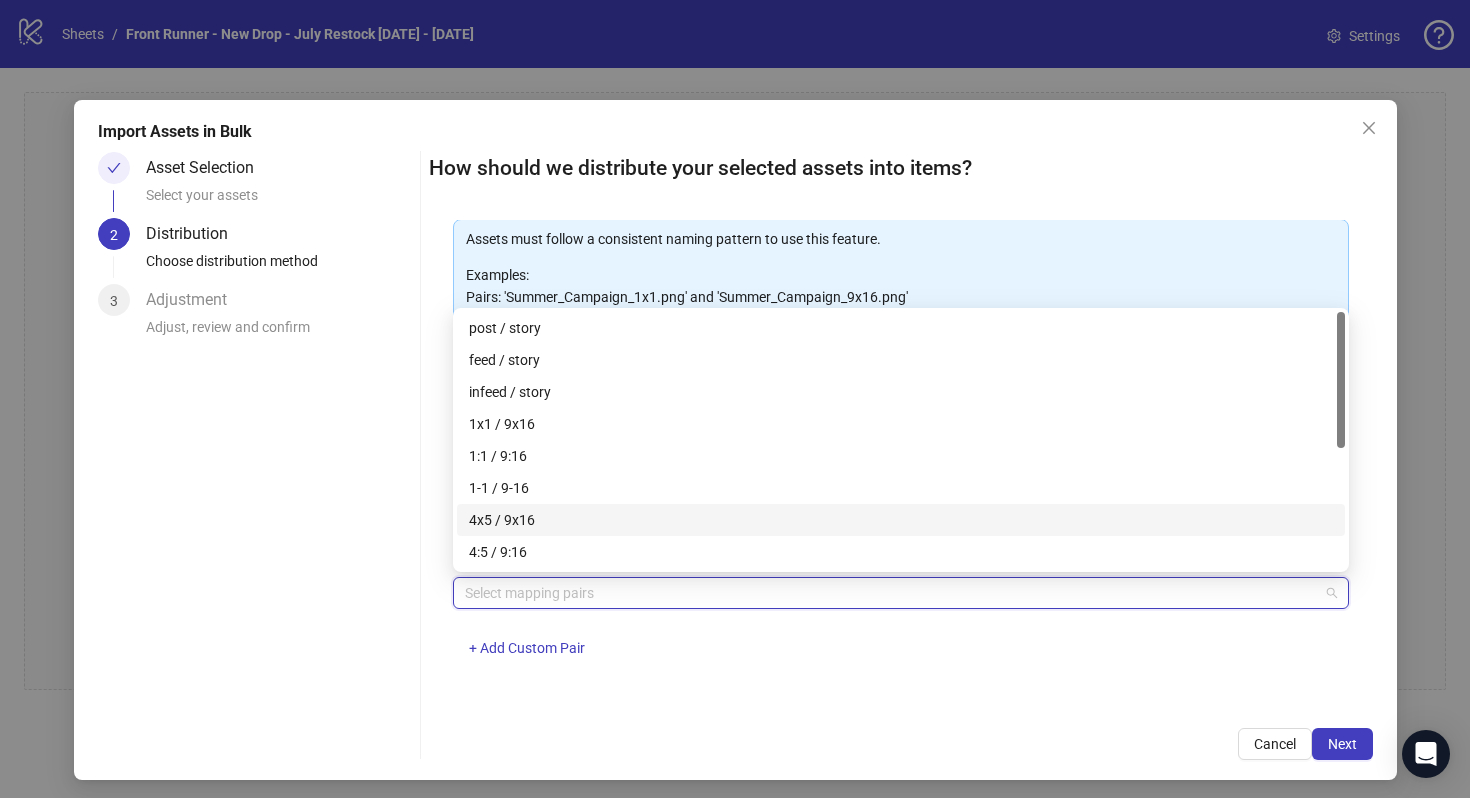 click on "4x5 / 9x16" at bounding box center [901, 520] 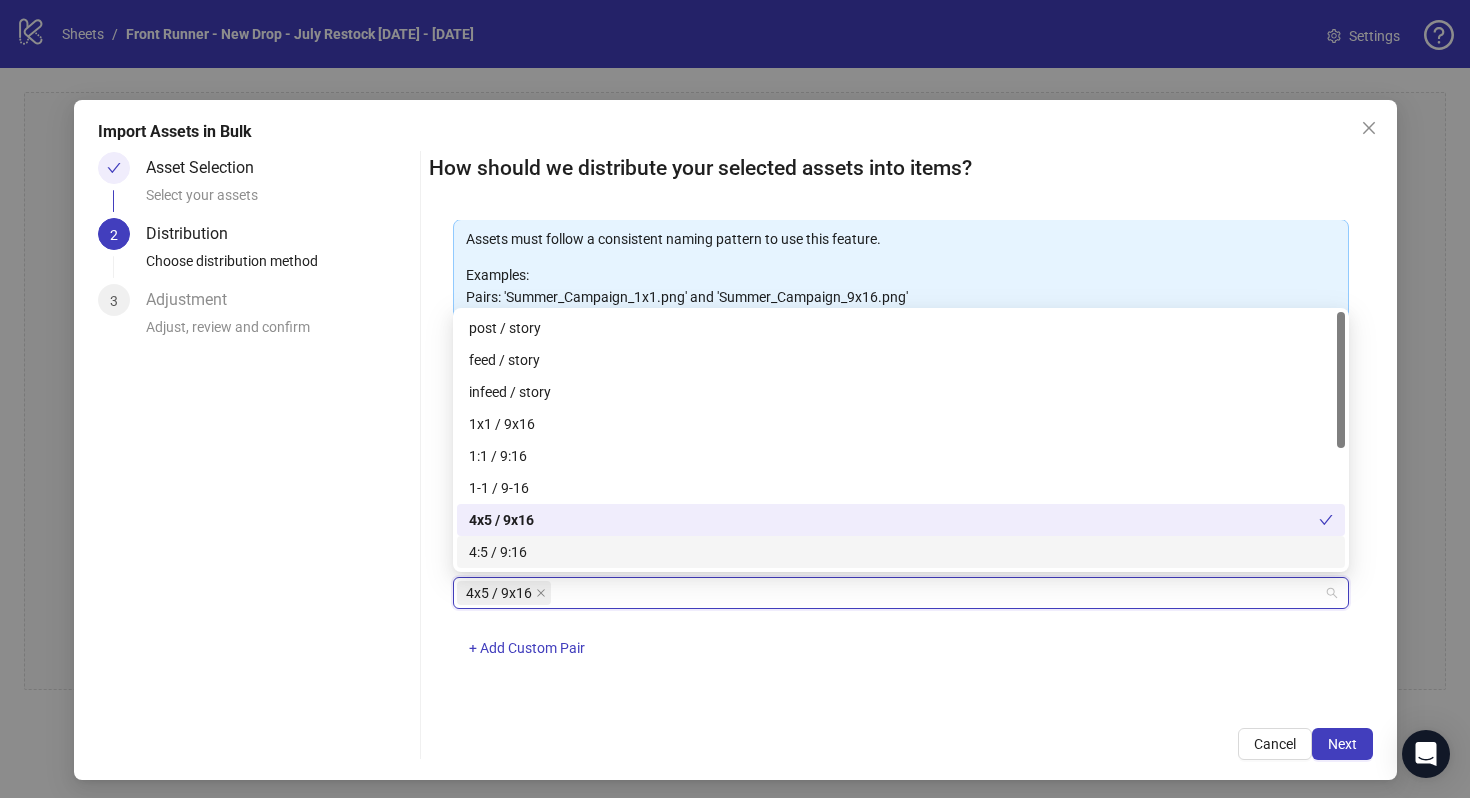click on "4x5 / 9x16   + Add Custom Pair" at bounding box center (901, 629) 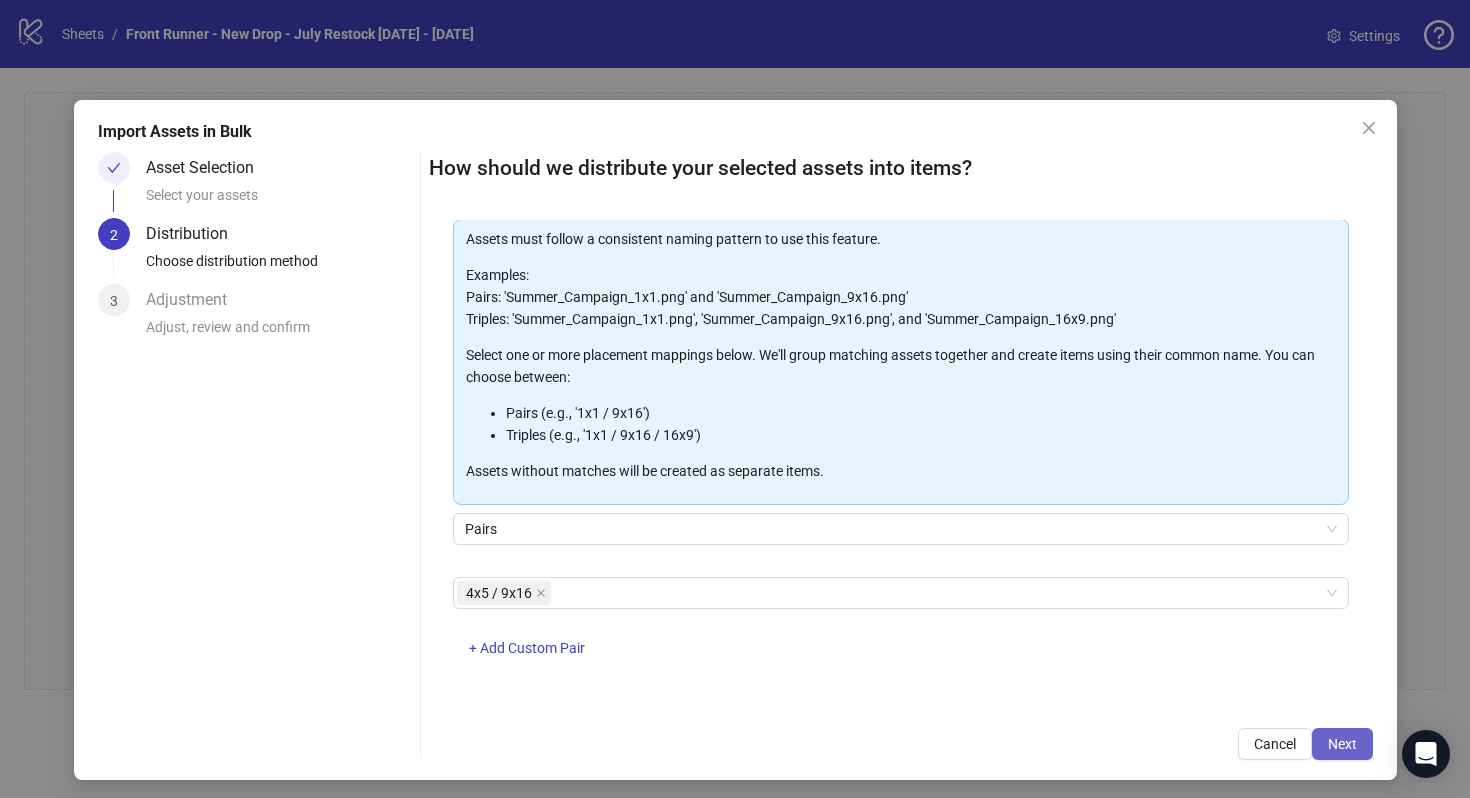 click on "Next" at bounding box center (1342, 744) 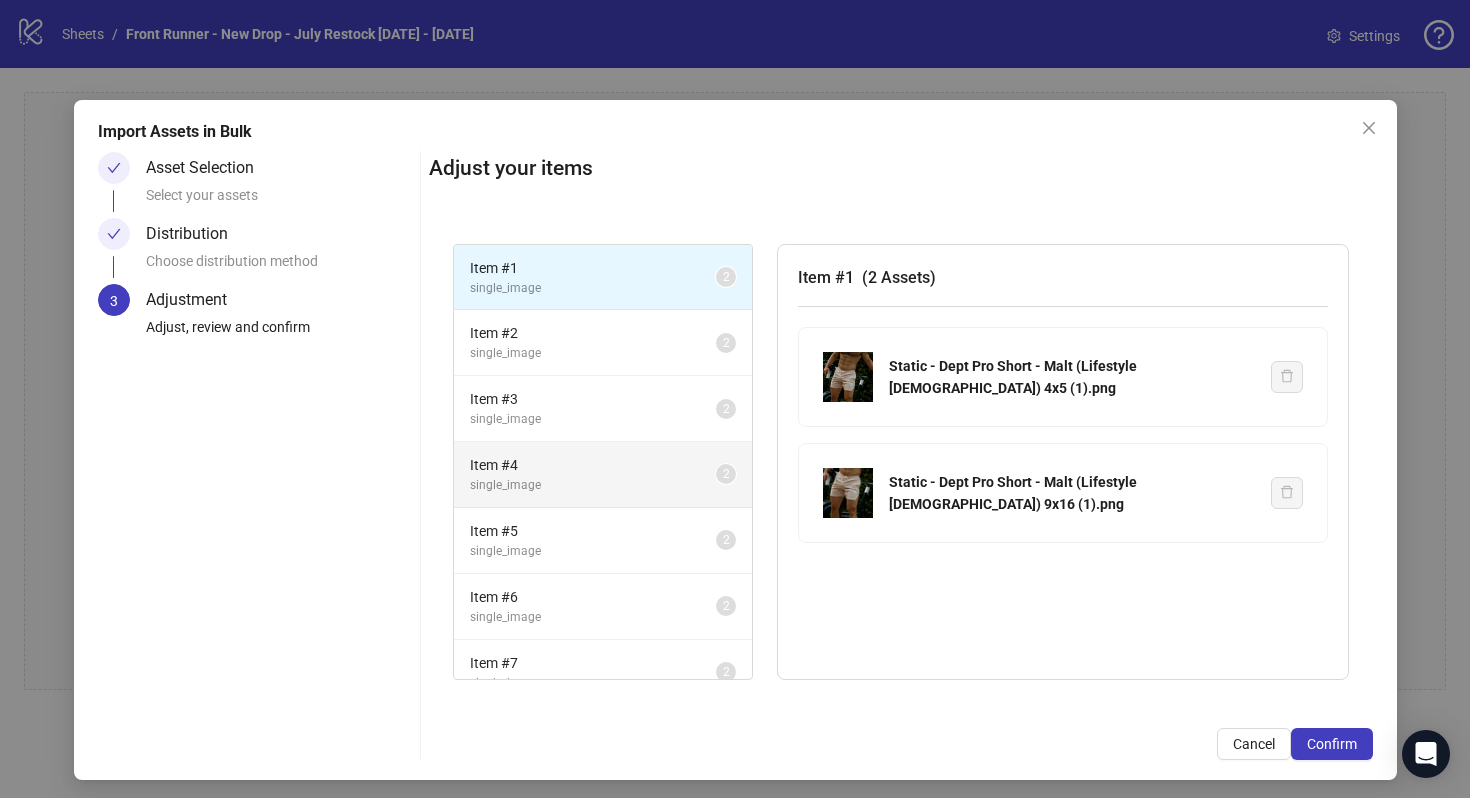 scroll, scrollTop: 2198, scrollLeft: 0, axis: vertical 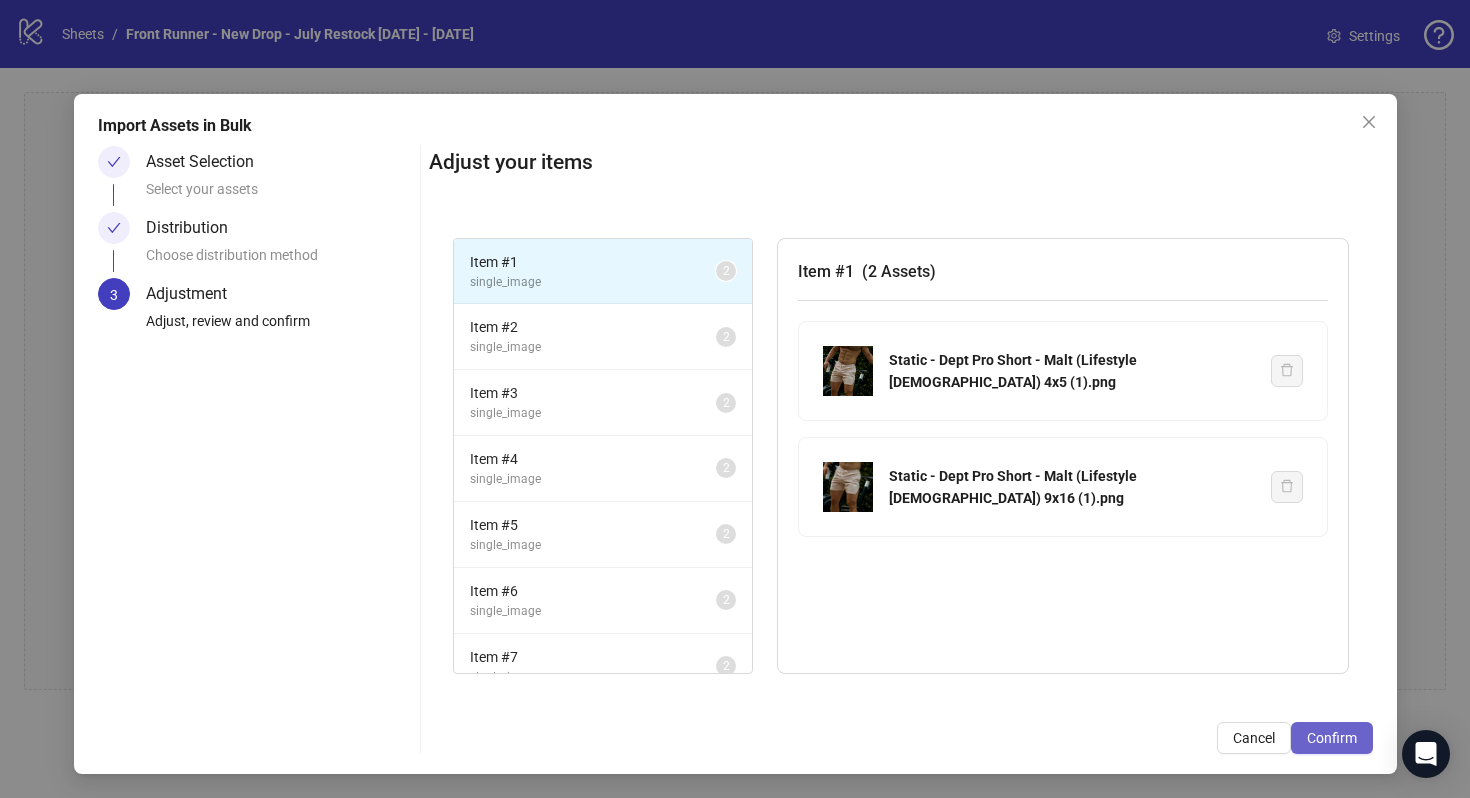 click on "Confirm" at bounding box center [1332, 738] 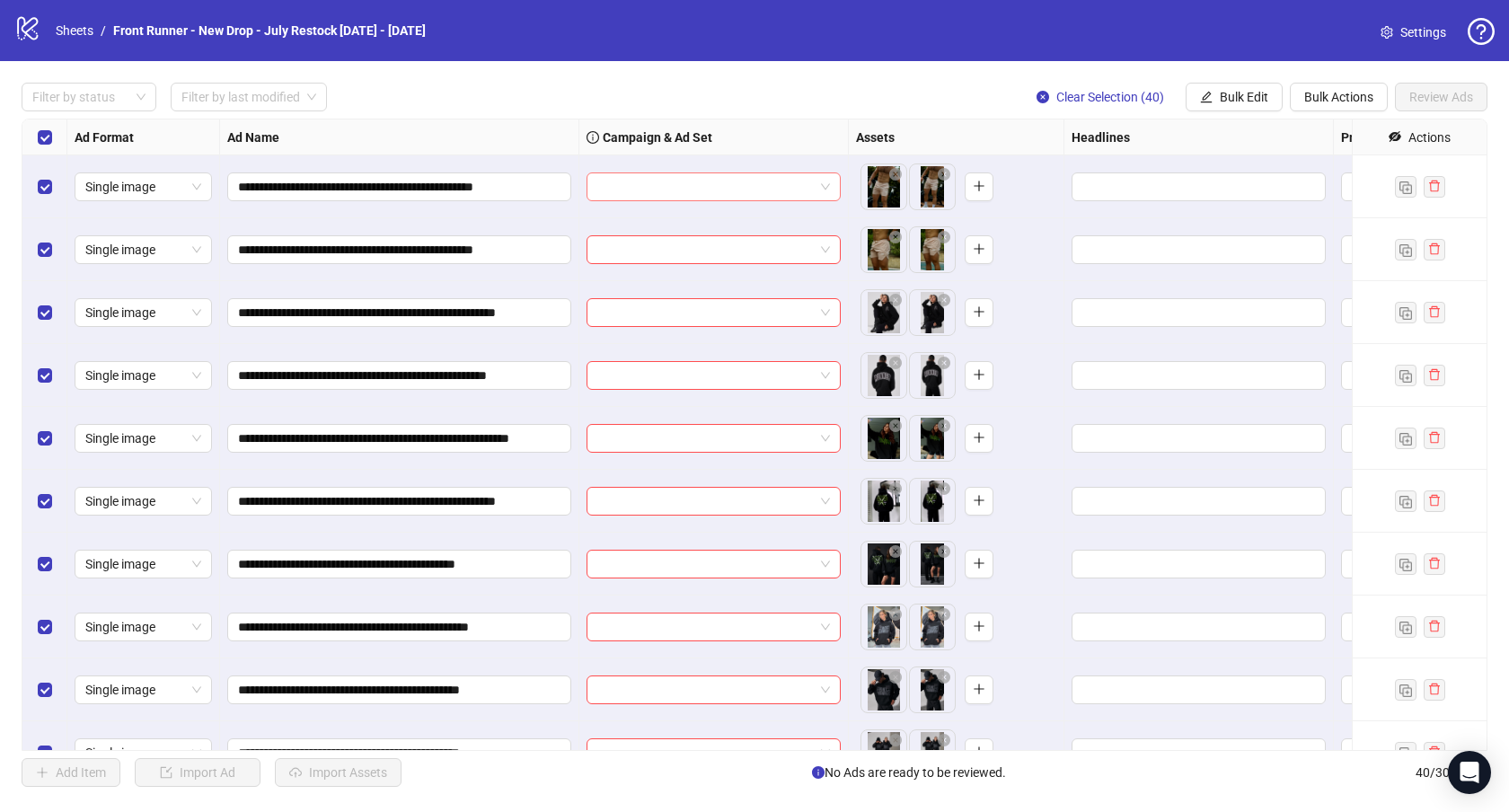 click at bounding box center [713, 187] 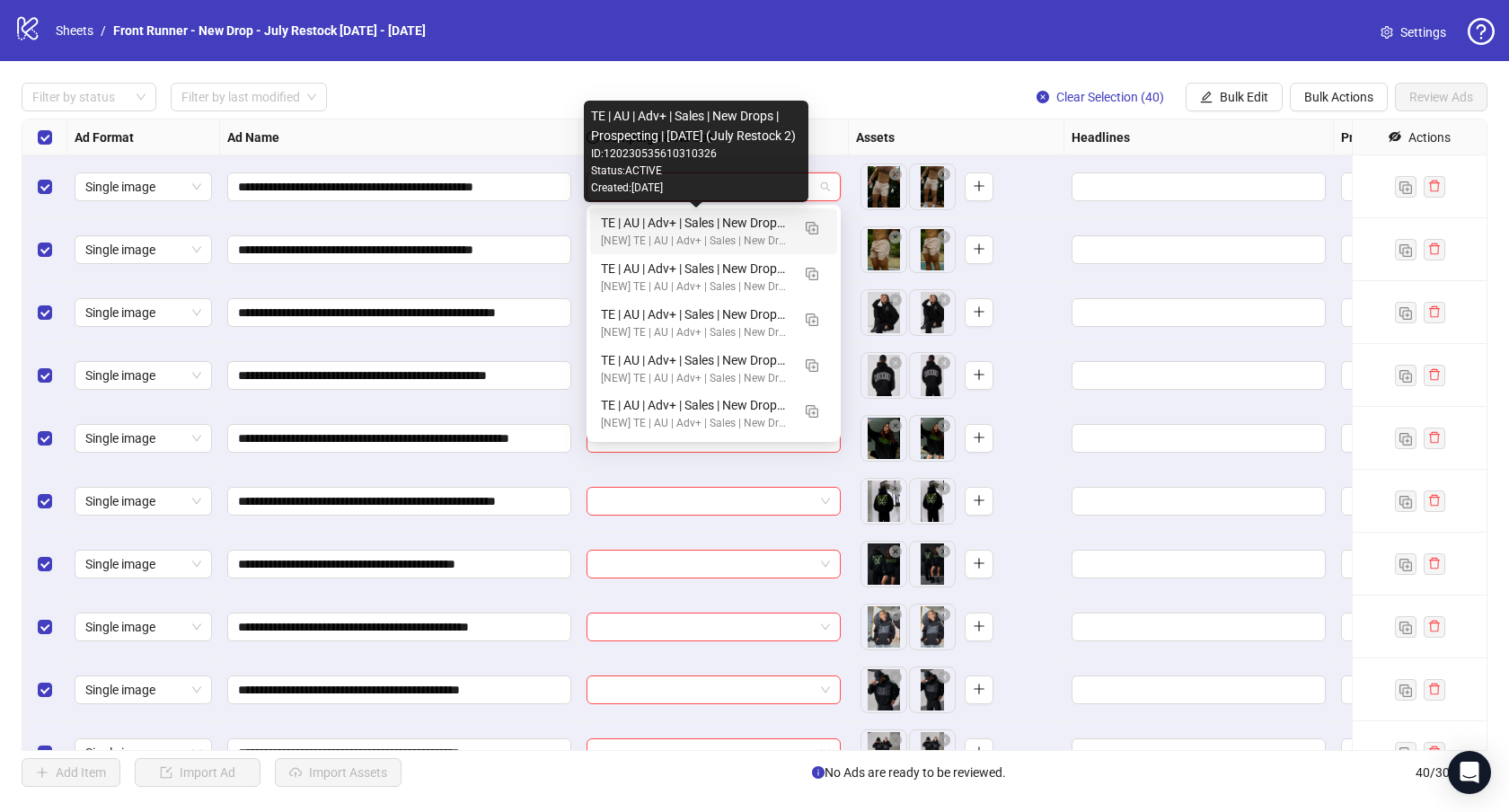 click on "TE | AU | Adv+ | Sales | New Drops | Prospecting | [DATE] (July Restock 2)" at bounding box center [695, 223] 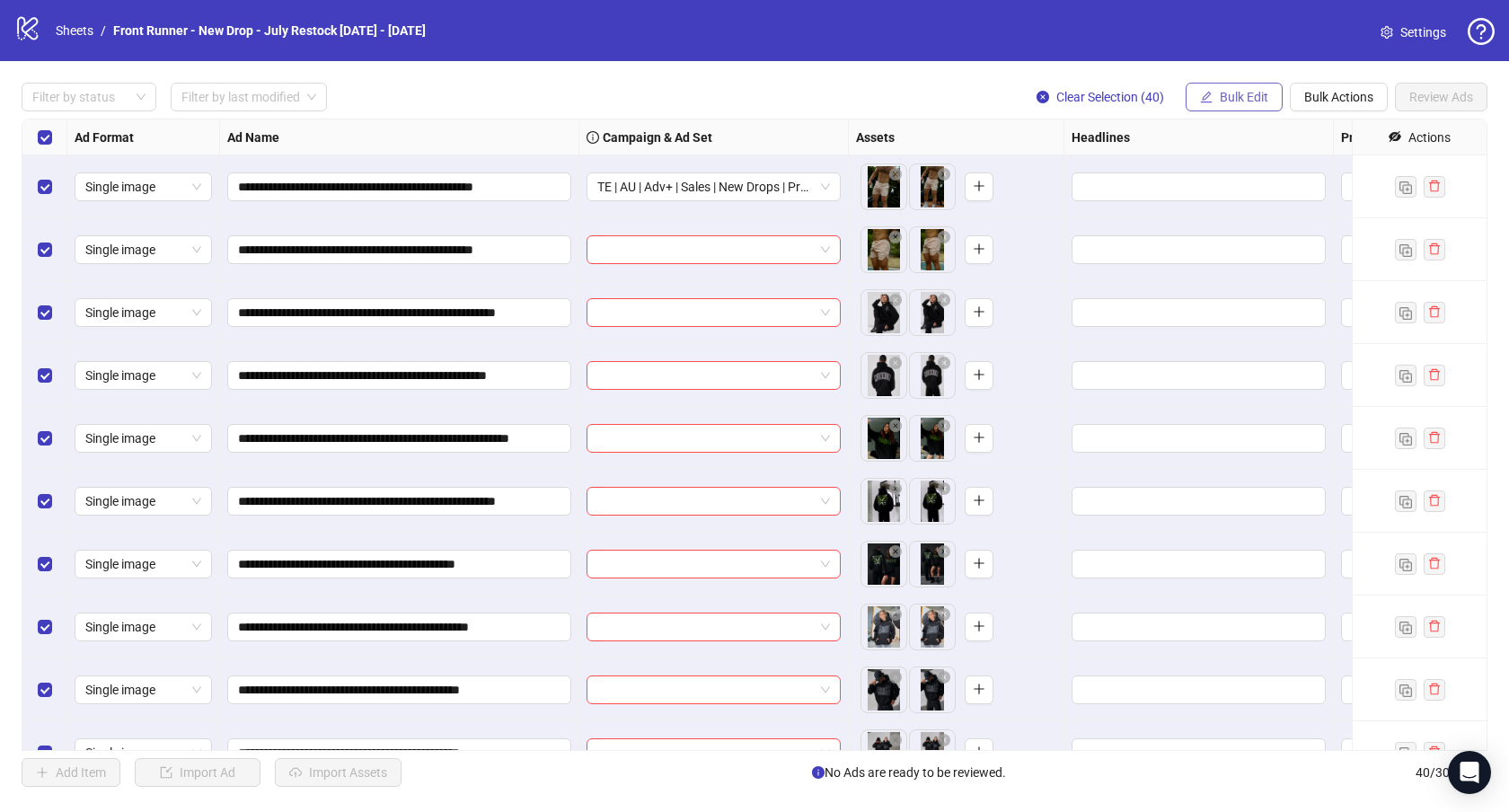 click on "Bulk Edit" at bounding box center [1234, 97] 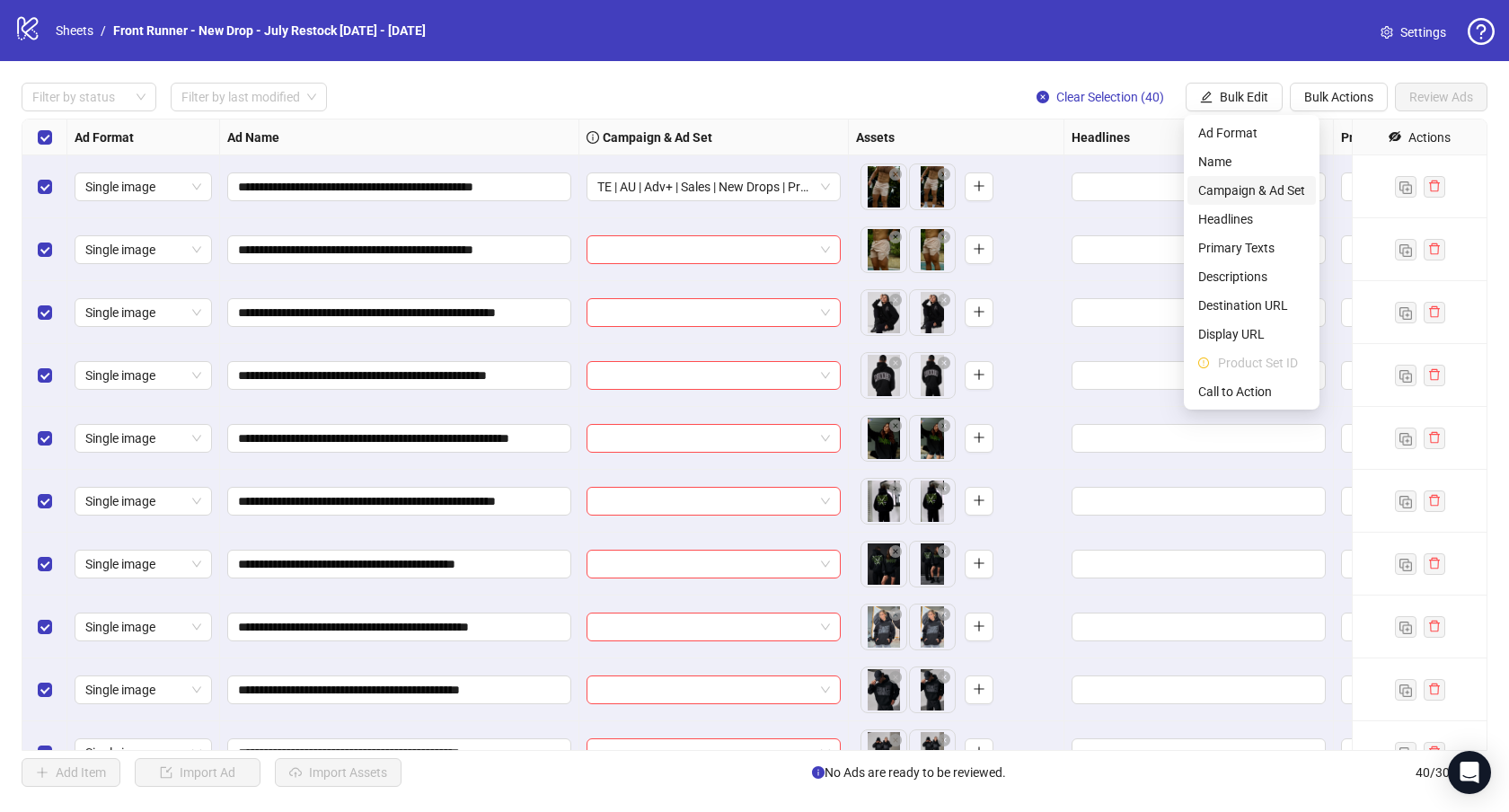 click on "Campaign & Ad Set" at bounding box center (1251, 190) 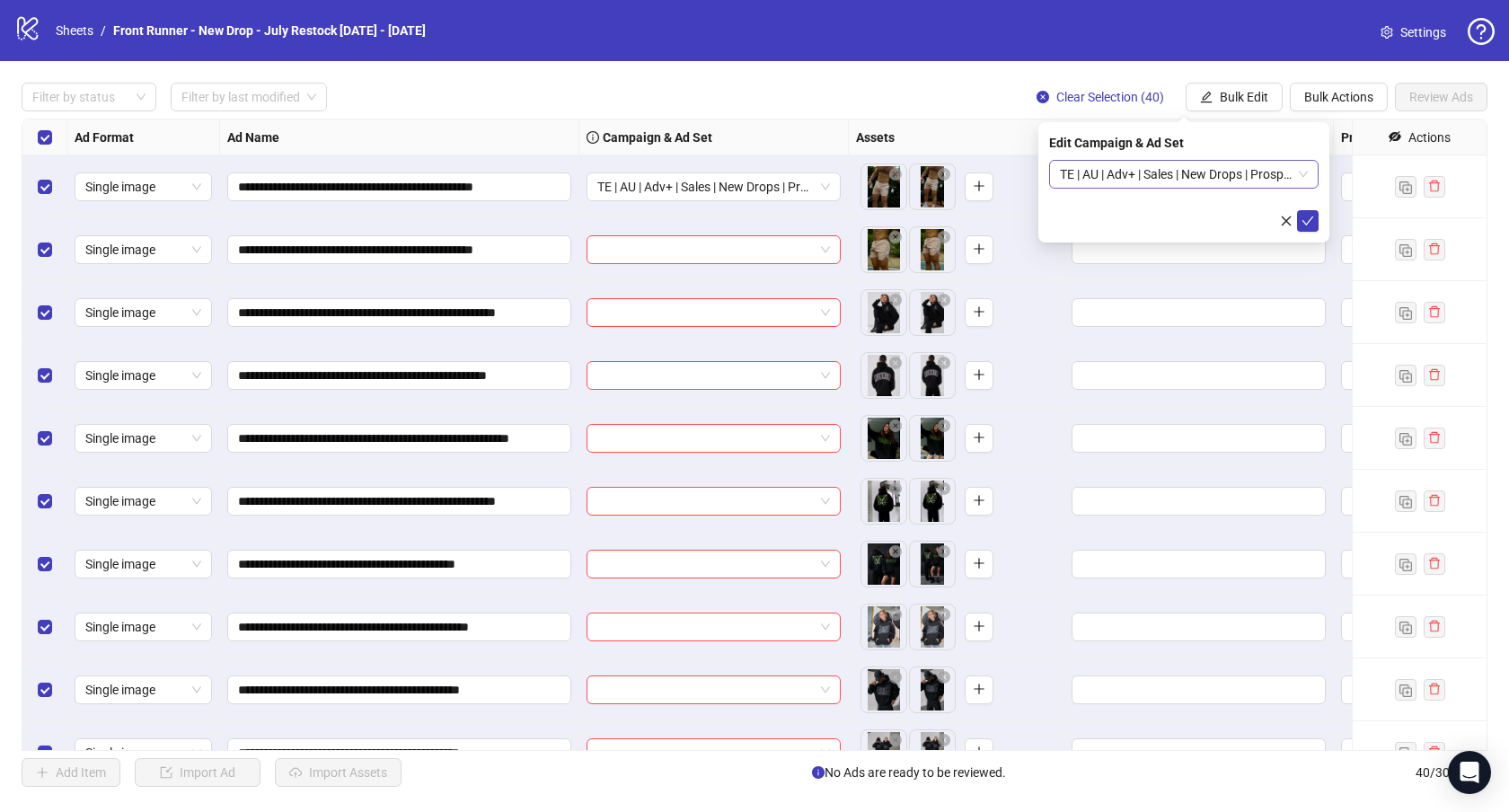 click on "TE | AU | Adv+ | Sales | New Drops | Prospecting | [DATE] (July Restock 2)" at bounding box center [1184, 174] 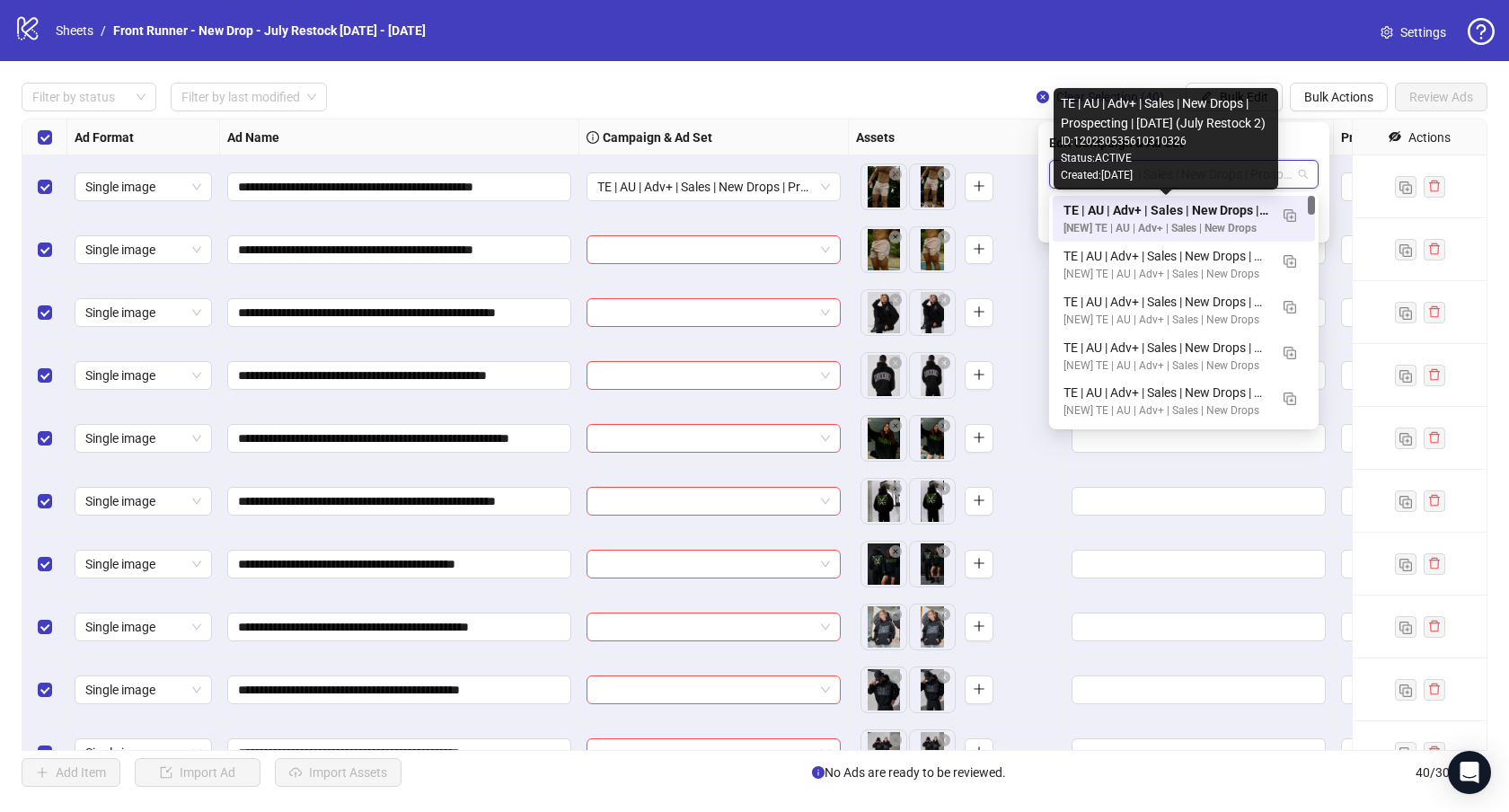 click on "TE | AU | Adv+ | Sales | New Drops | Prospecting | [DATE] (July Restock 2)" at bounding box center [1166, 210] 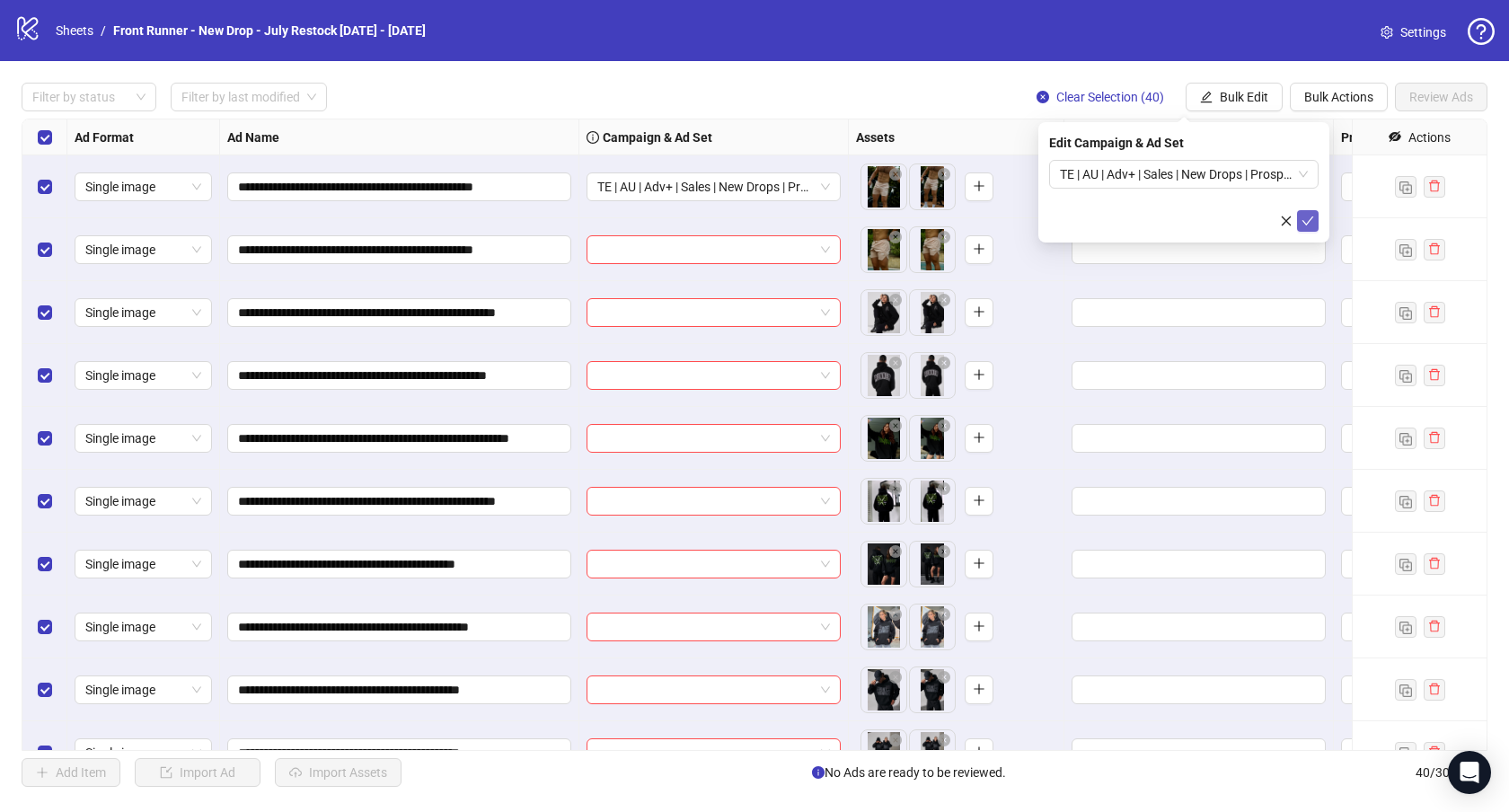 click 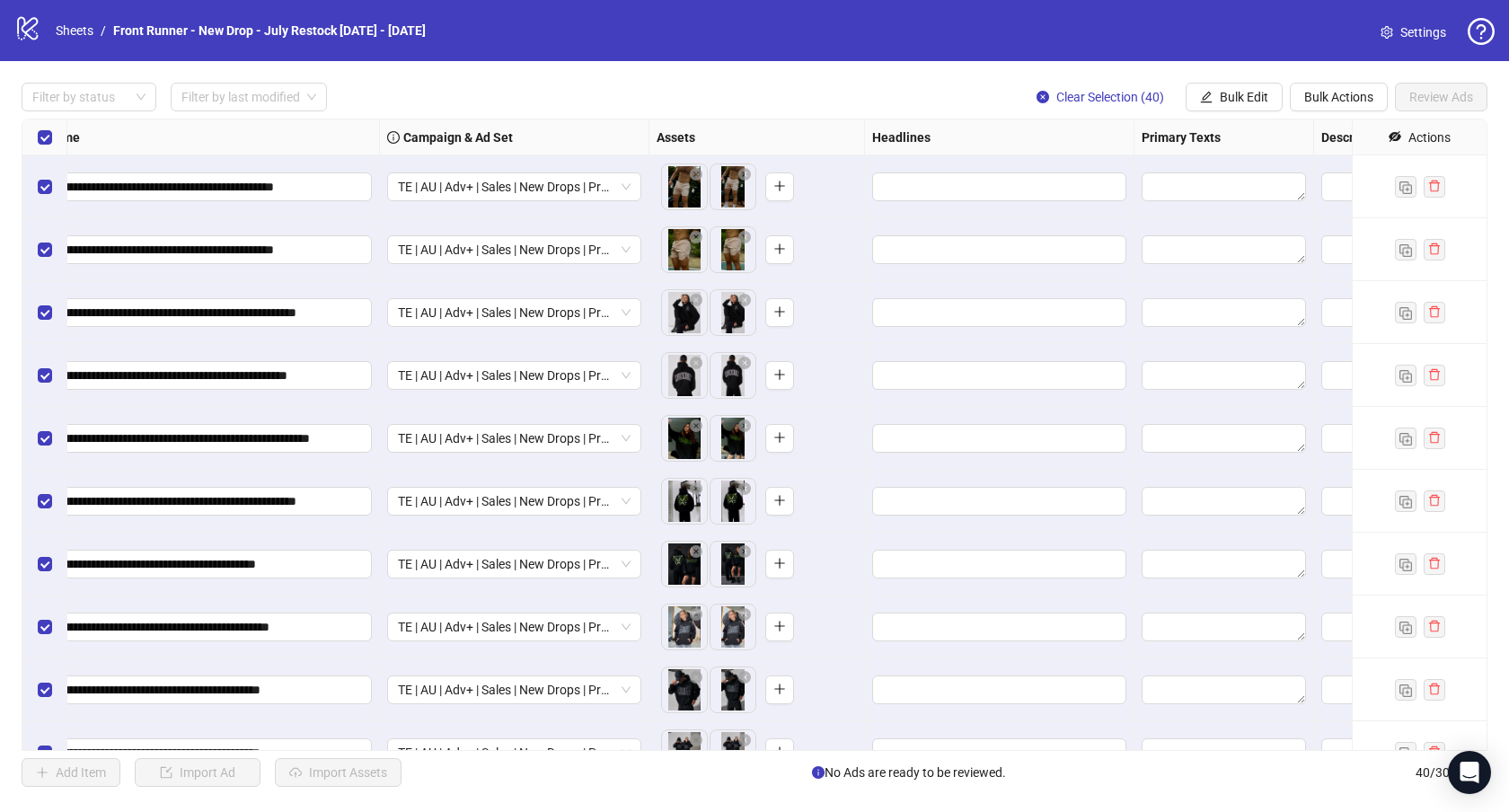 scroll, scrollTop: 0, scrollLeft: 216, axis: horizontal 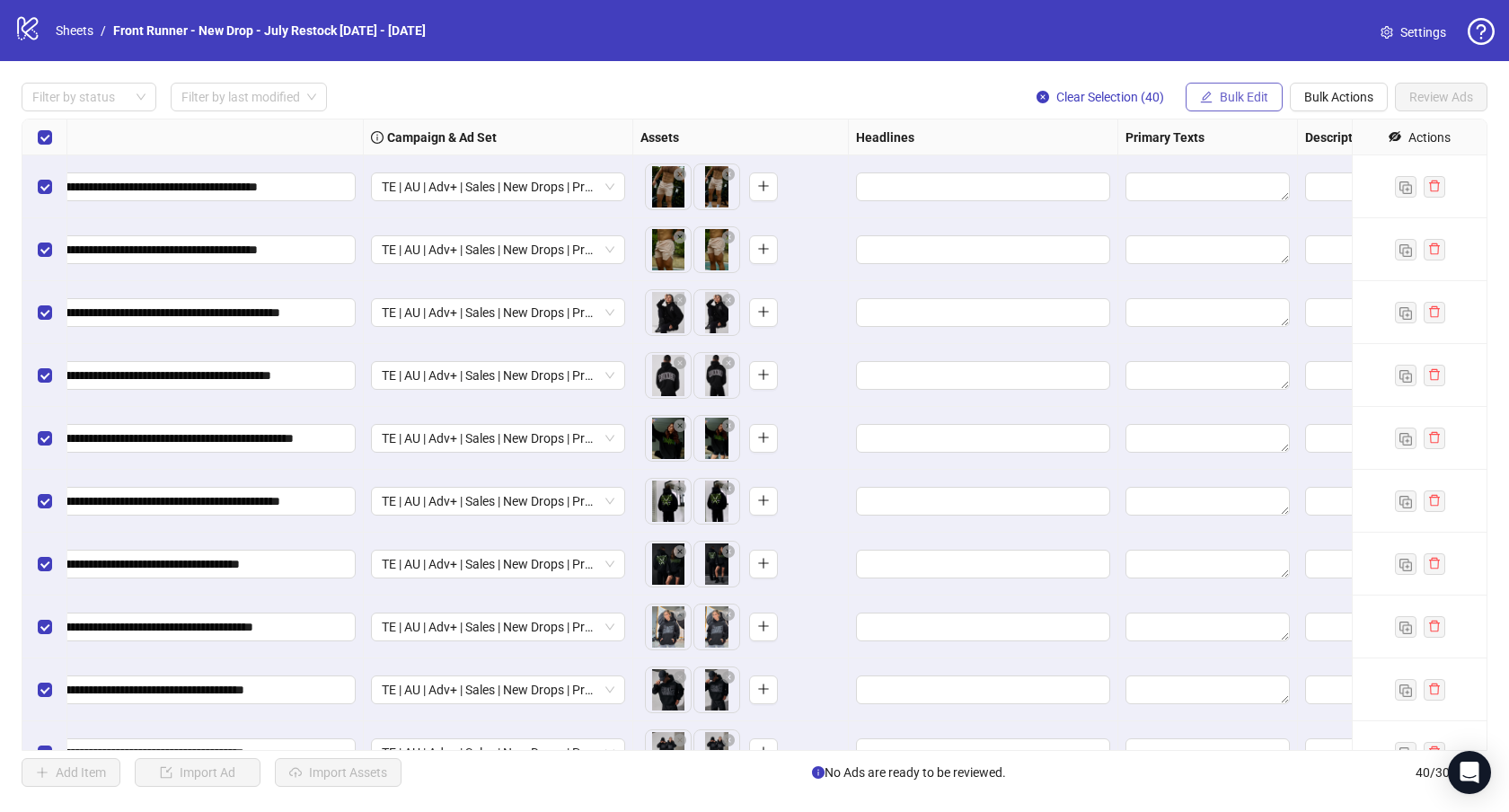 click on "Bulk Edit" at bounding box center [1244, 97] 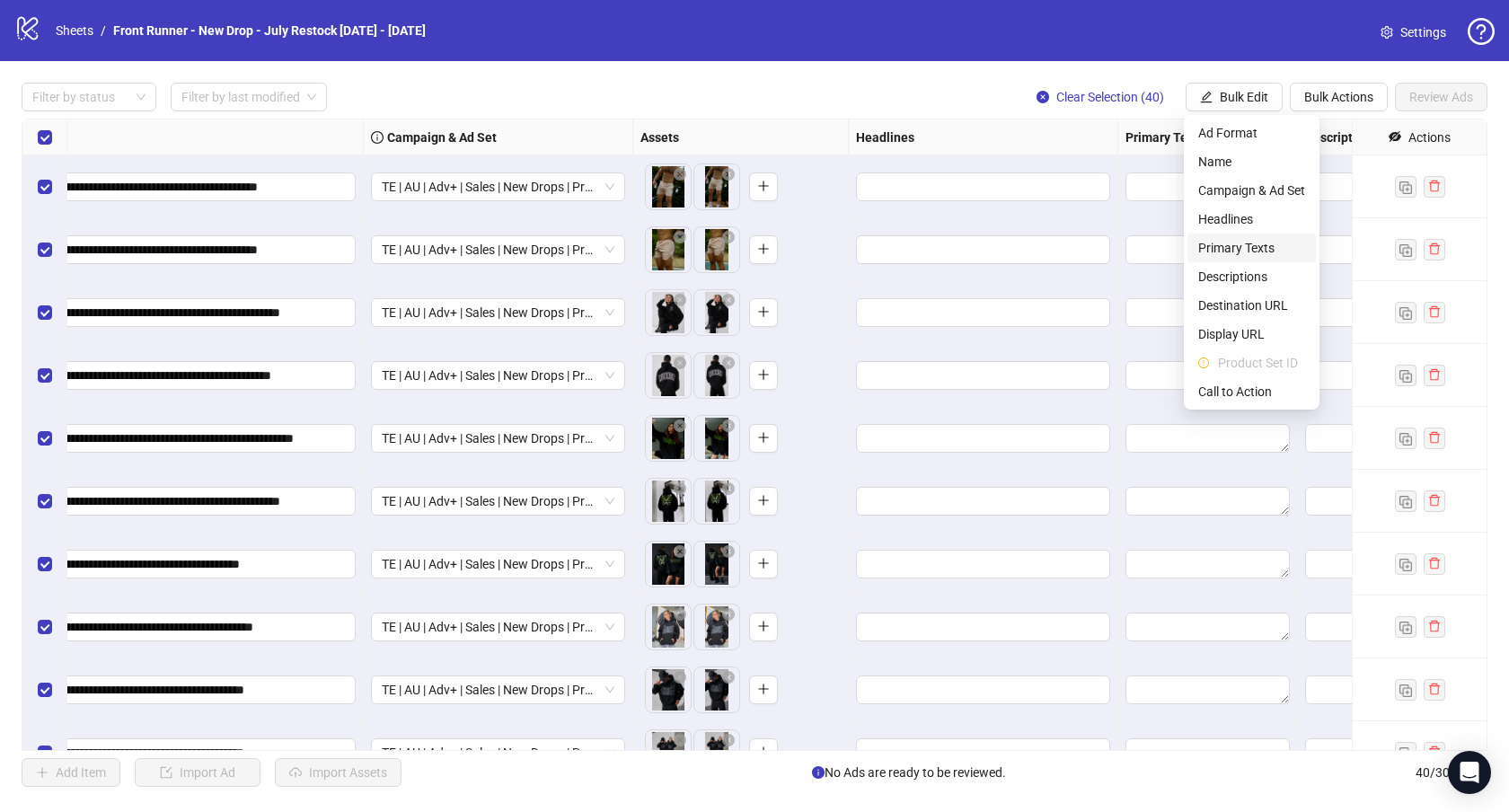click on "Primary Texts" at bounding box center [1251, 248] 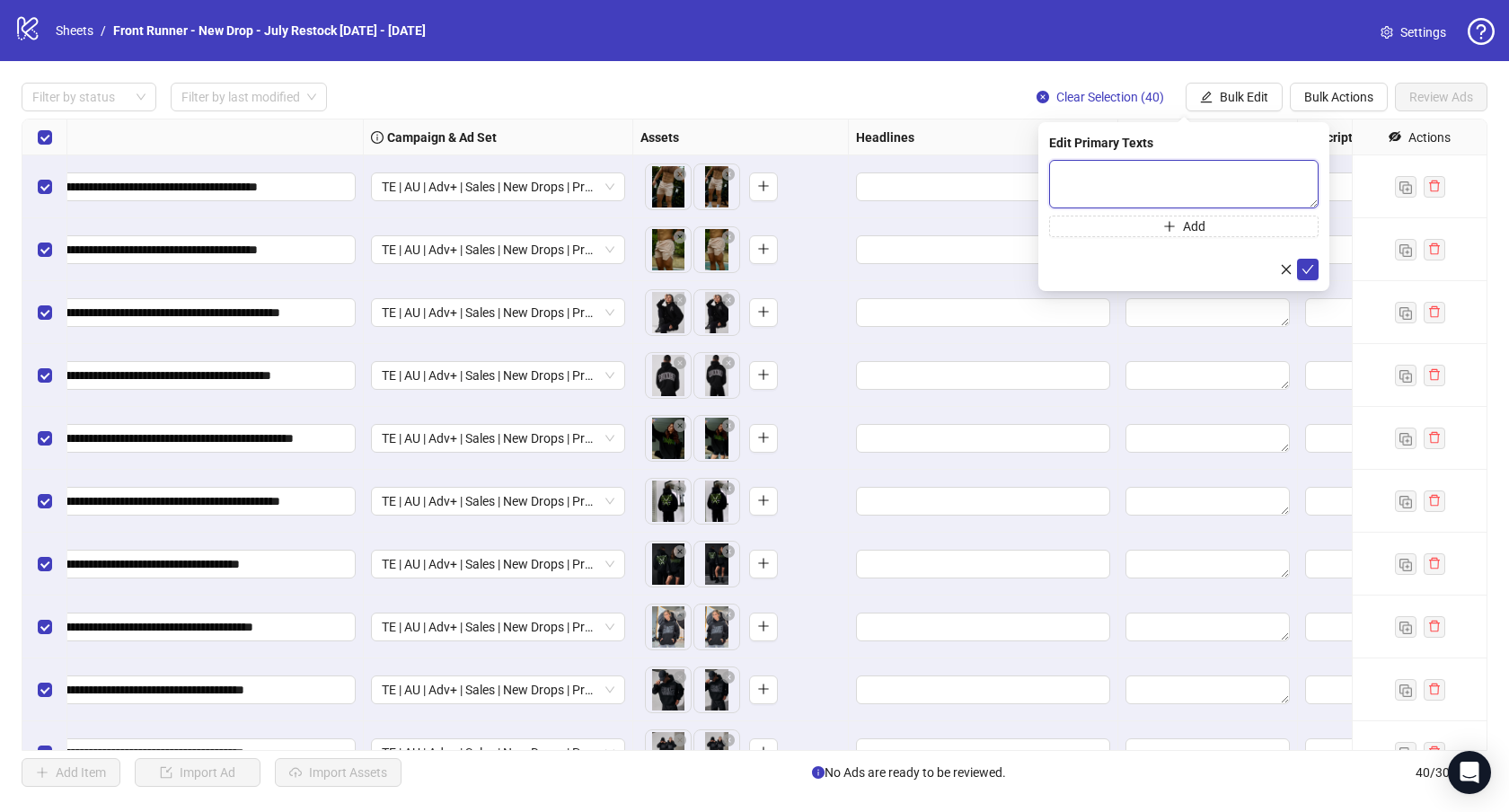 click at bounding box center [1184, 184] 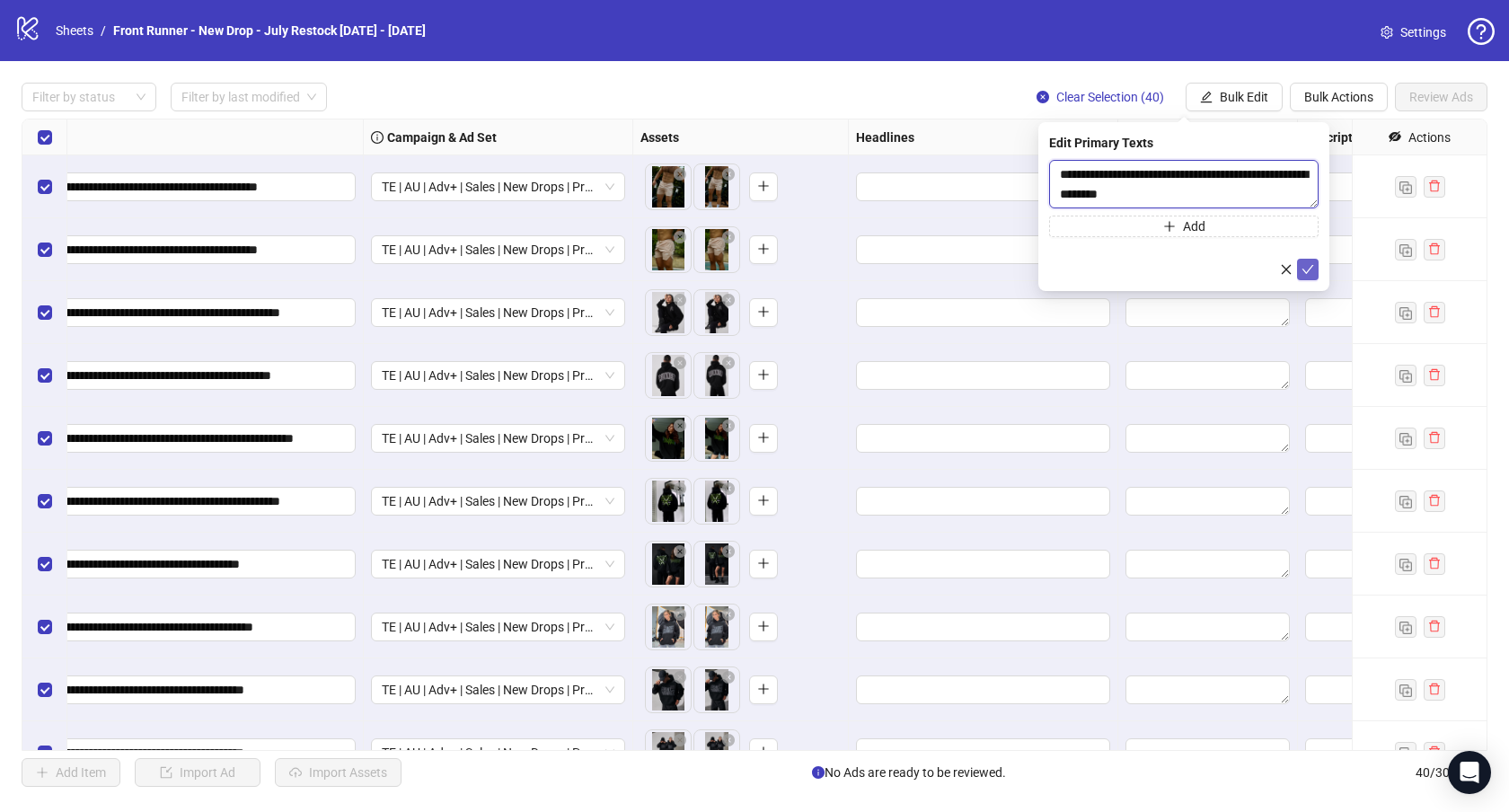 type on "**********" 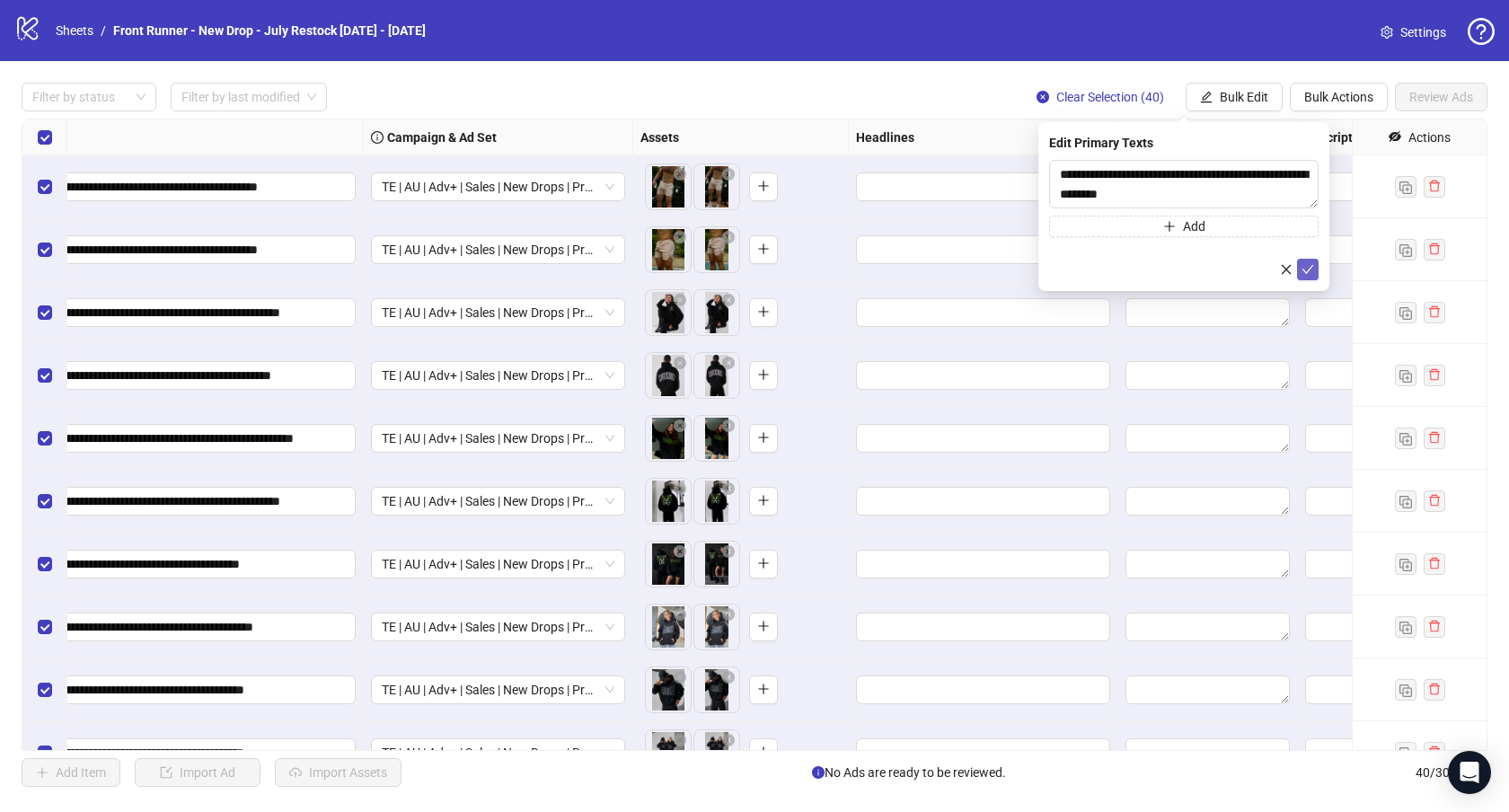 click 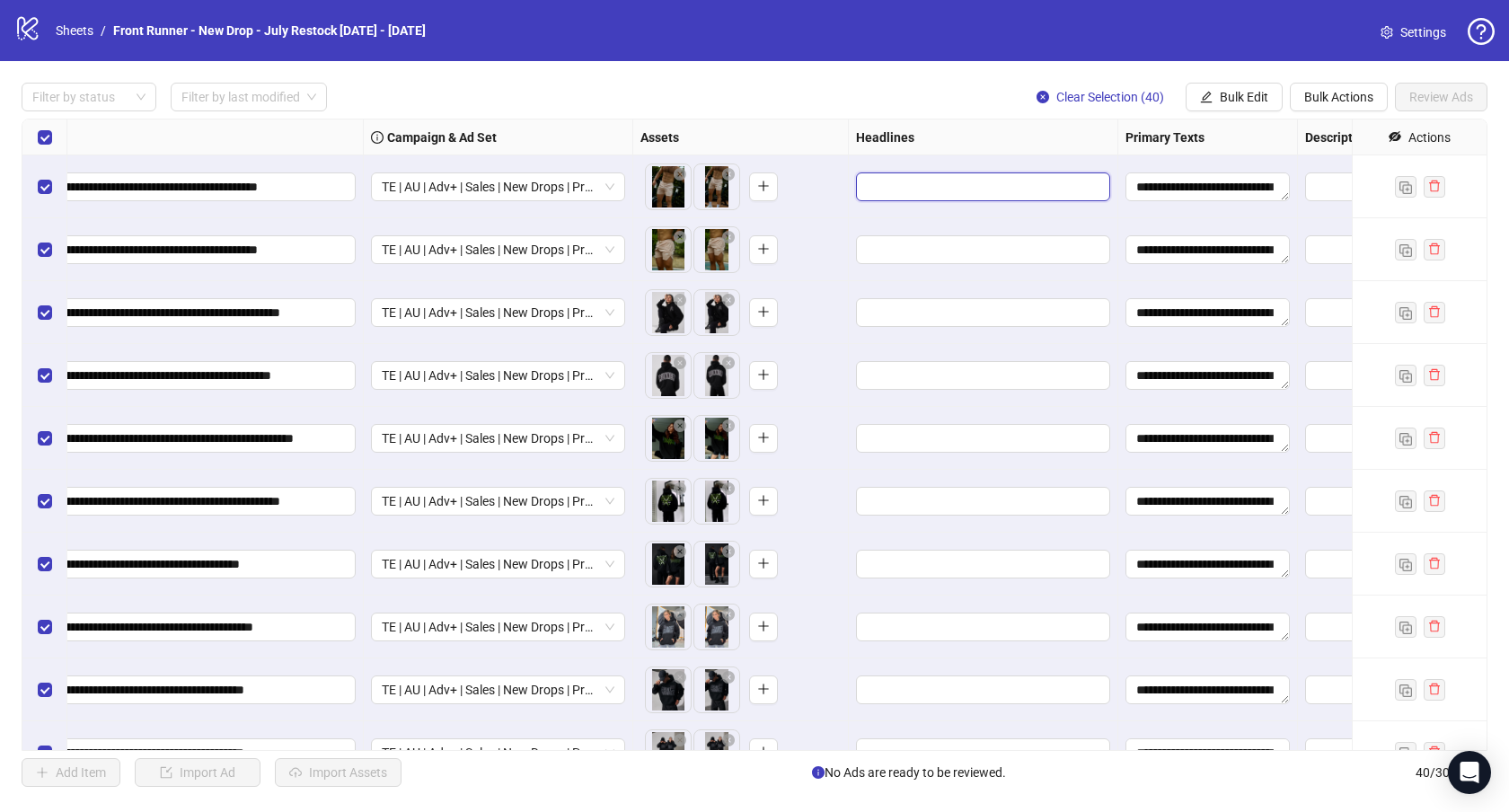 click at bounding box center [981, 187] 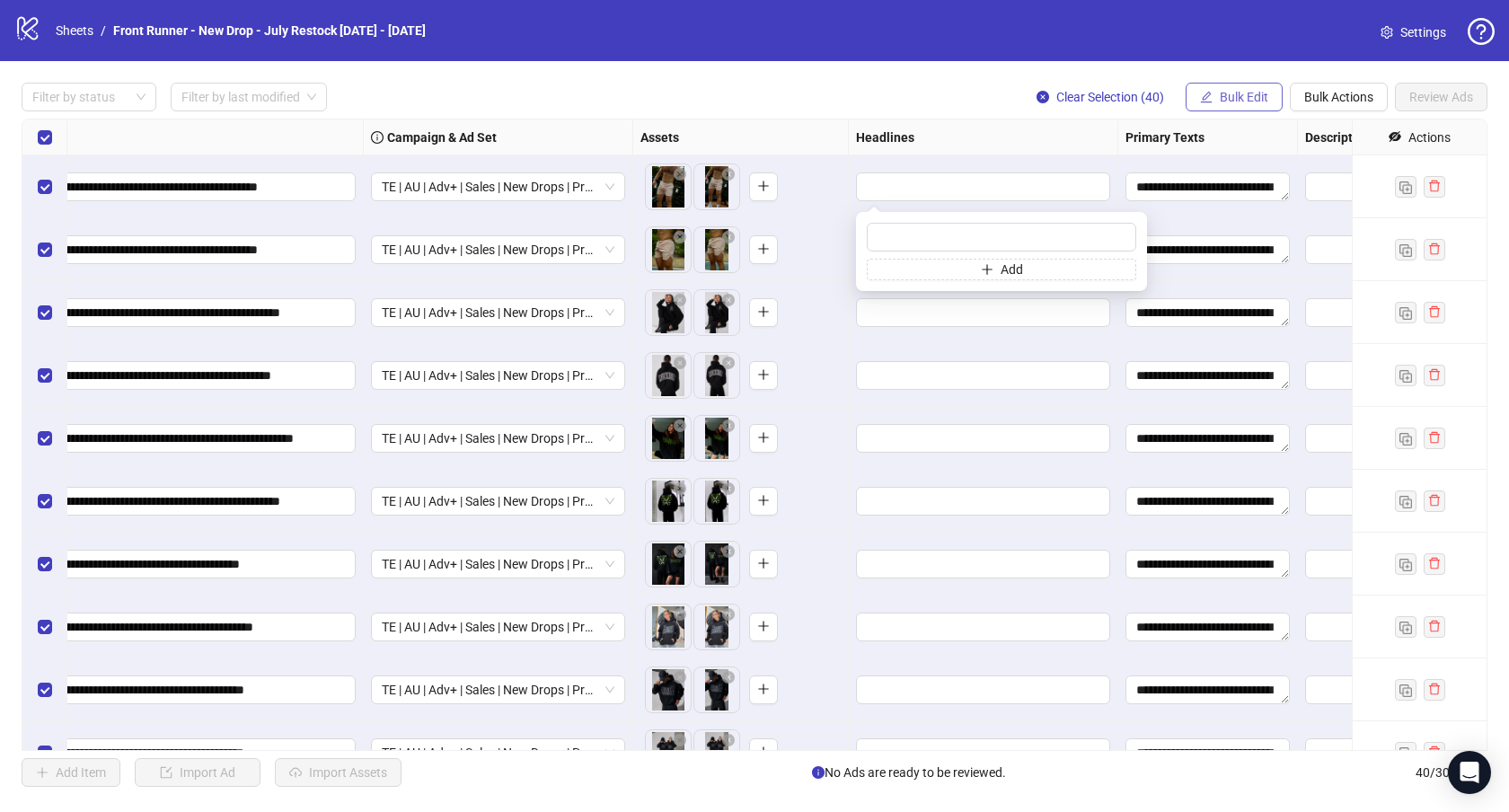 click on "Bulk Edit" at bounding box center [1234, 97] 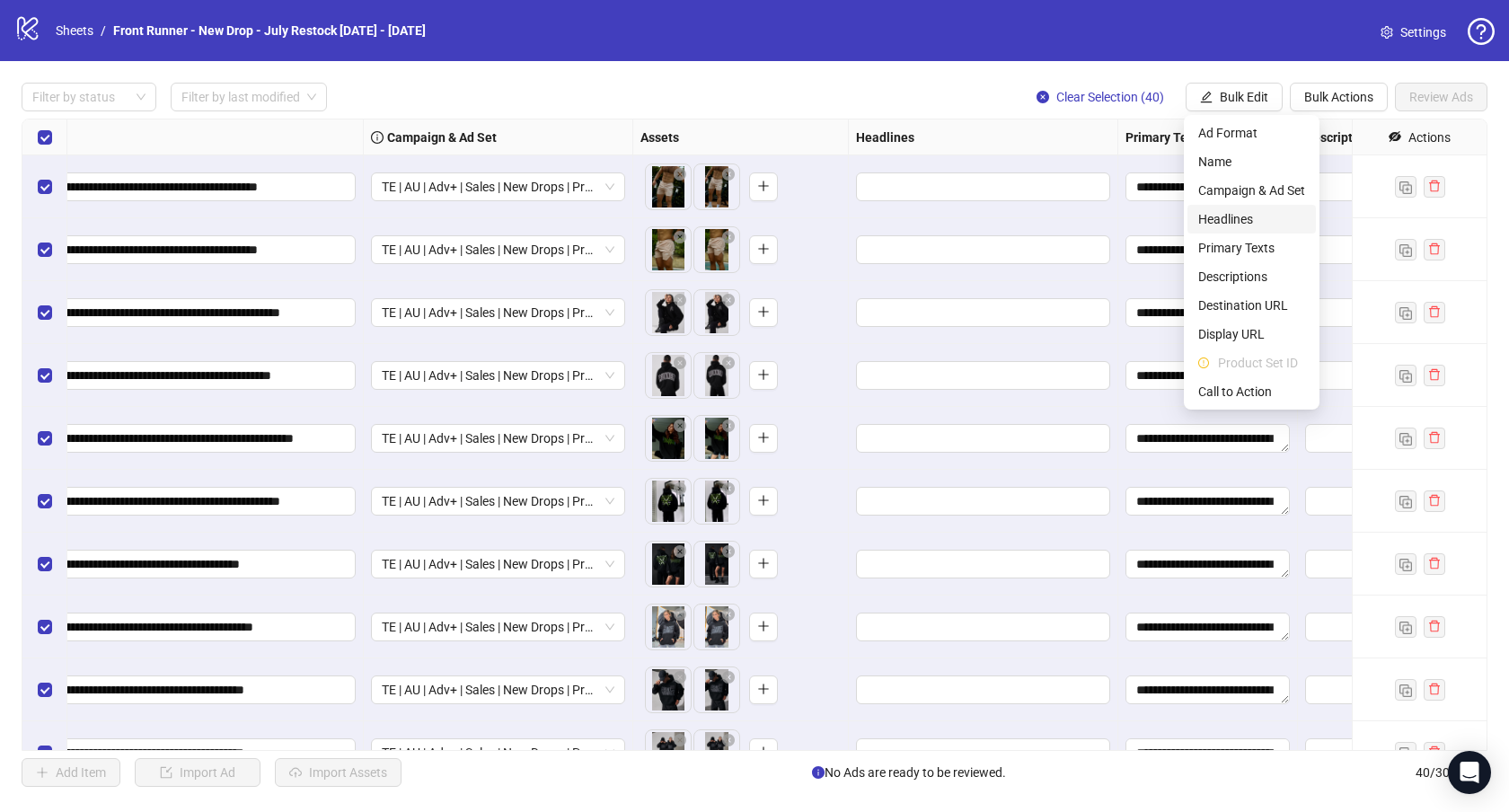 click on "Headlines" at bounding box center [1251, 219] 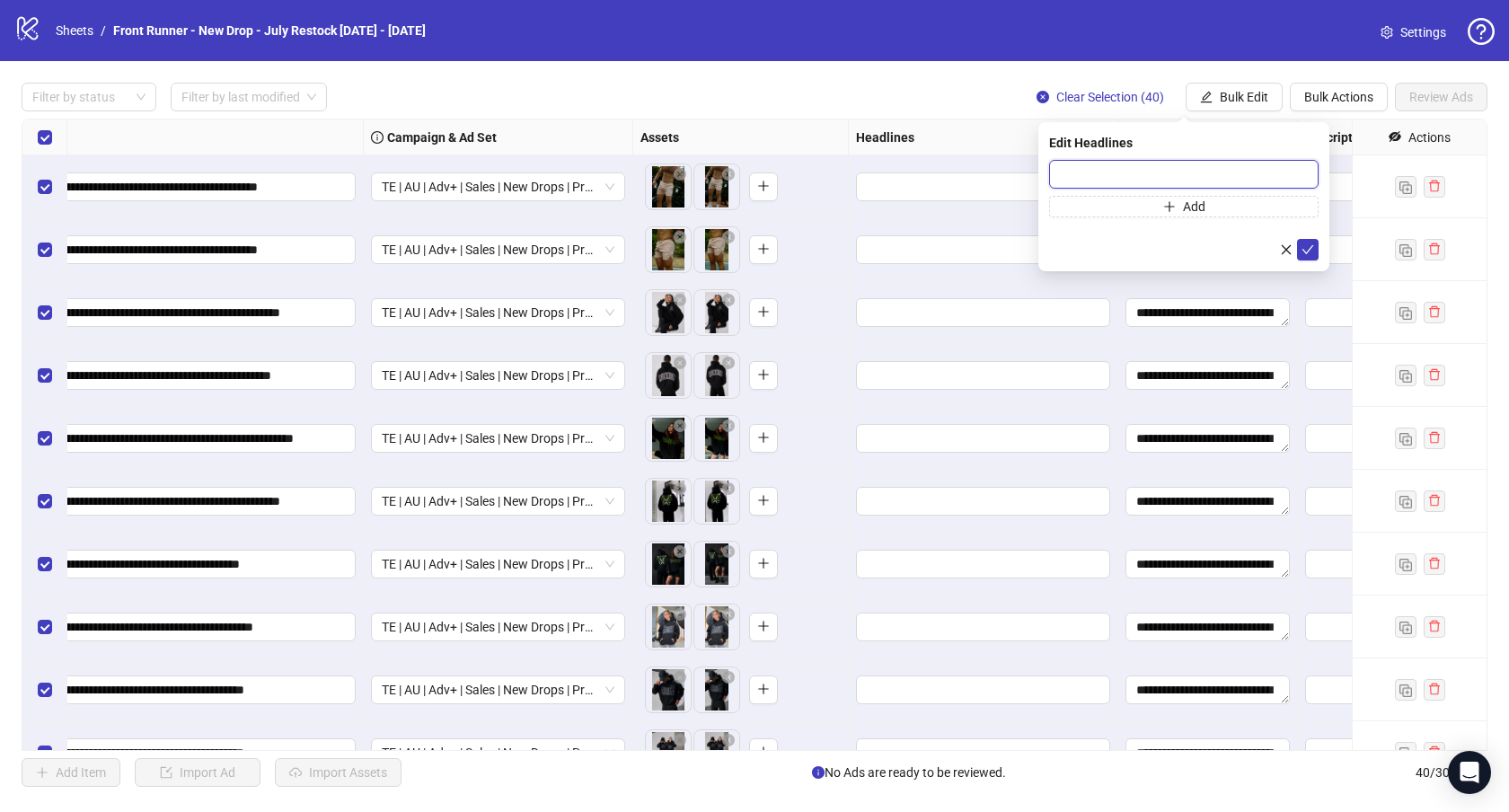 click at bounding box center (1184, 174) 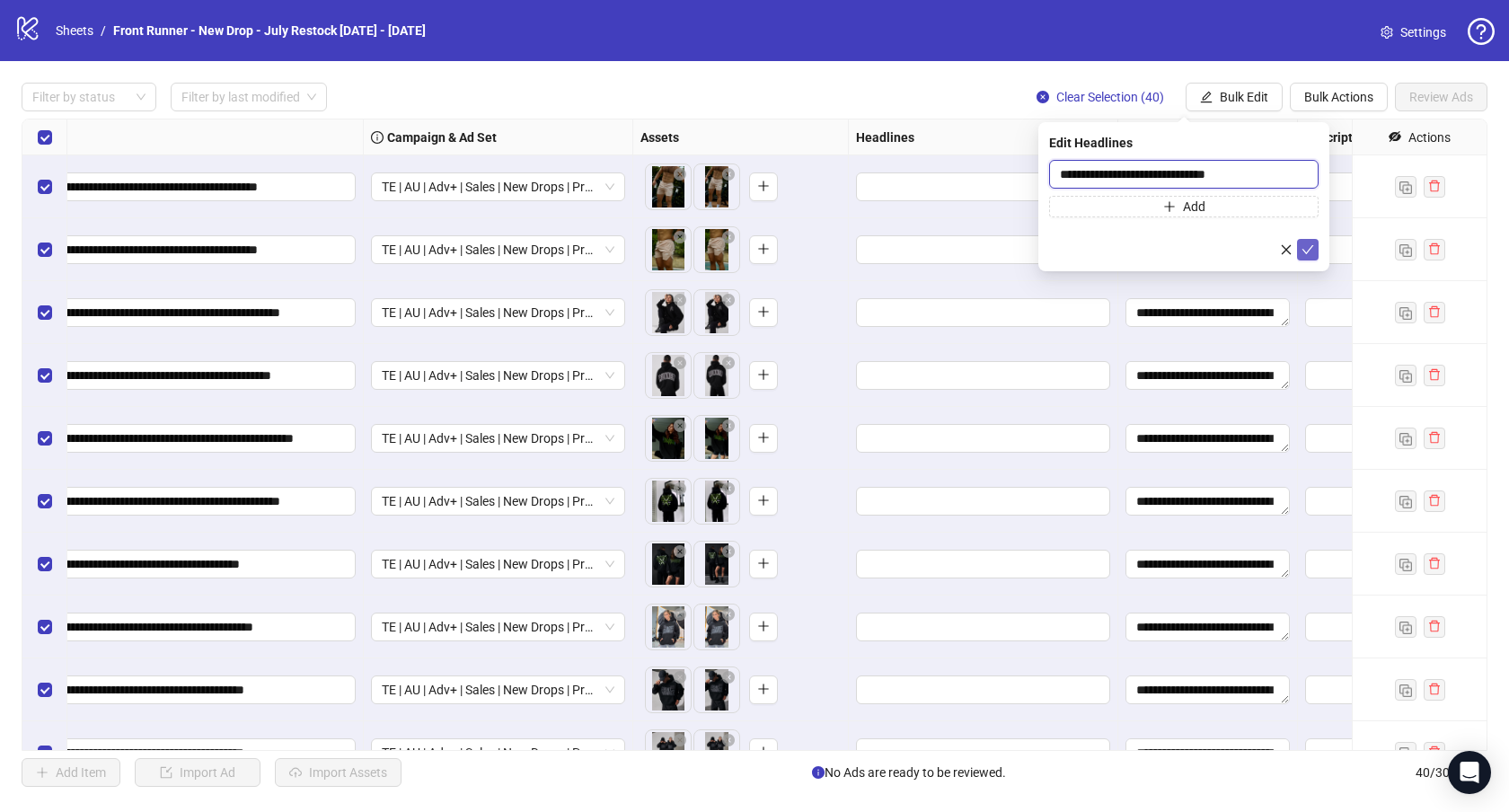 type on "**********" 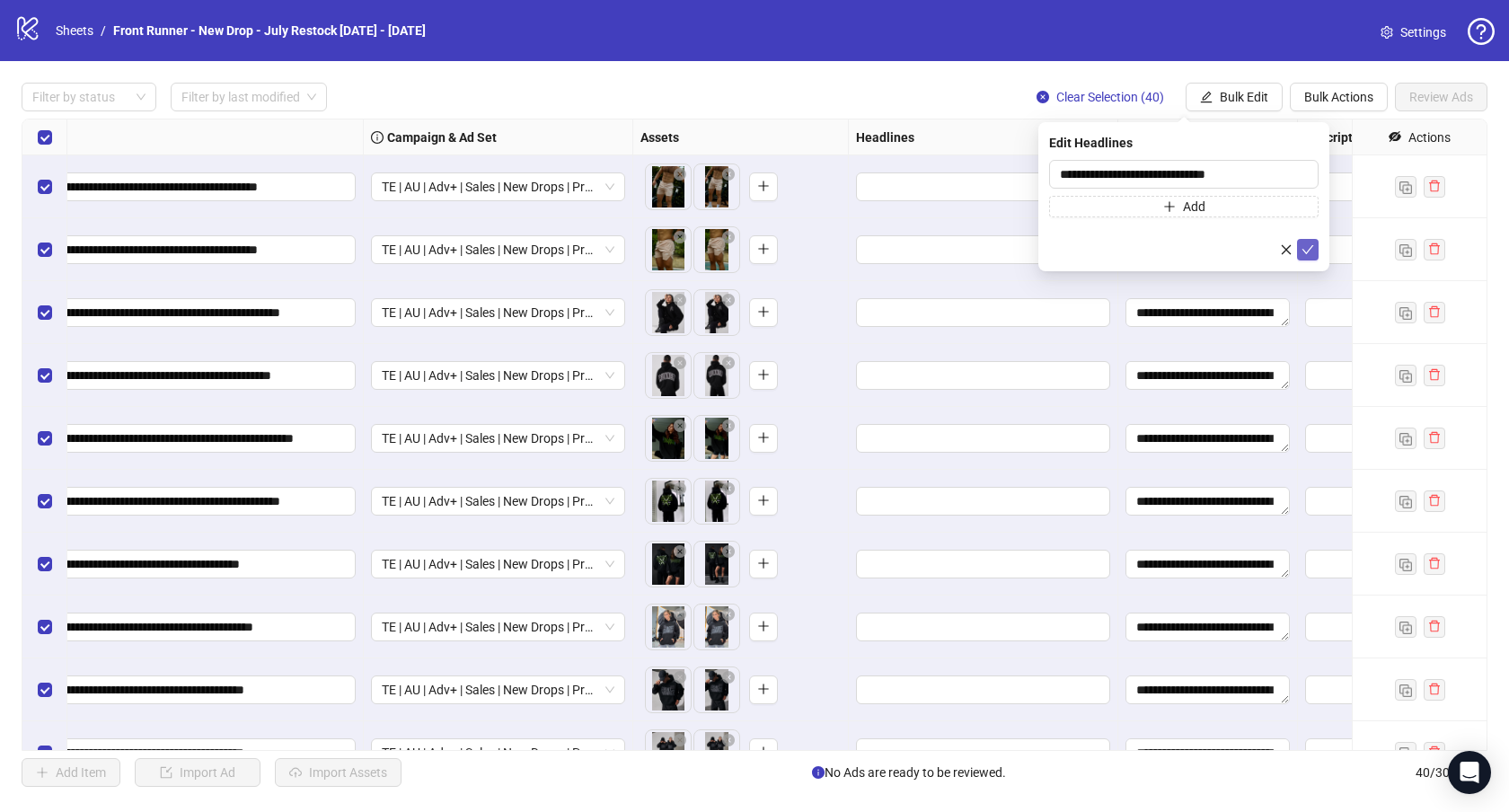 click 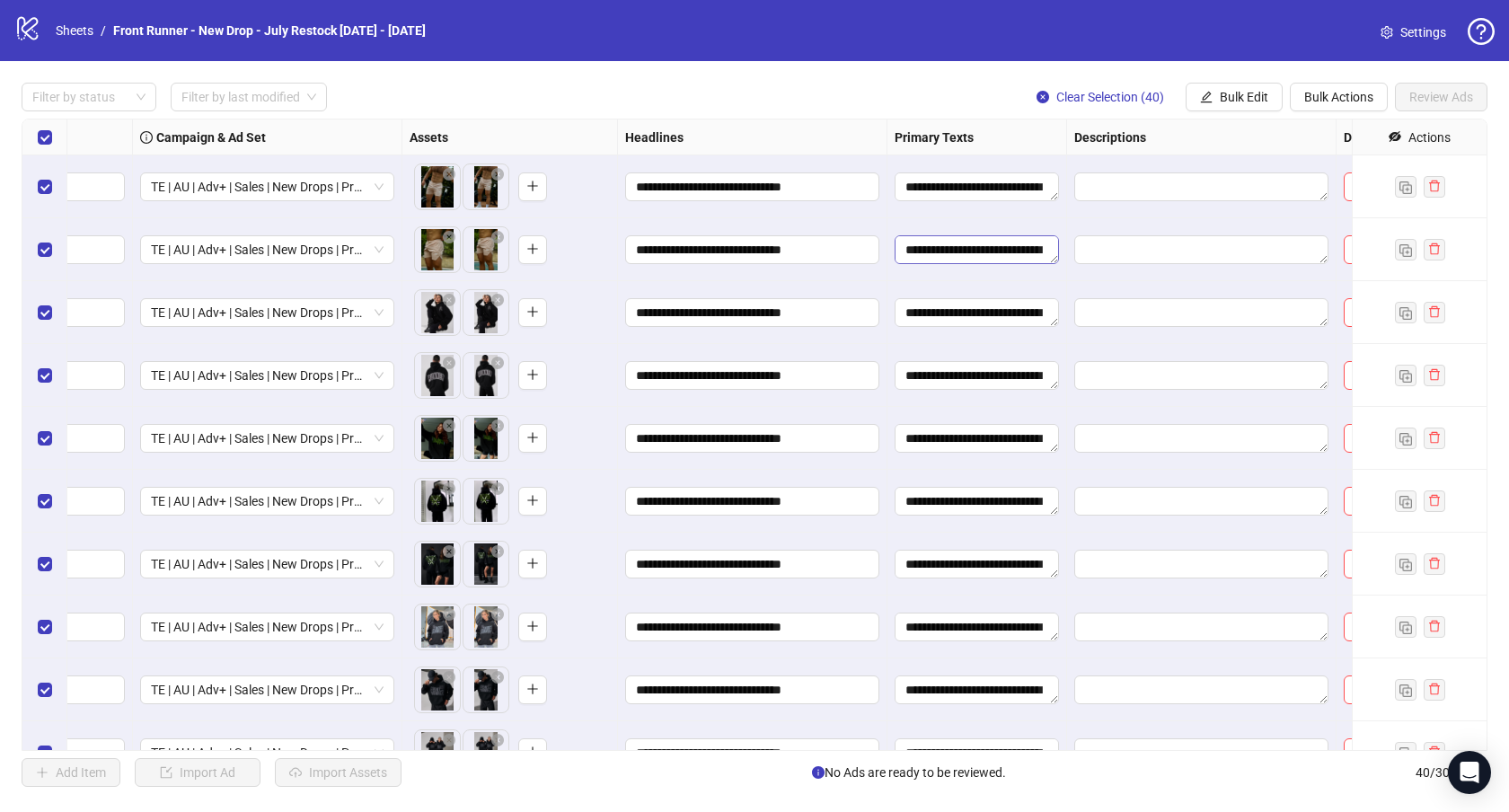 scroll, scrollTop: 0, scrollLeft: 476, axis: horizontal 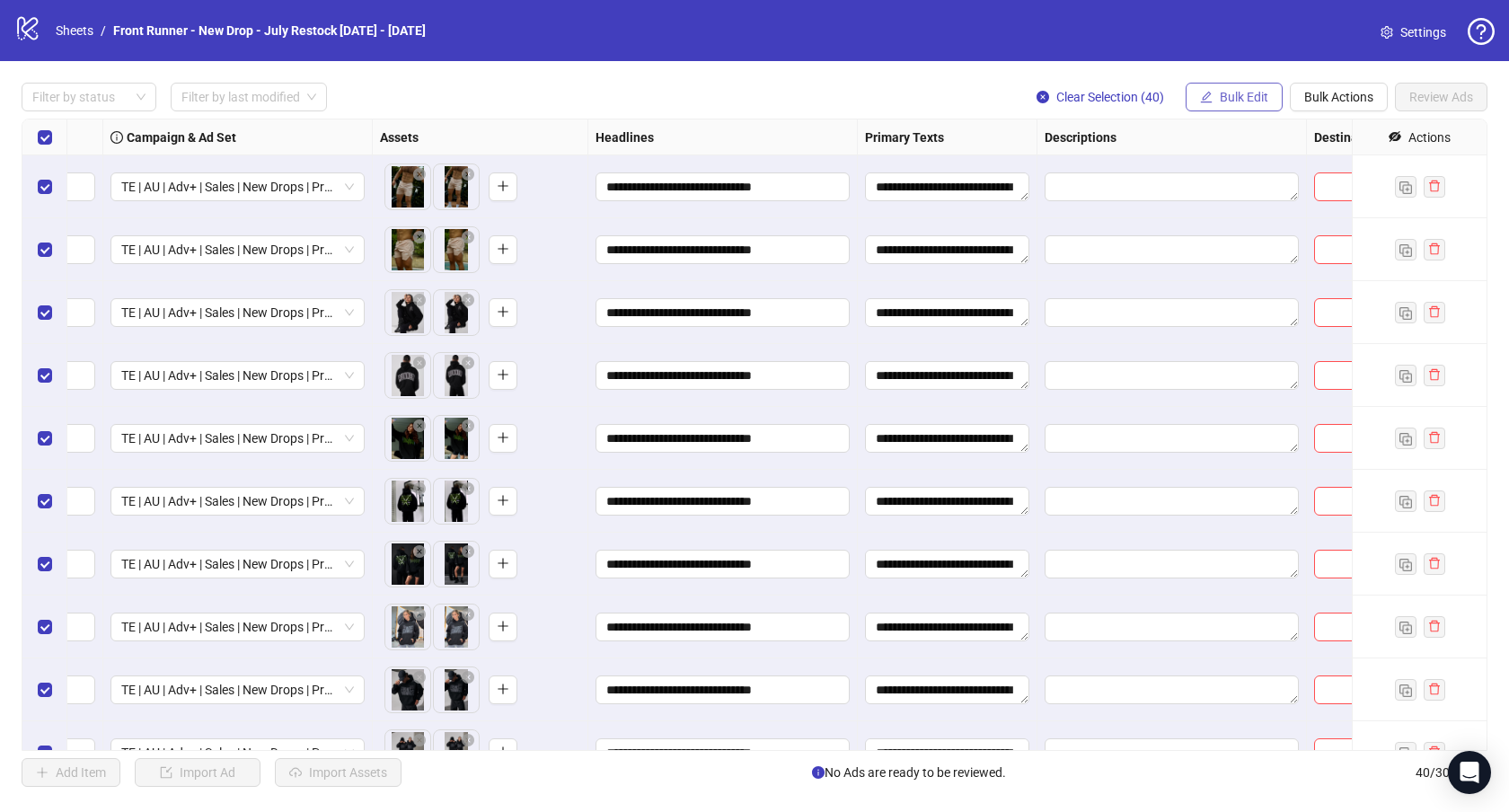 click on "Bulk Edit" at bounding box center [1244, 97] 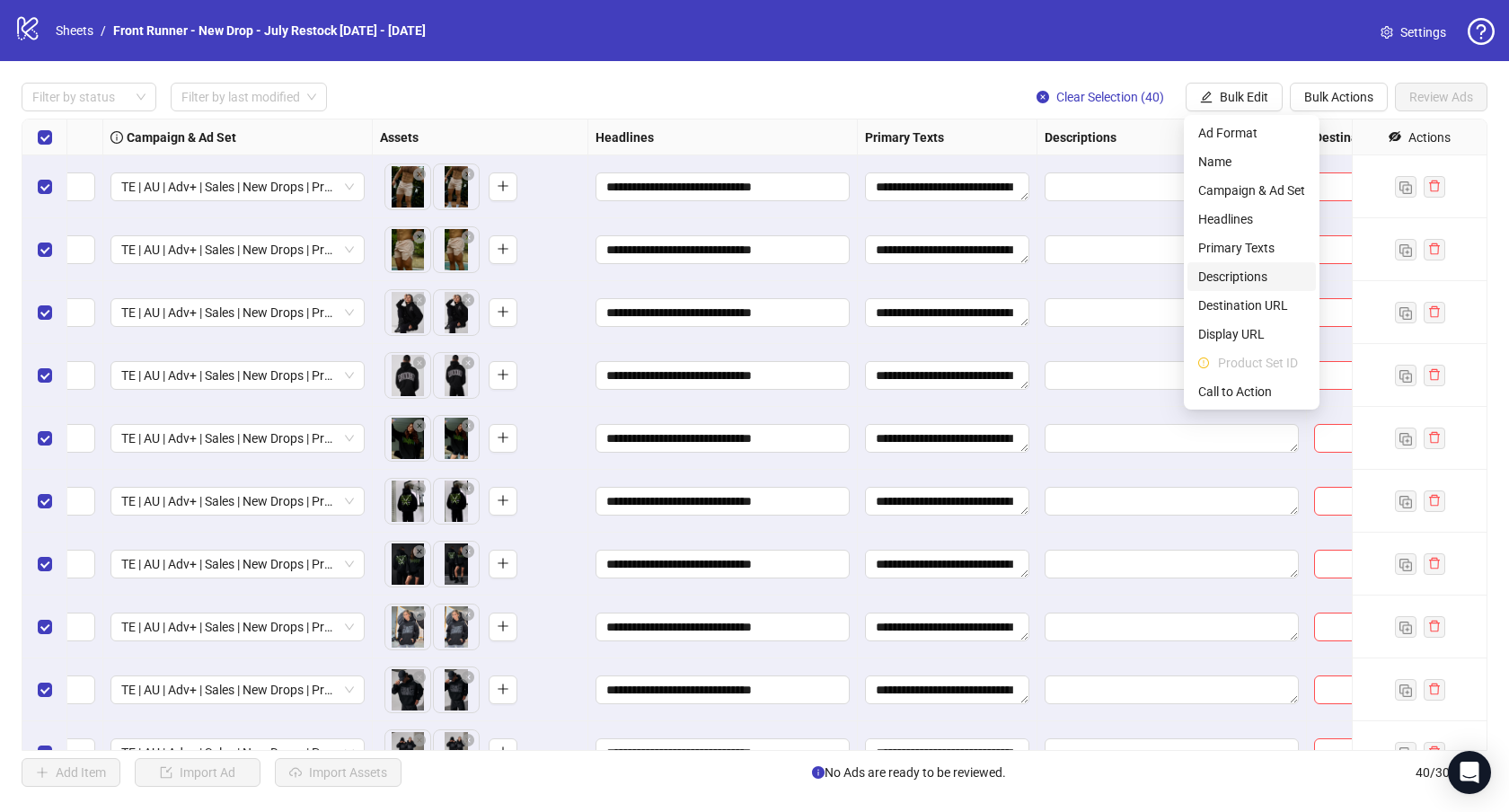 click on "Descriptions" at bounding box center (1251, 277) 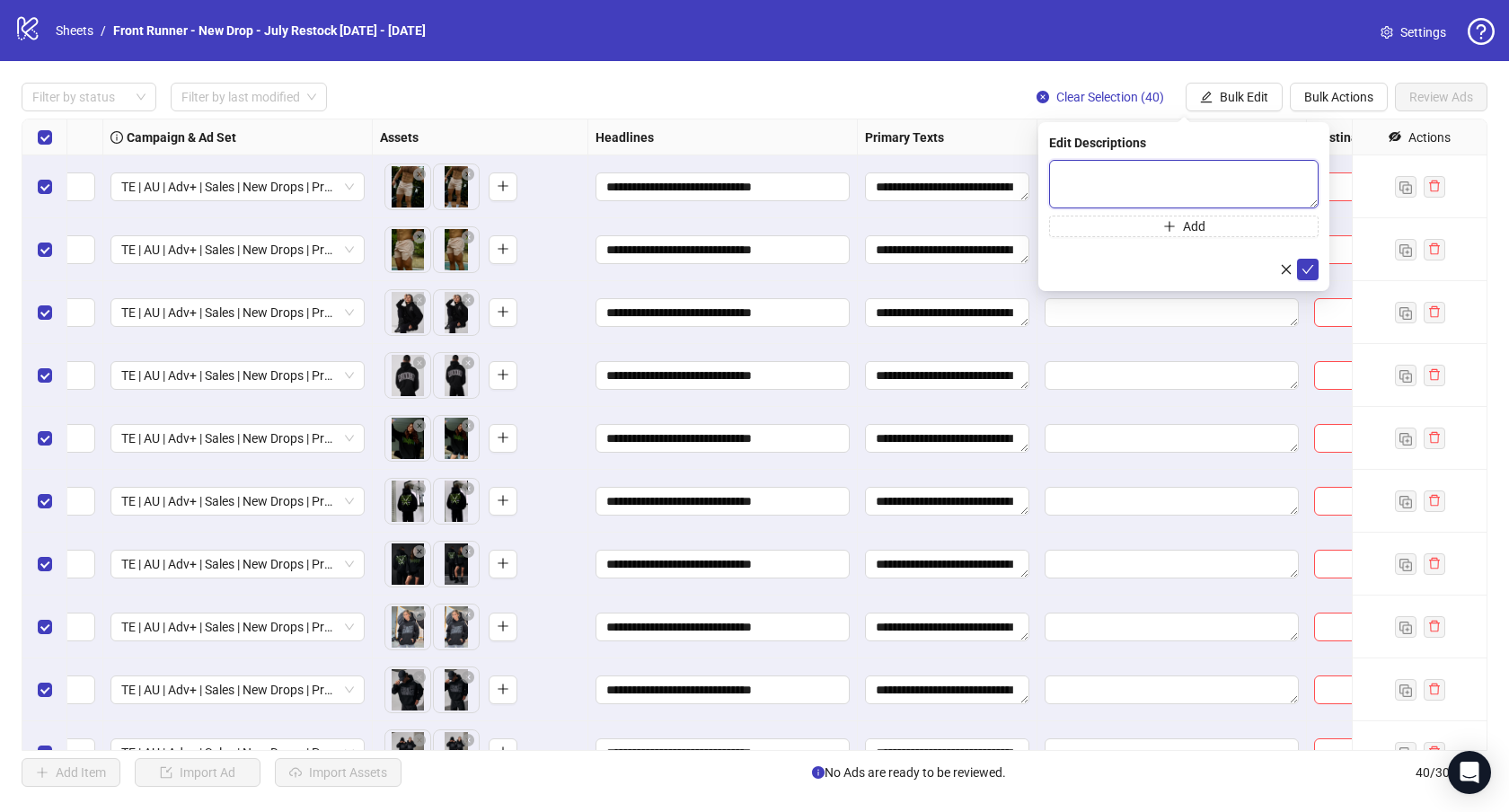 click at bounding box center [1184, 184] 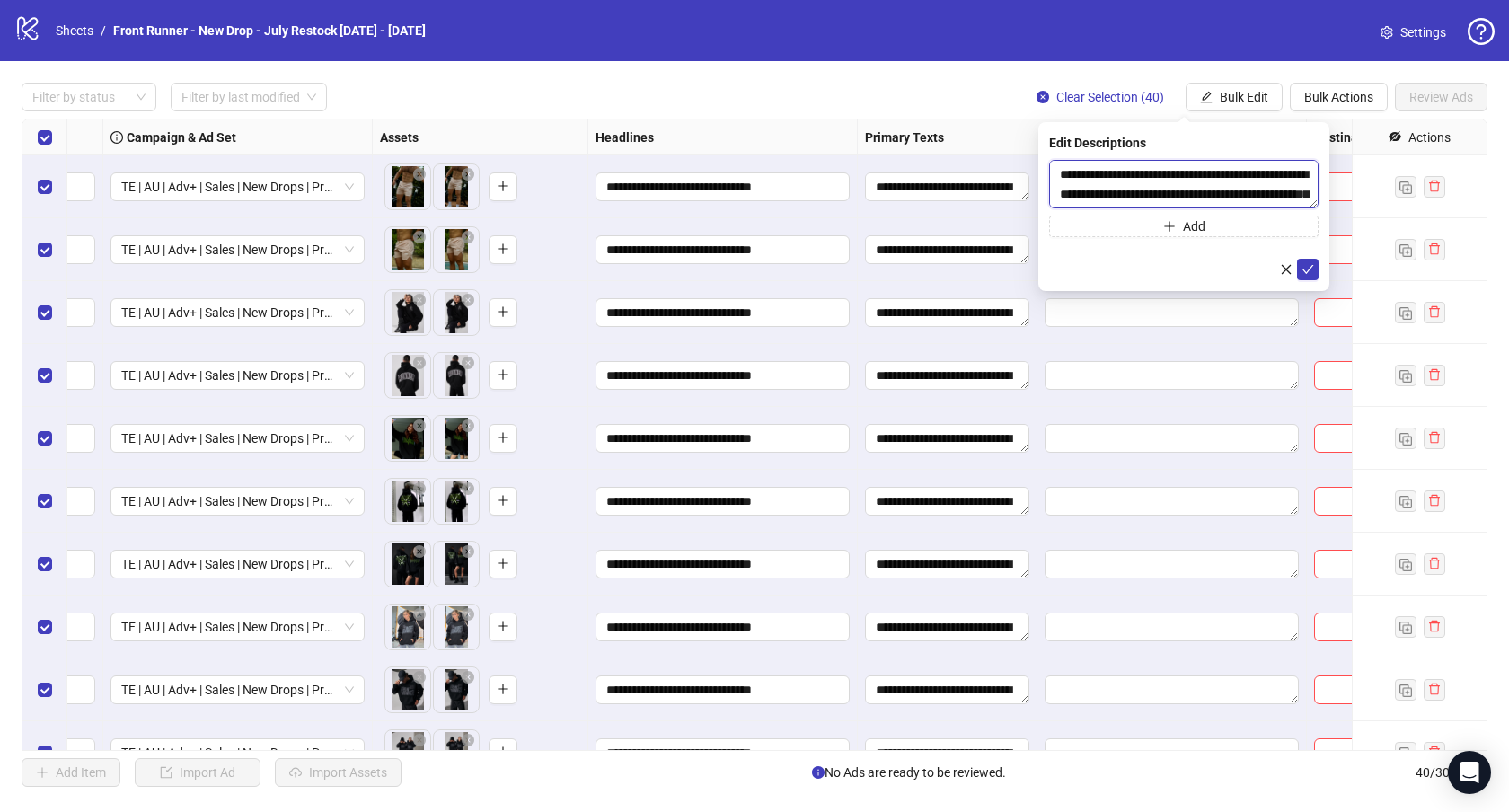 scroll, scrollTop: 33, scrollLeft: 0, axis: vertical 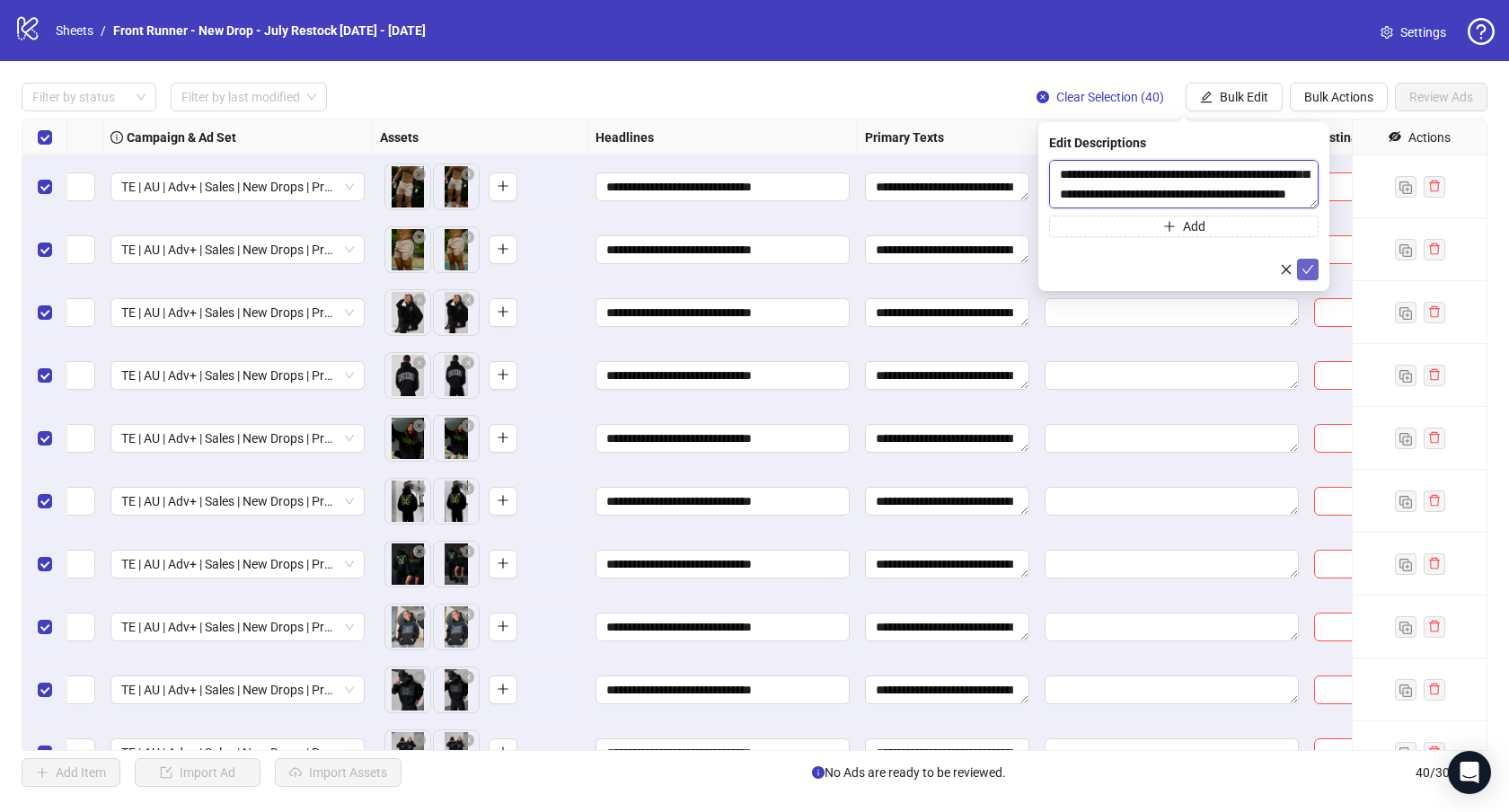 type on "**********" 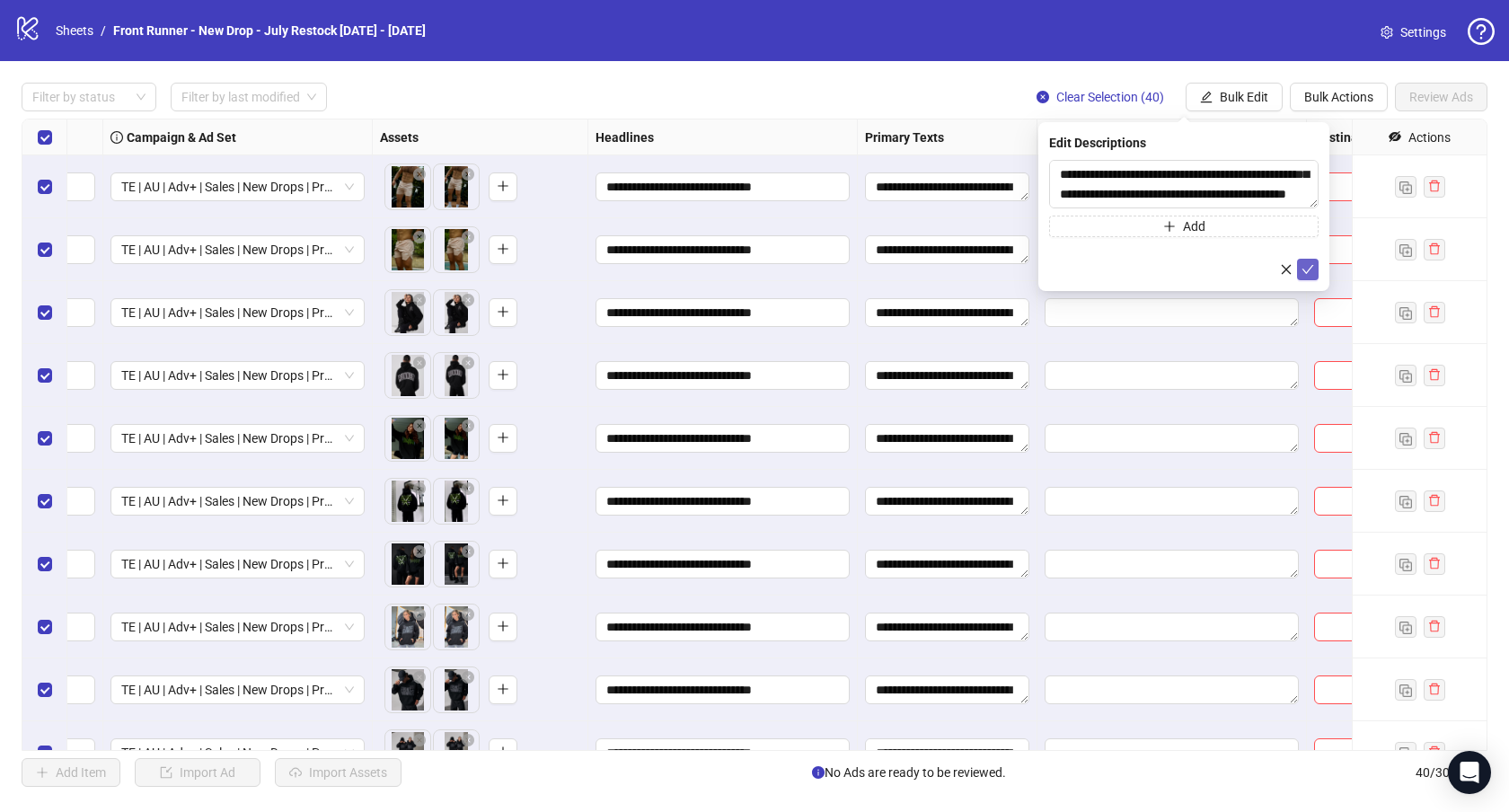 click 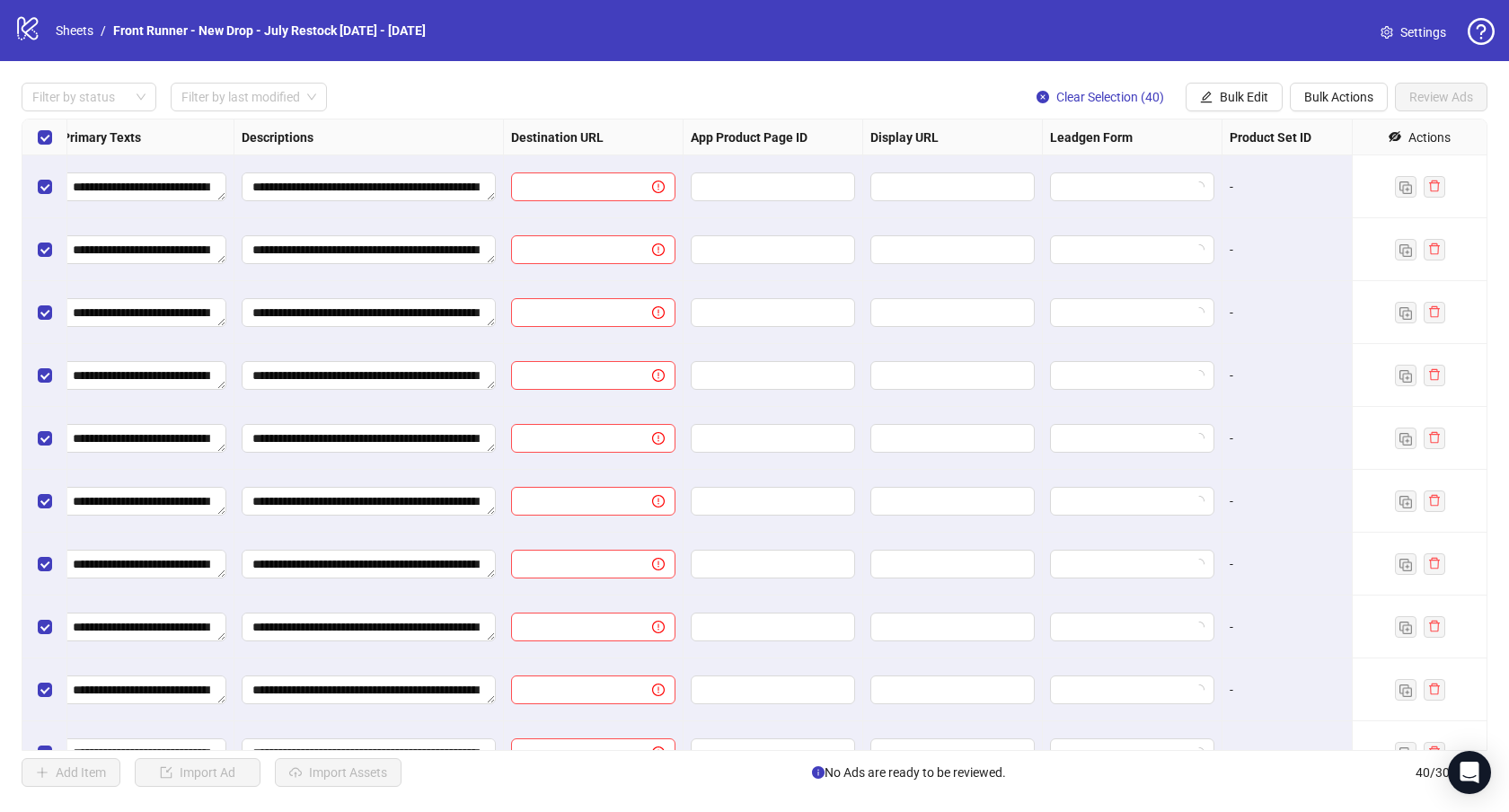 scroll, scrollTop: 0, scrollLeft: 1283, axis: horizontal 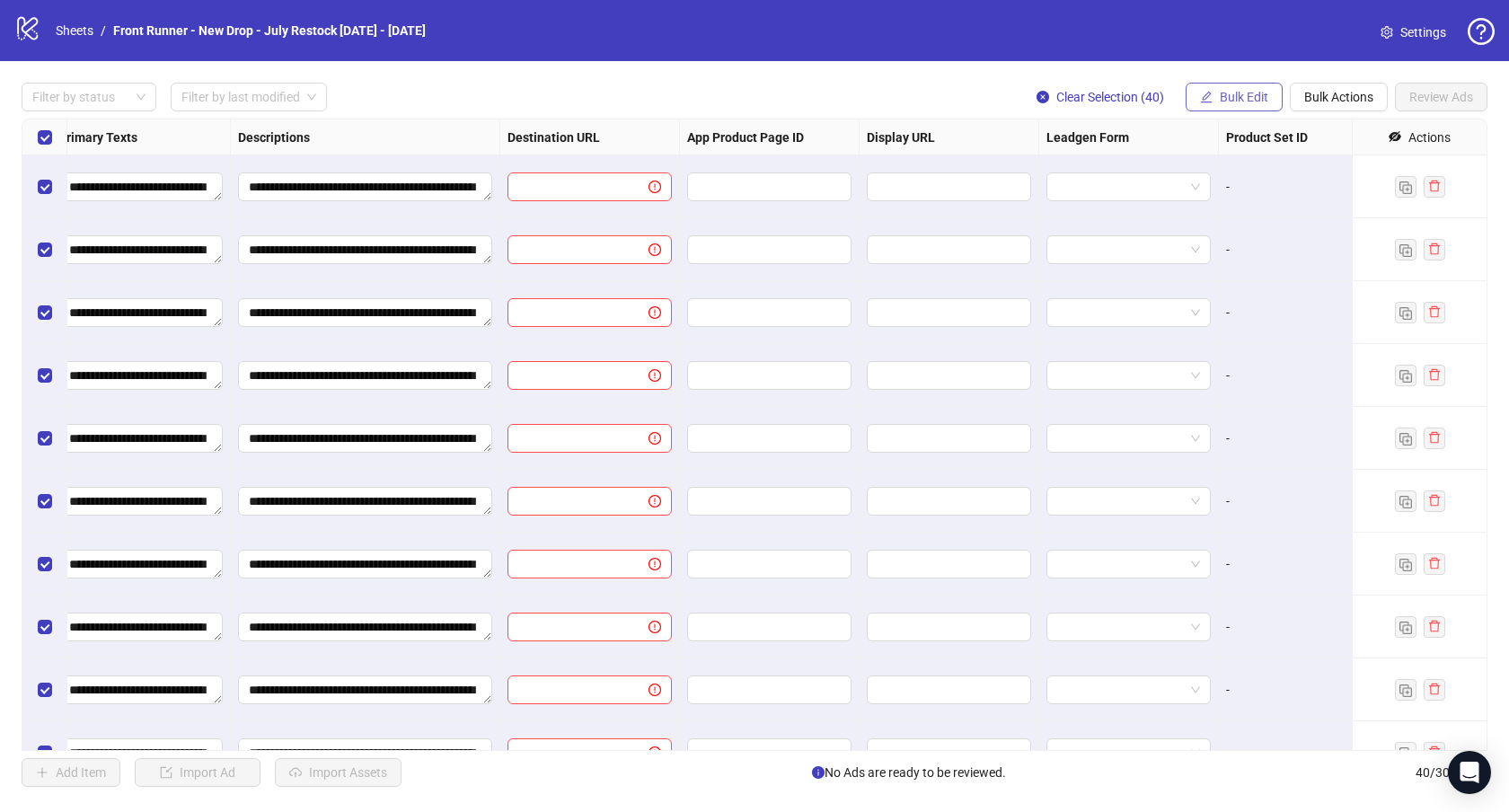 click on "Bulk Edit" at bounding box center (1244, 97) 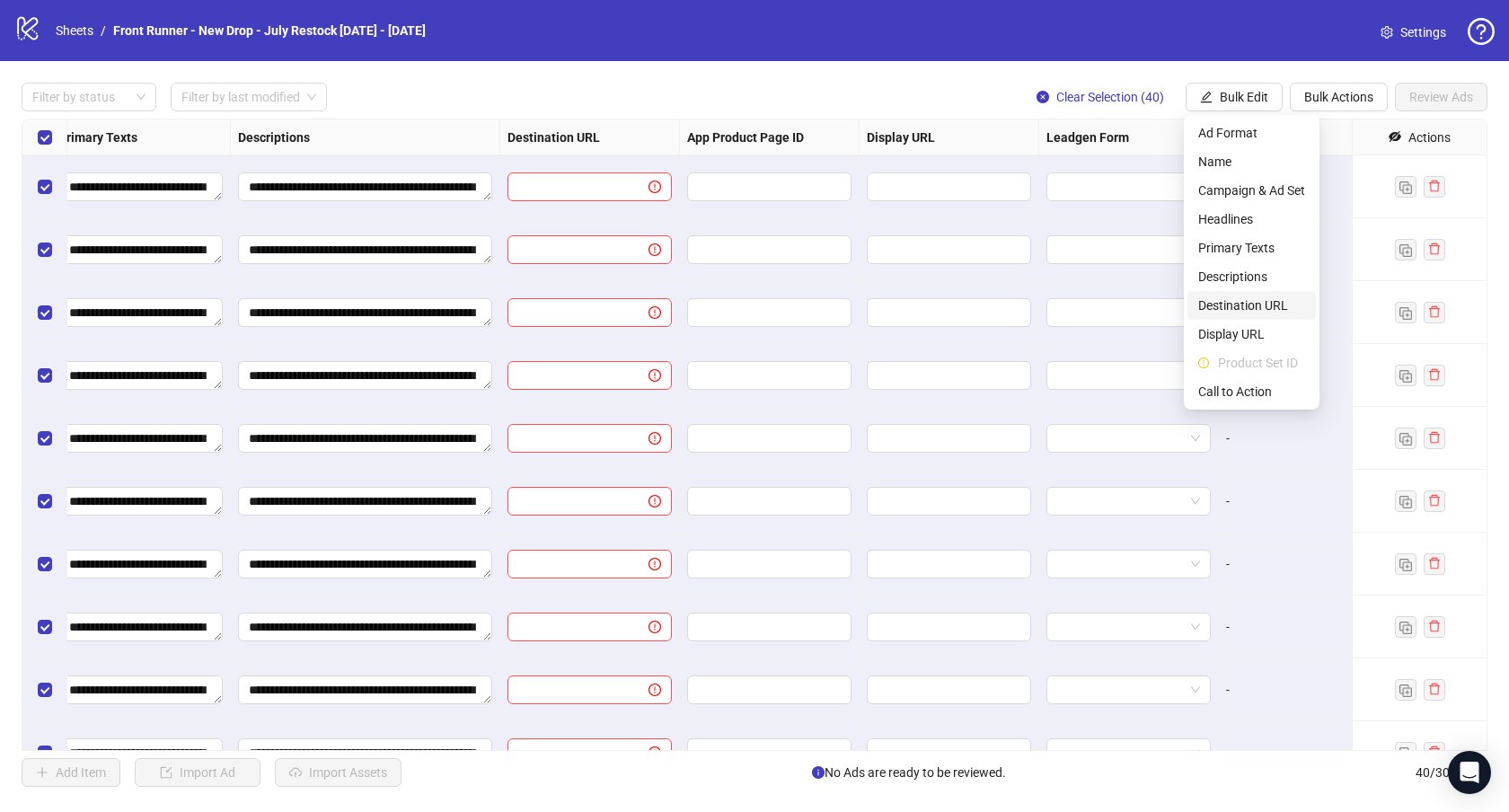click on "Destination URL" at bounding box center (1251, 305) 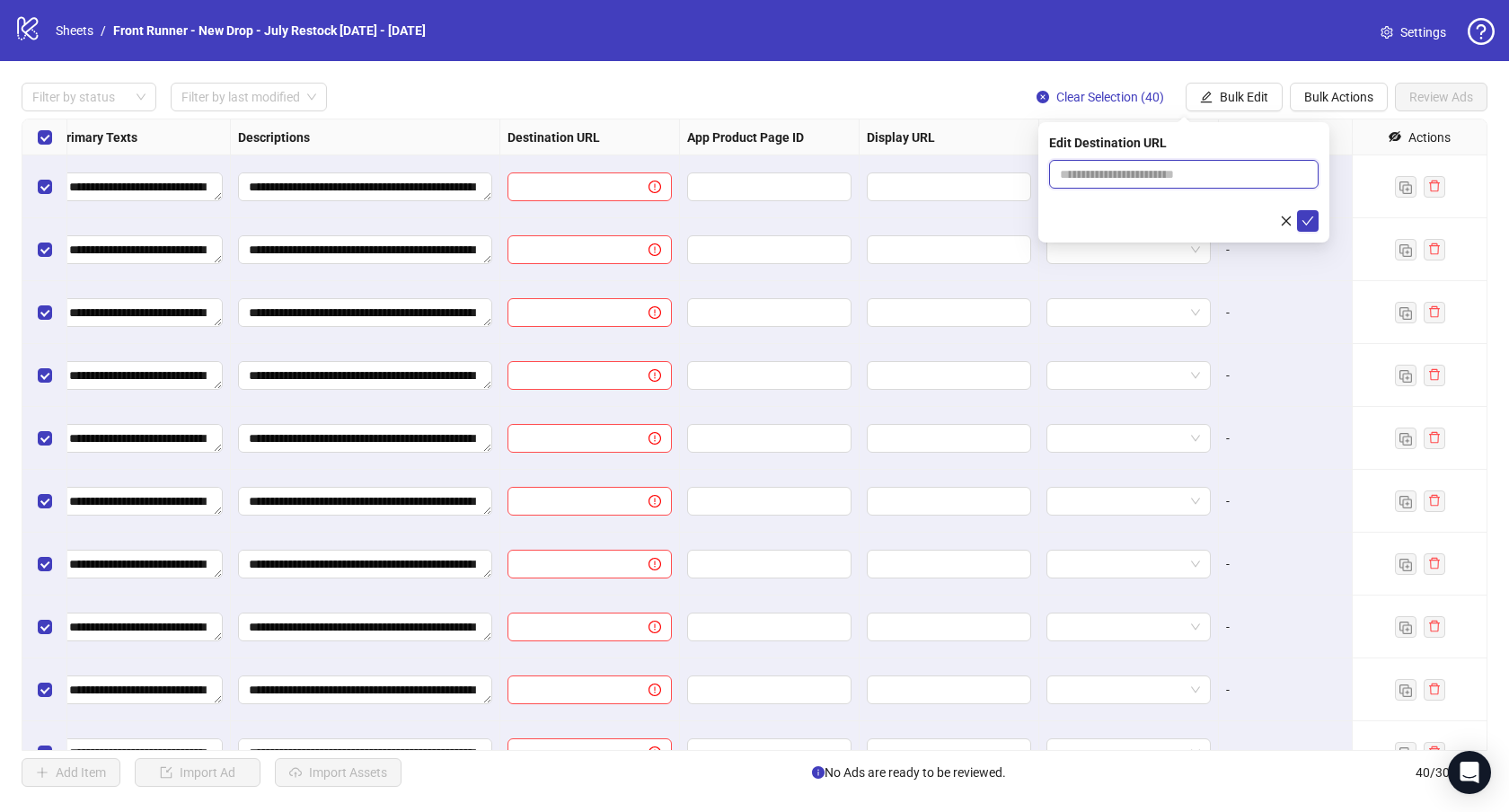 click at bounding box center (1177, 174) 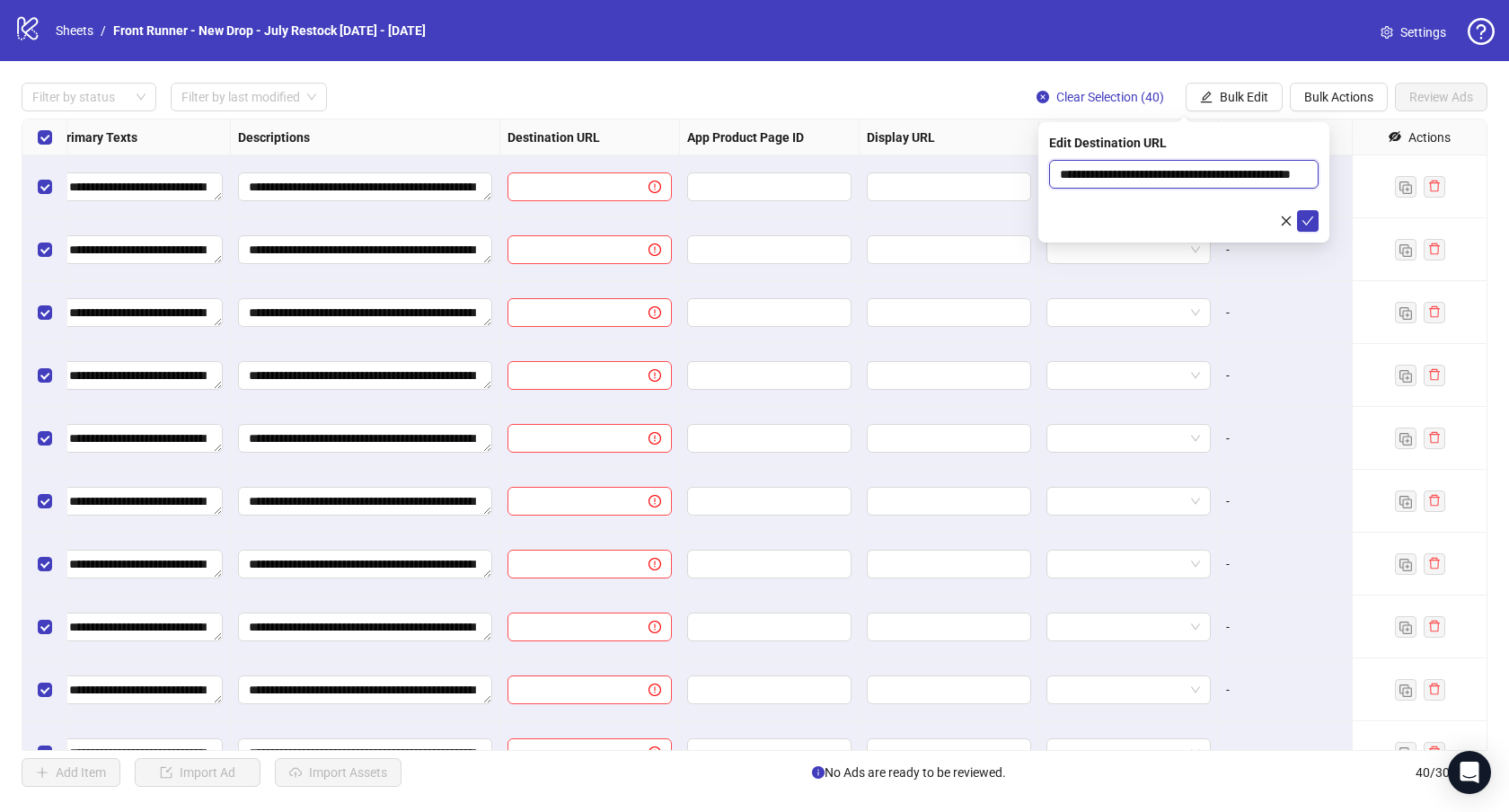 scroll, scrollTop: 0, scrollLeft: 57, axis: horizontal 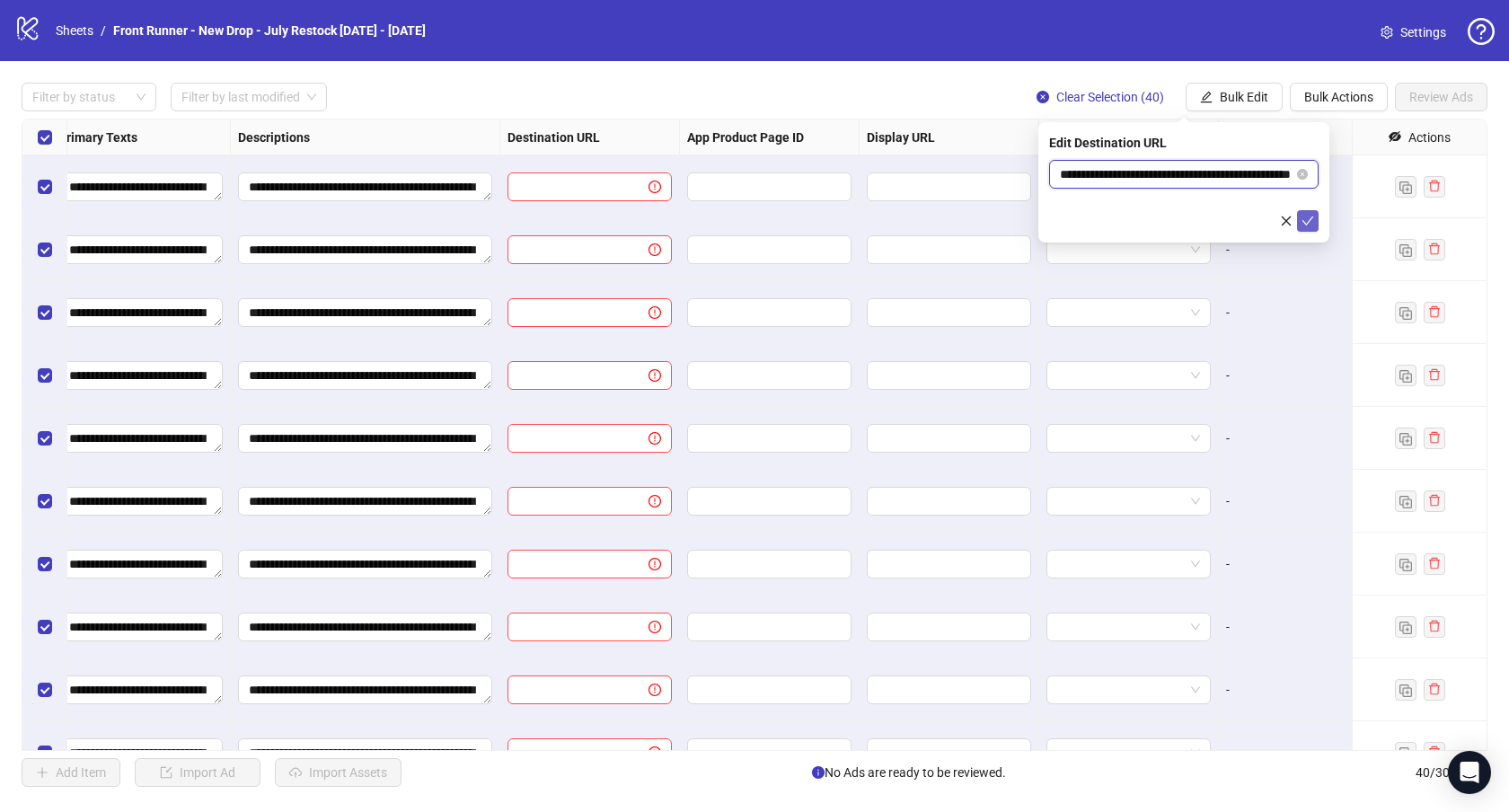 type on "**********" 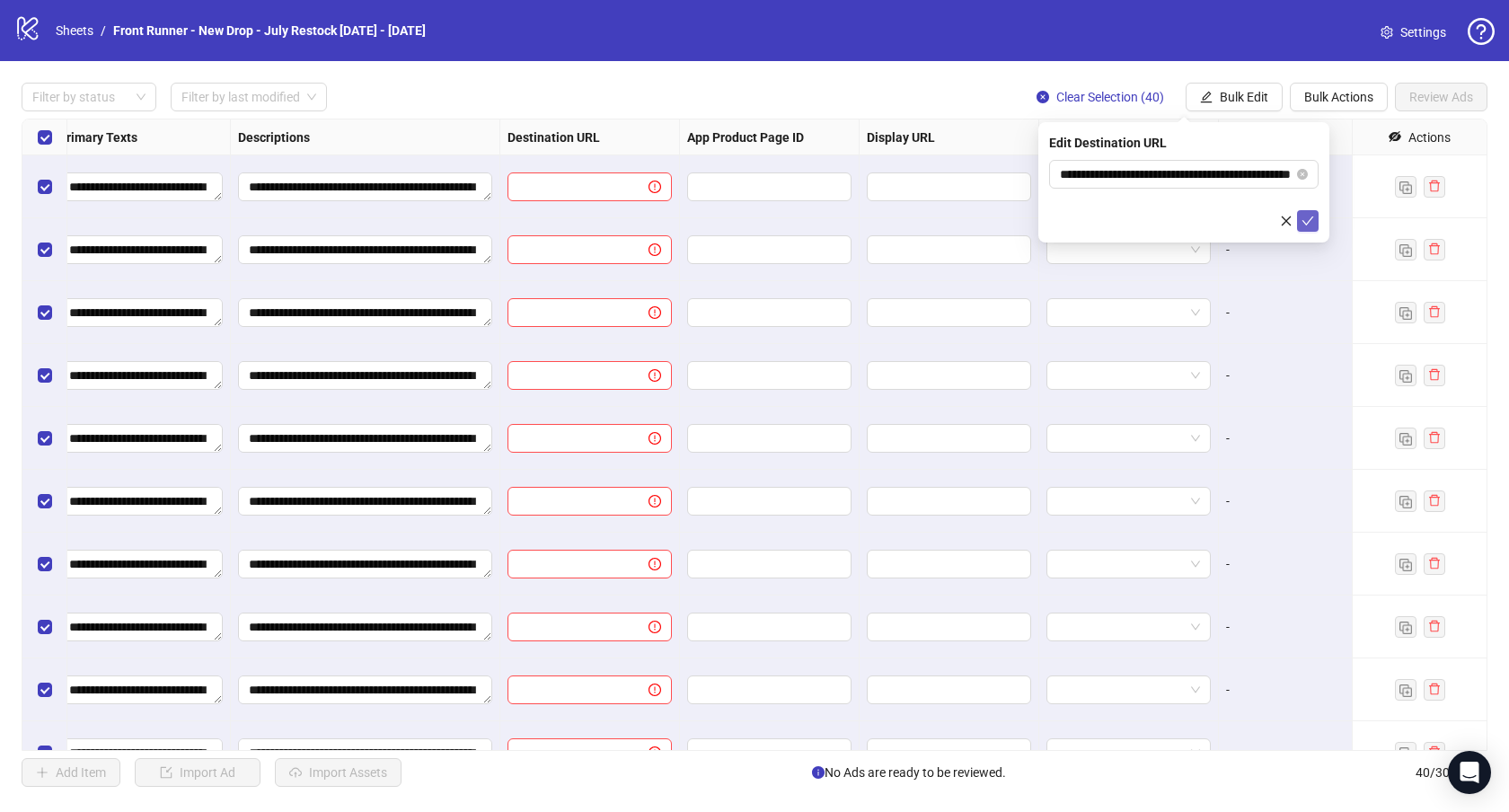 click 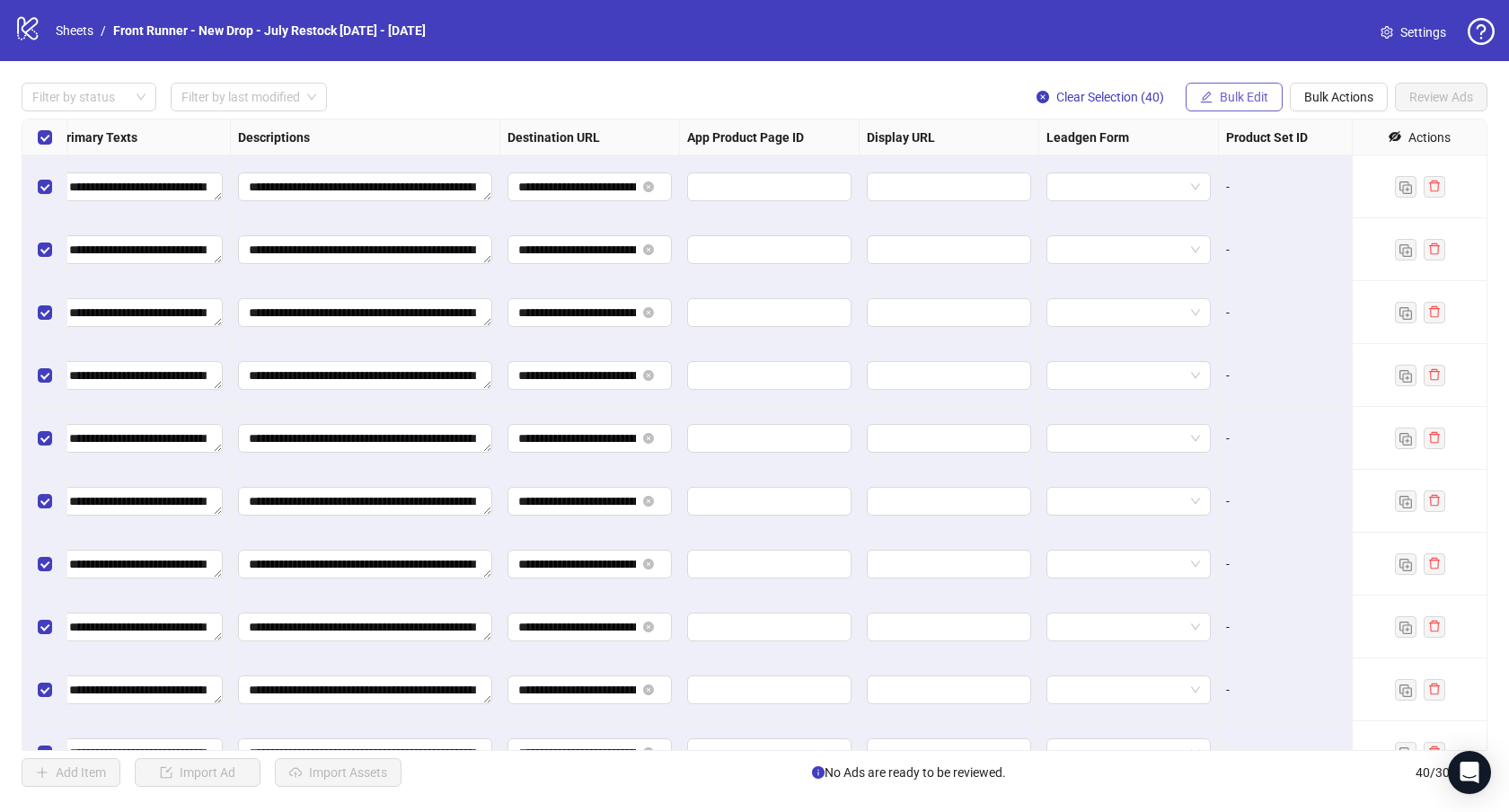 click on "Bulk Edit" at bounding box center (1244, 97) 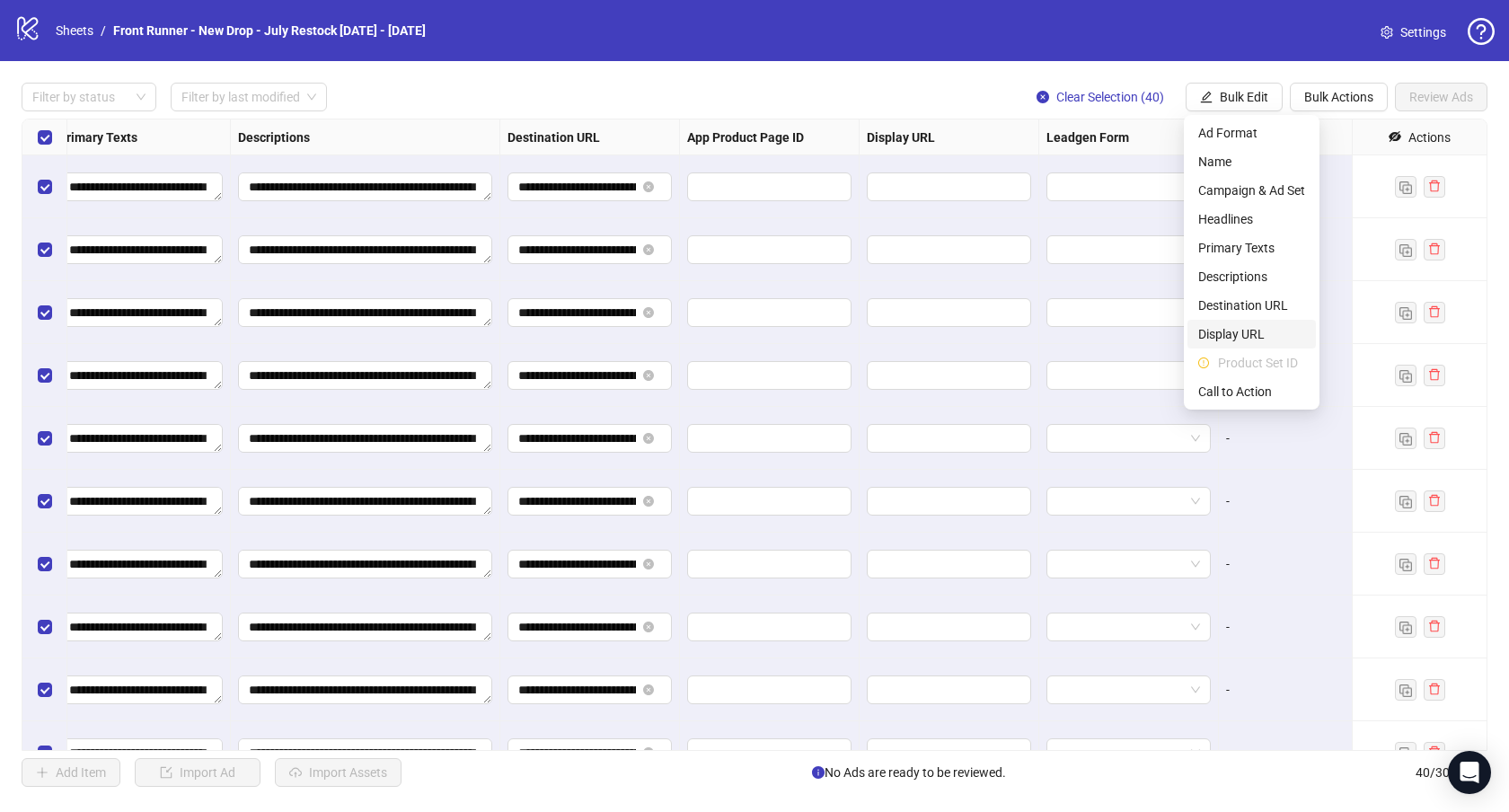 click on "Display URL" at bounding box center (1251, 334) 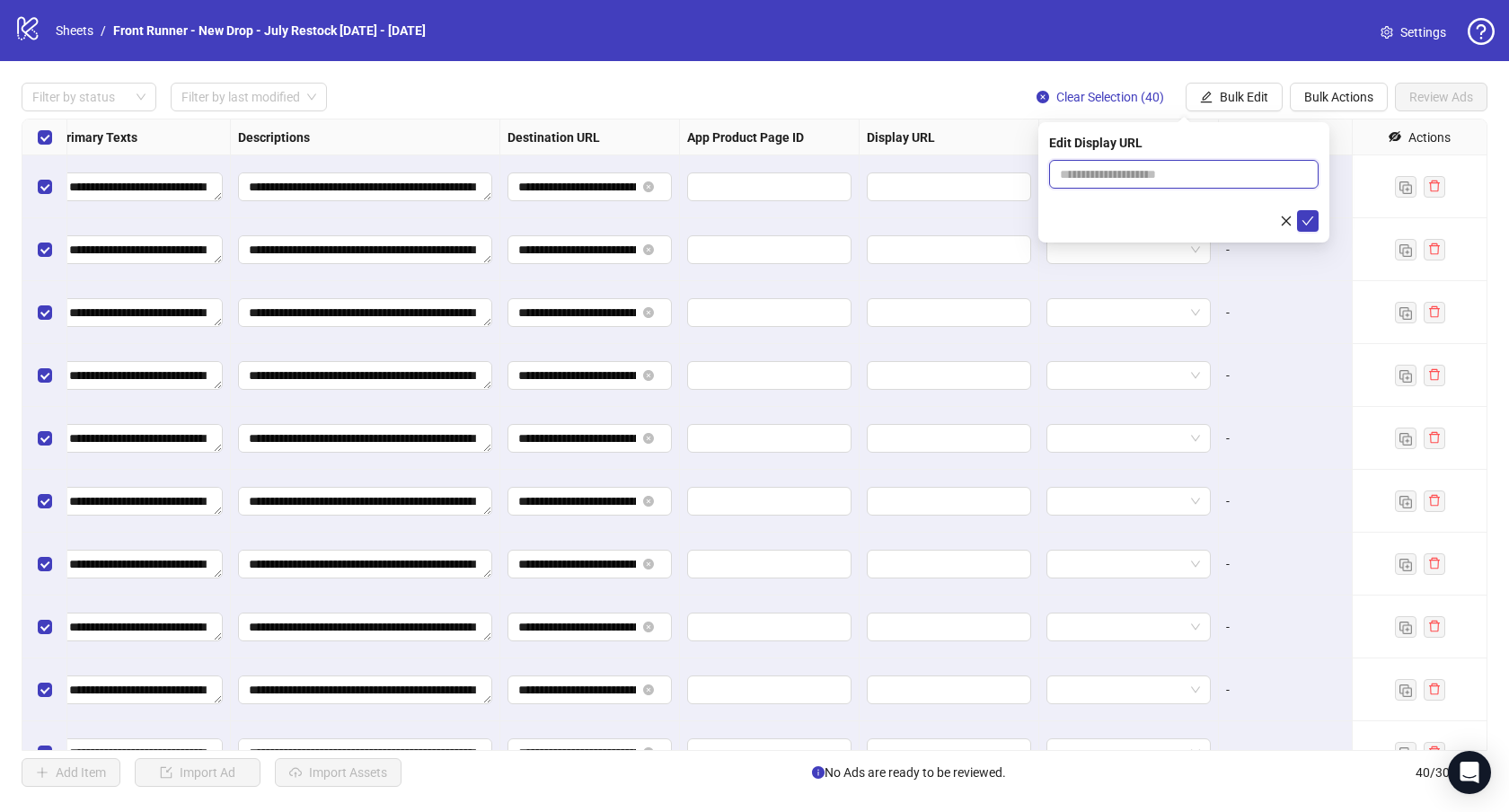 click at bounding box center [1184, 174] 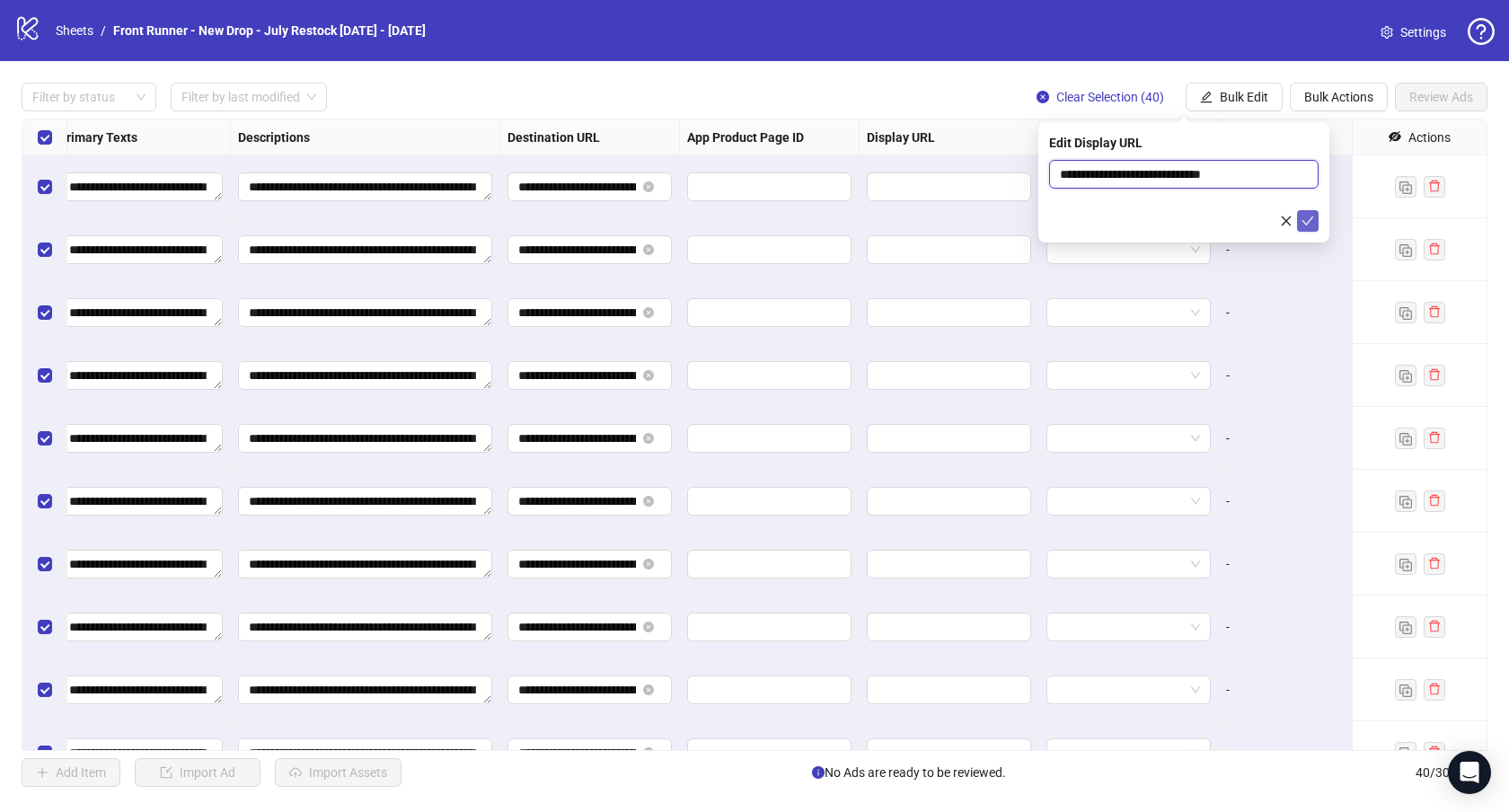 type on "**********" 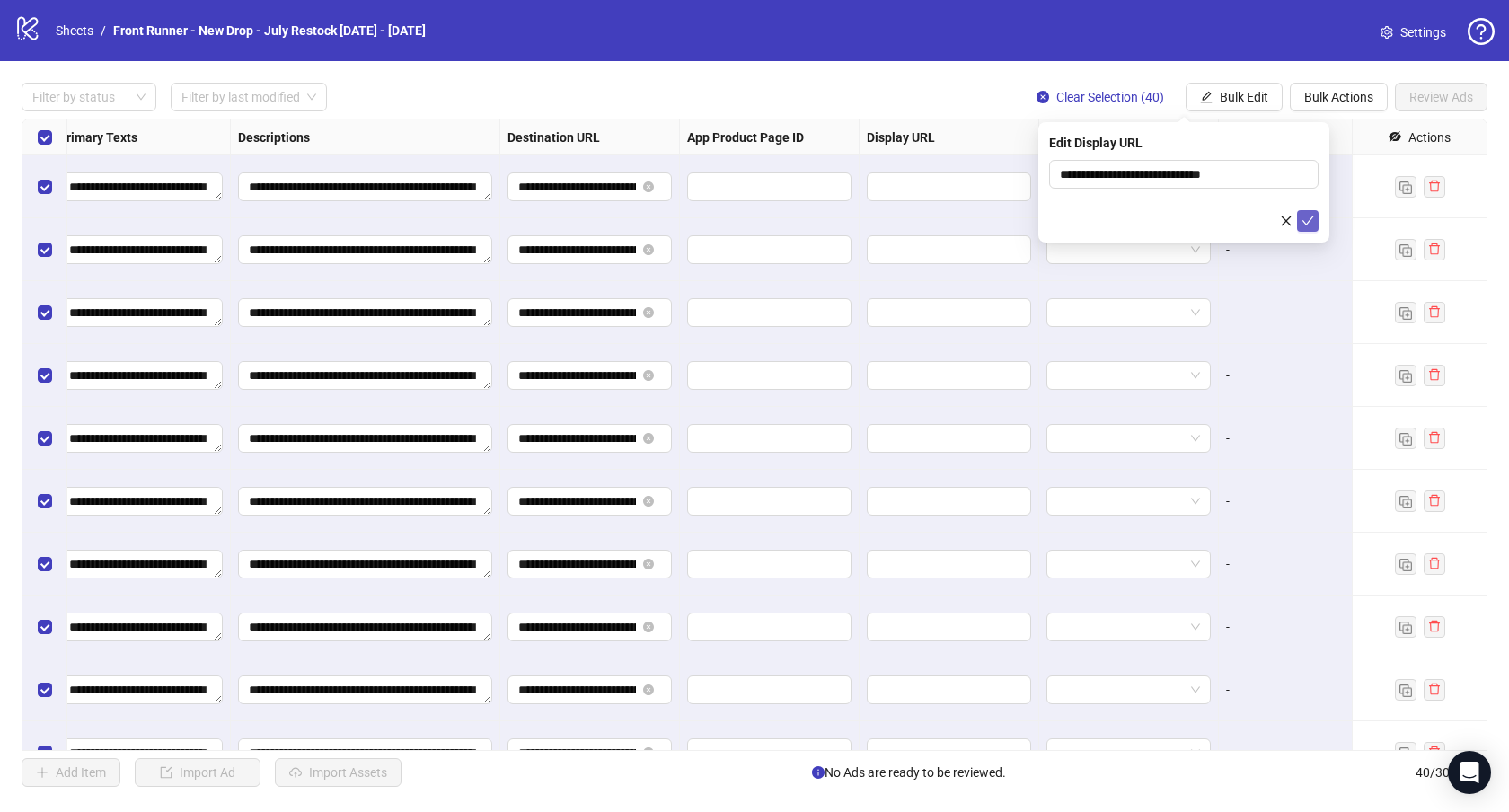 click 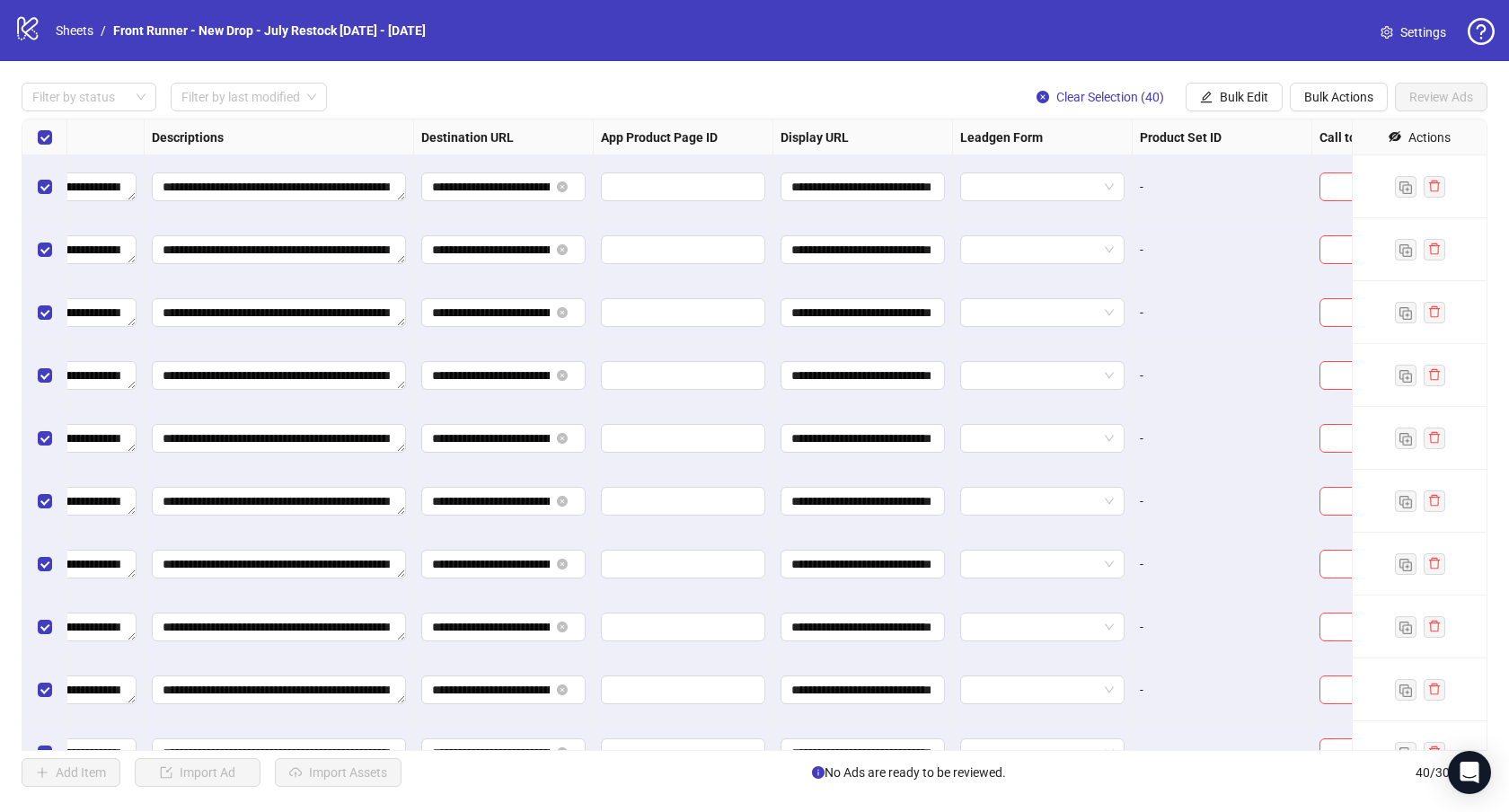 scroll, scrollTop: 0, scrollLeft: 1473, axis: horizontal 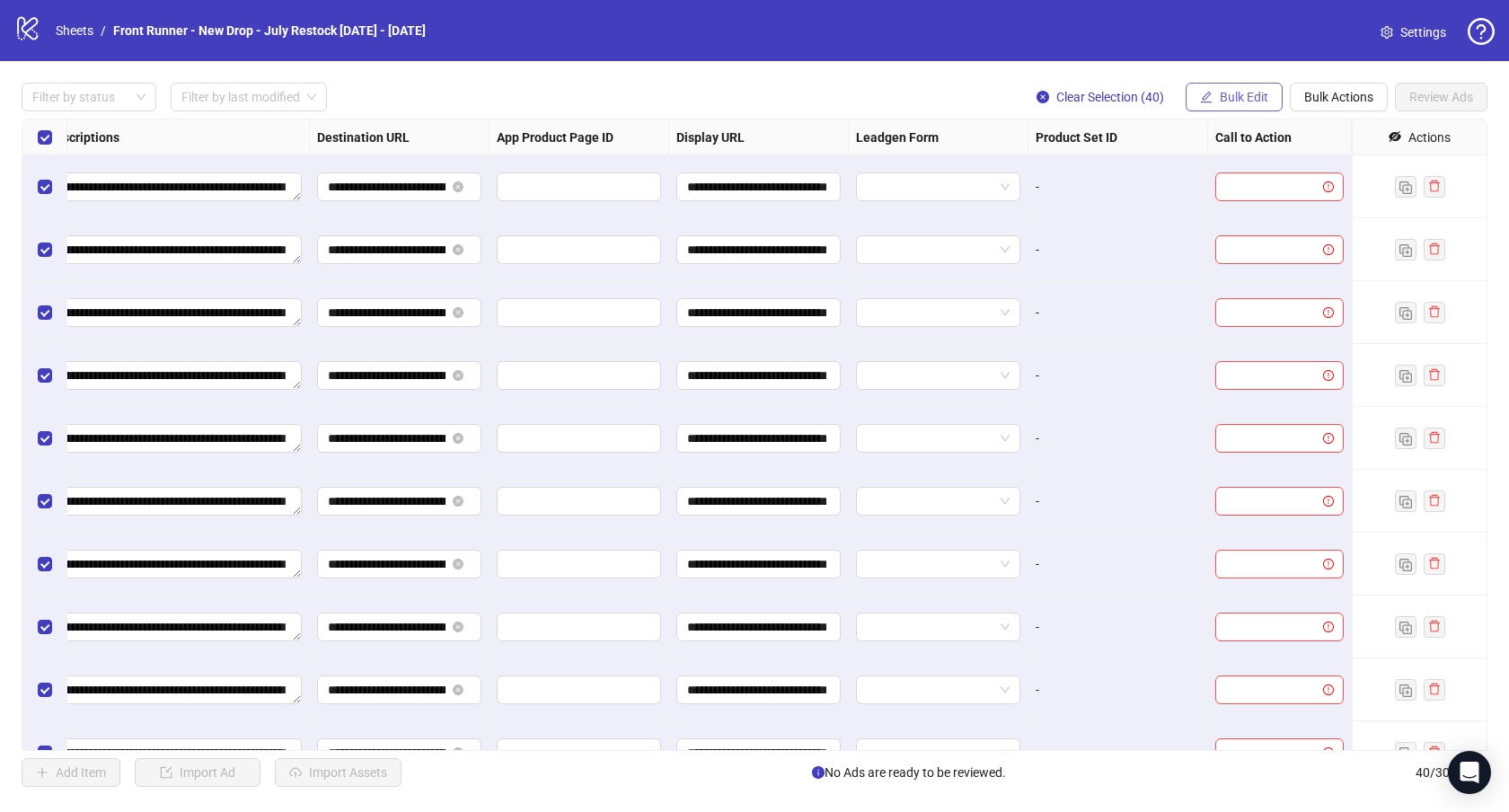 click on "Bulk Edit" at bounding box center (1244, 97) 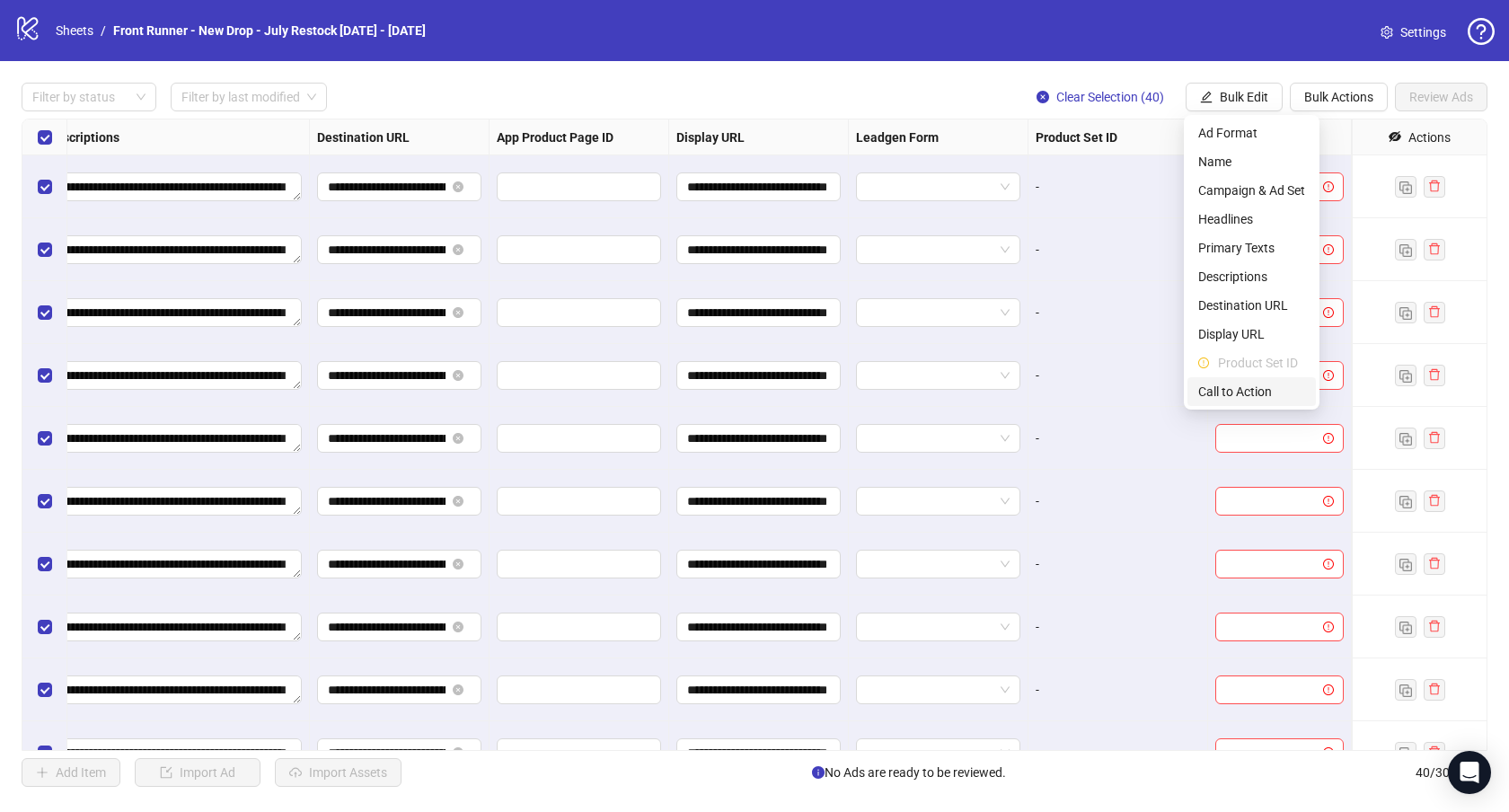 click on "Call to Action" at bounding box center (1251, 392) 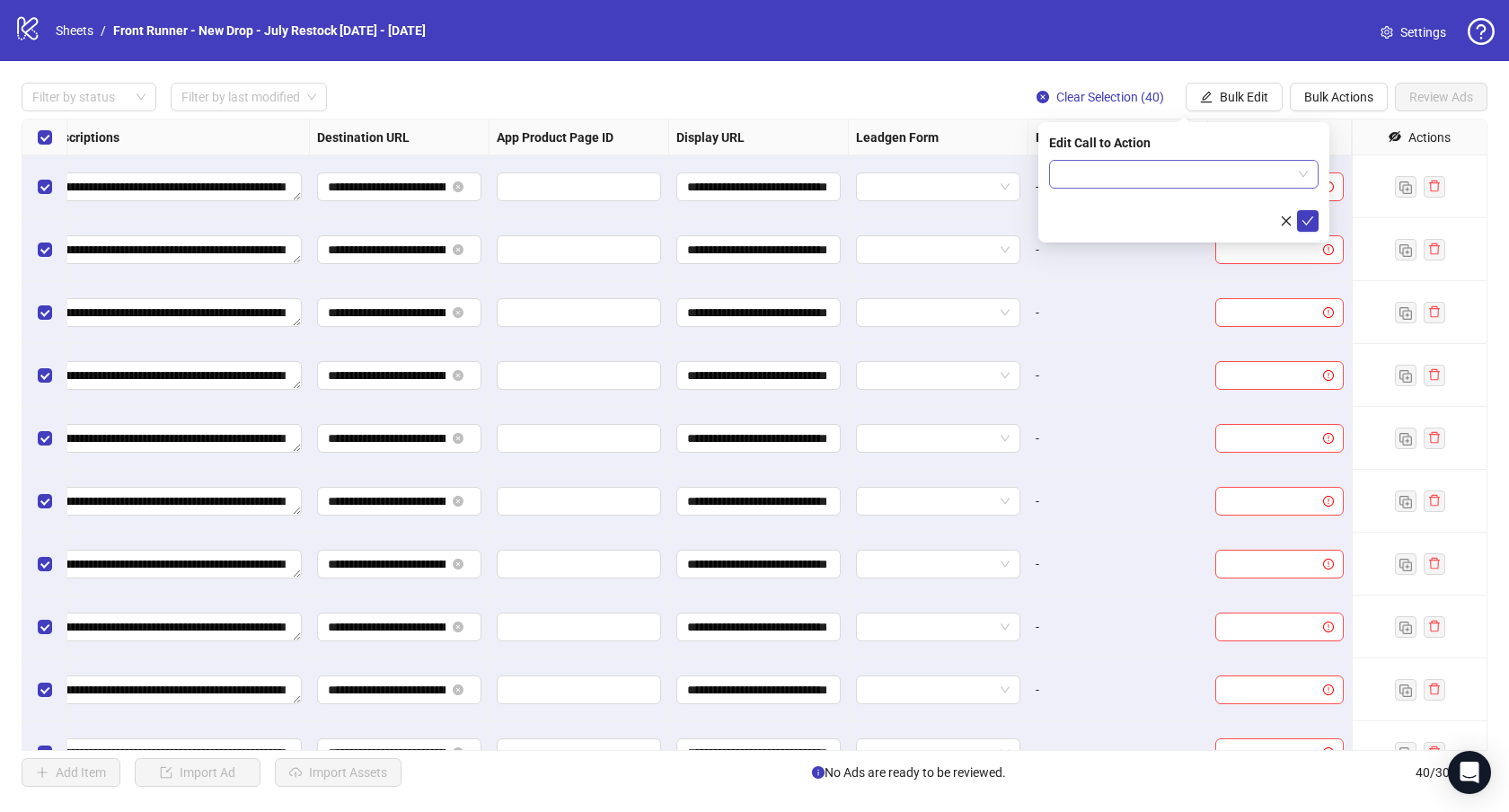click at bounding box center (1176, 174) 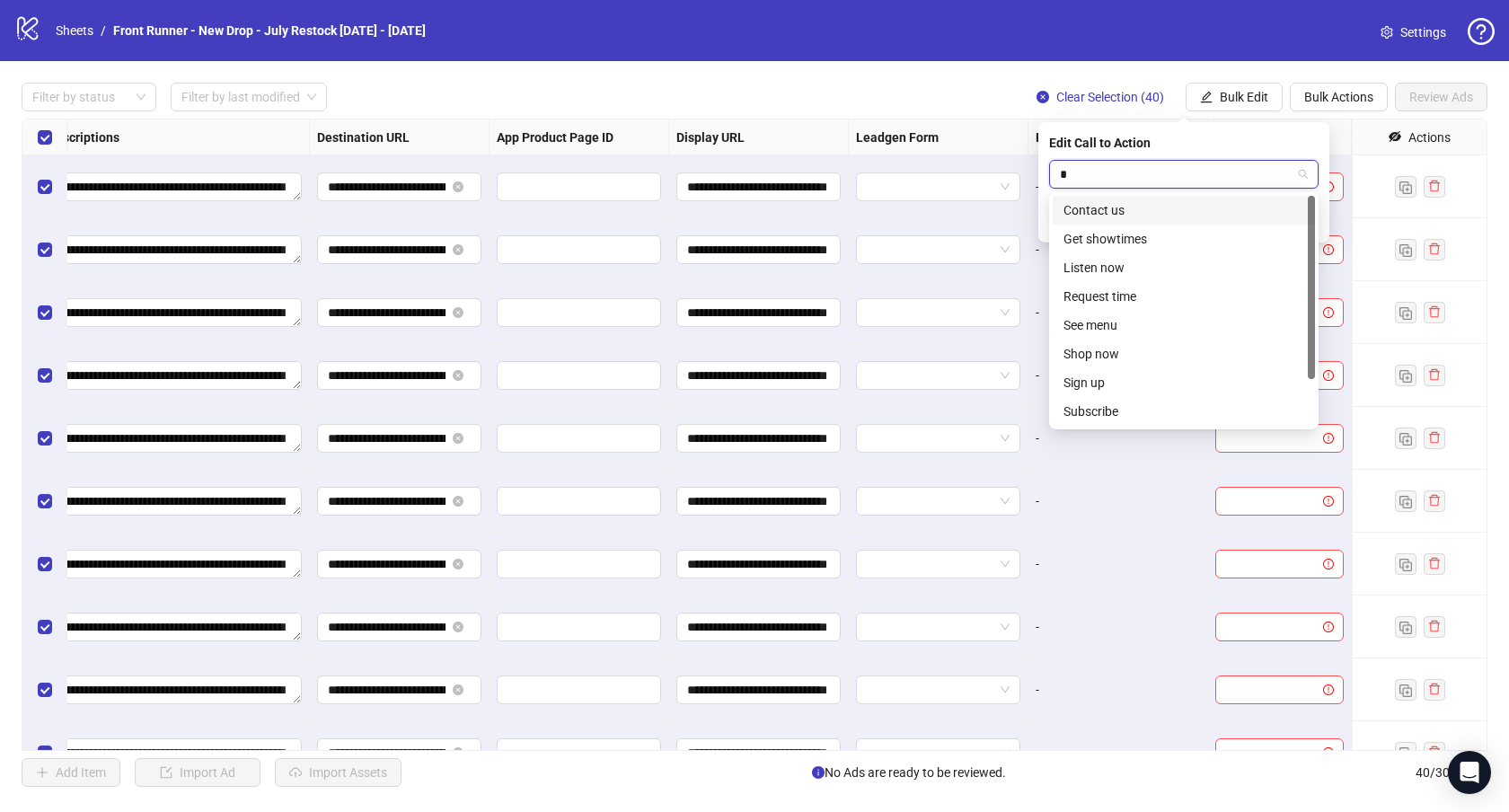type on "**" 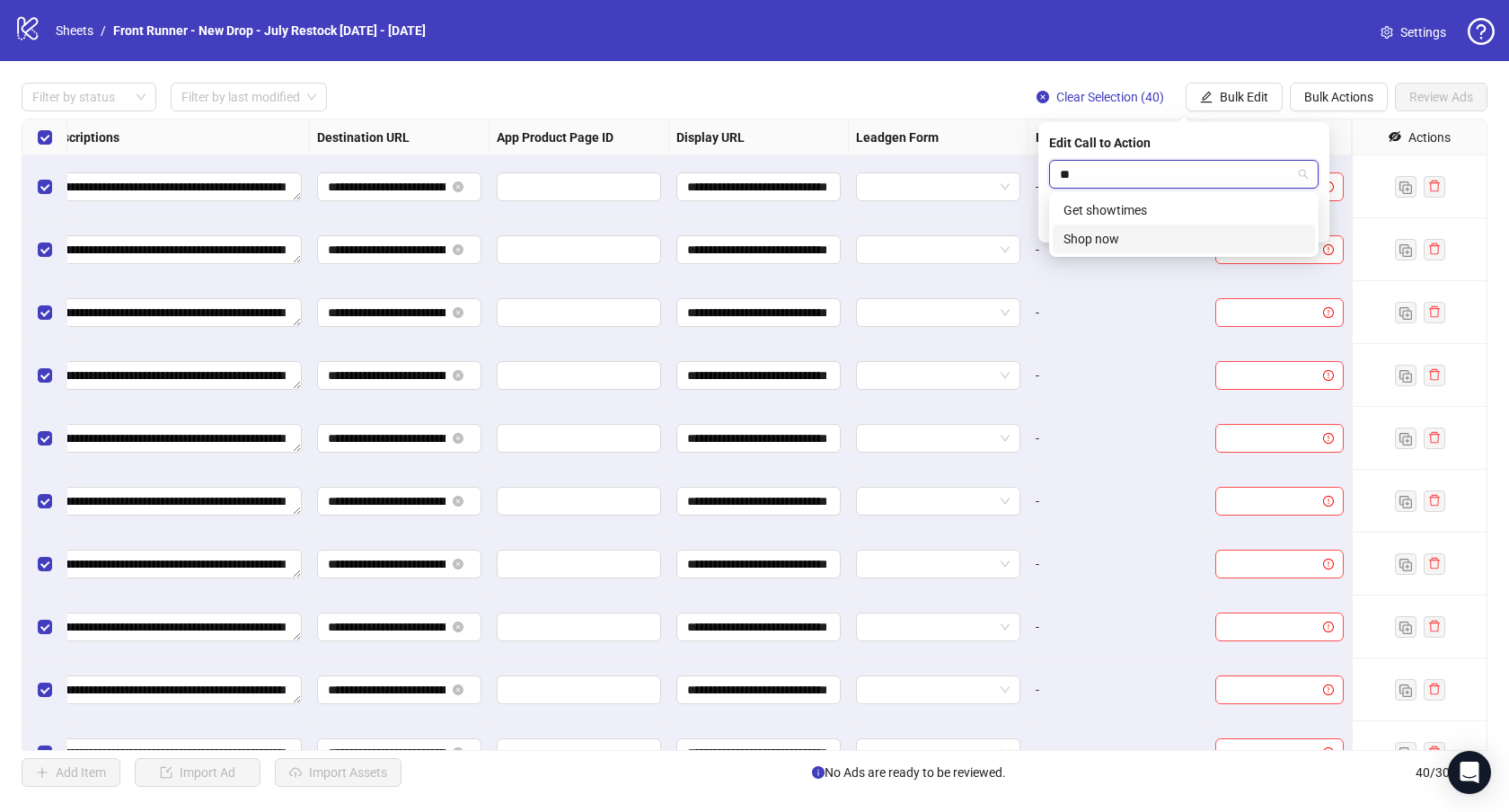 click on "Shop now" at bounding box center (1184, 239) 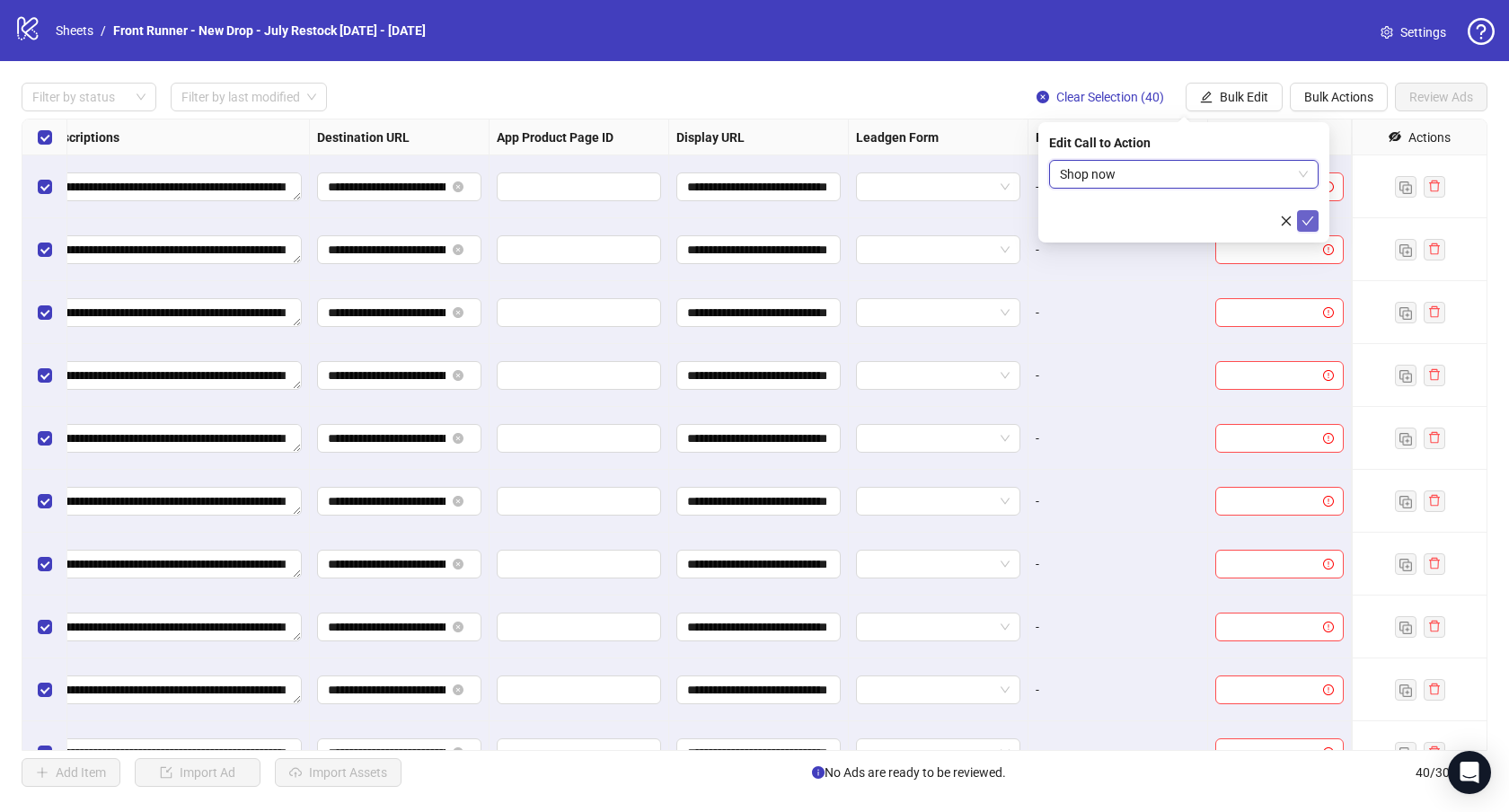 click 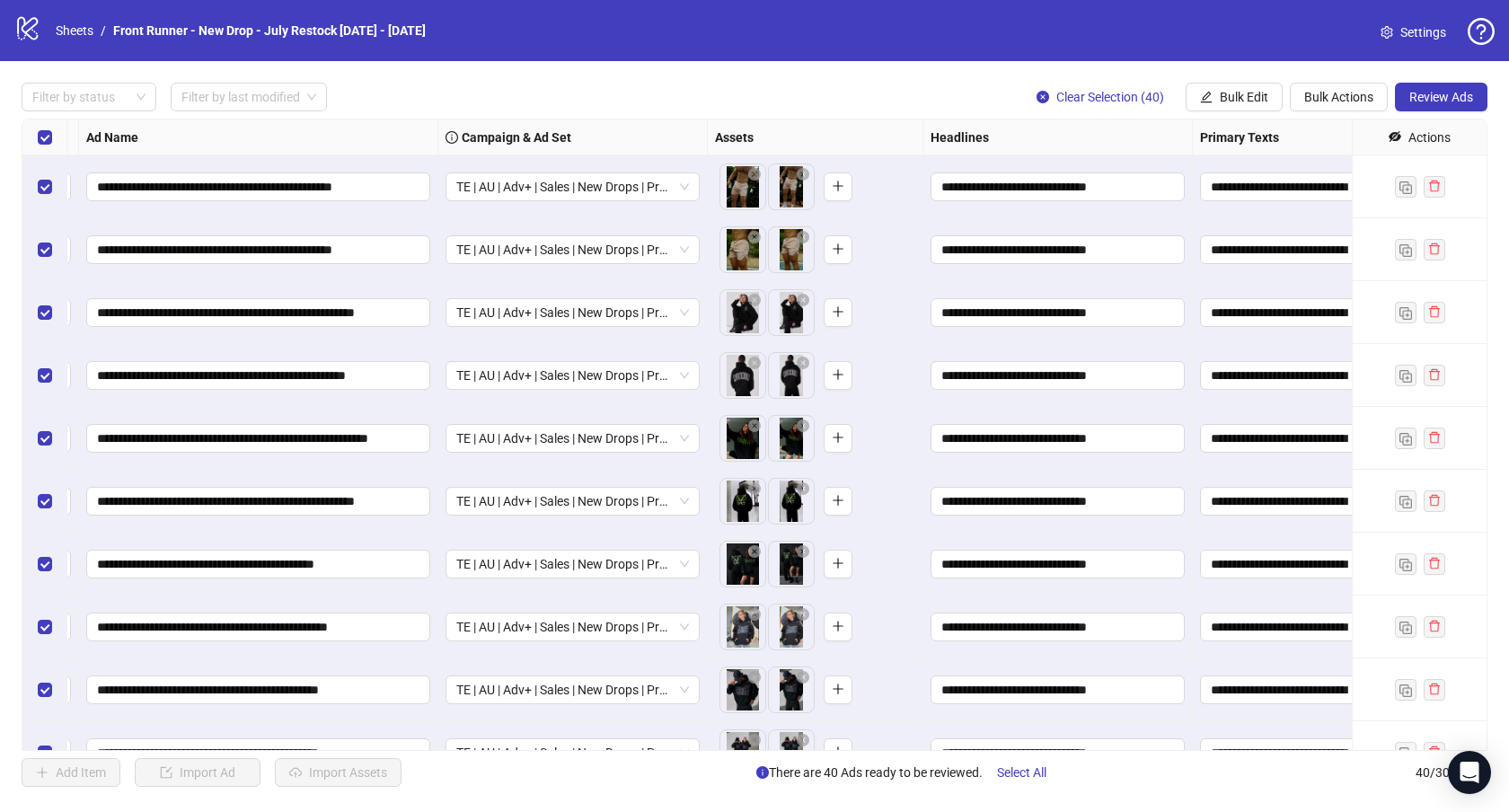 scroll, scrollTop: 0, scrollLeft: 0, axis: both 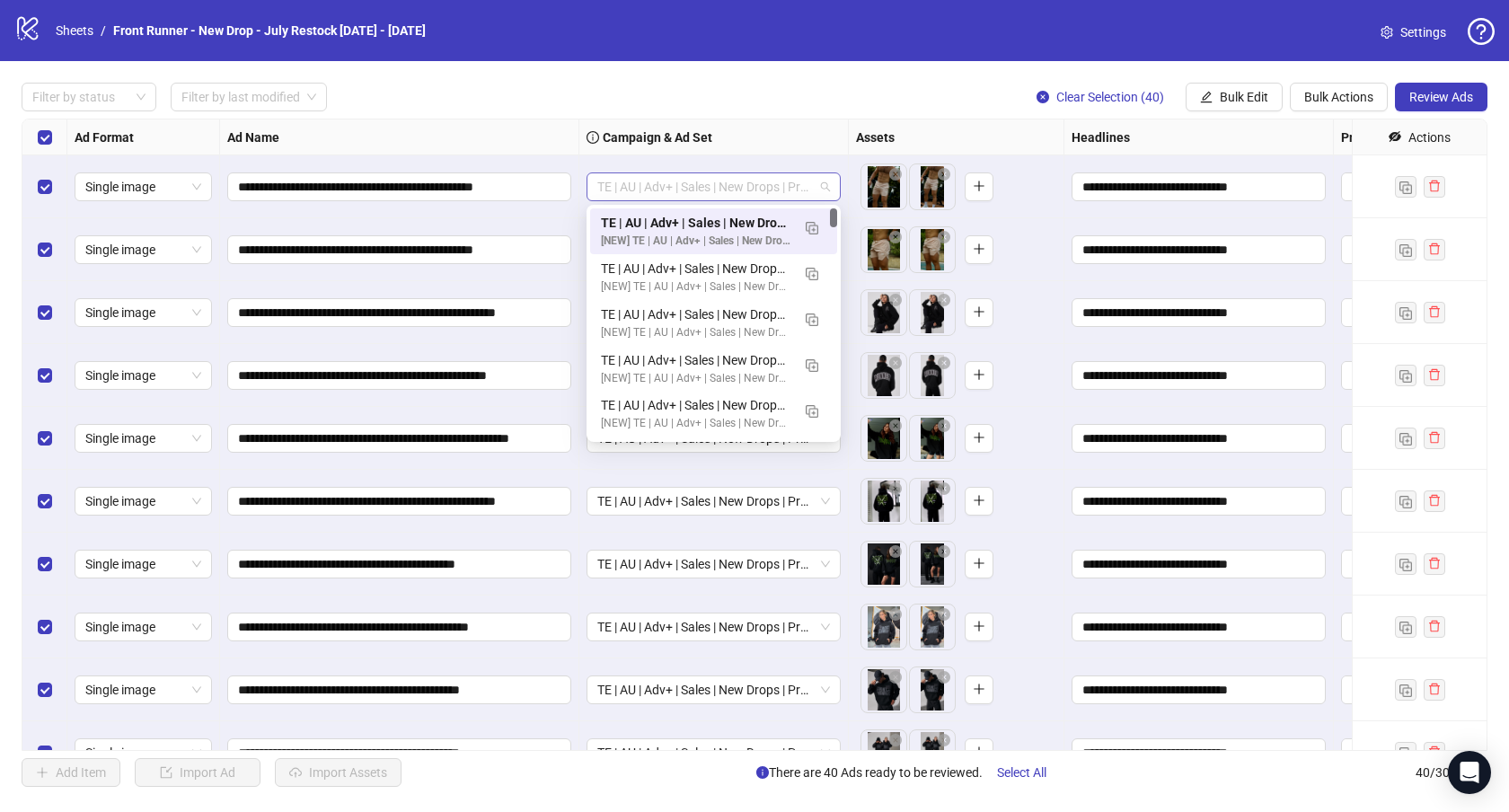drag, startPoint x: 597, startPoint y: 185, endPoint x: 807, endPoint y: 177, distance: 210.15233 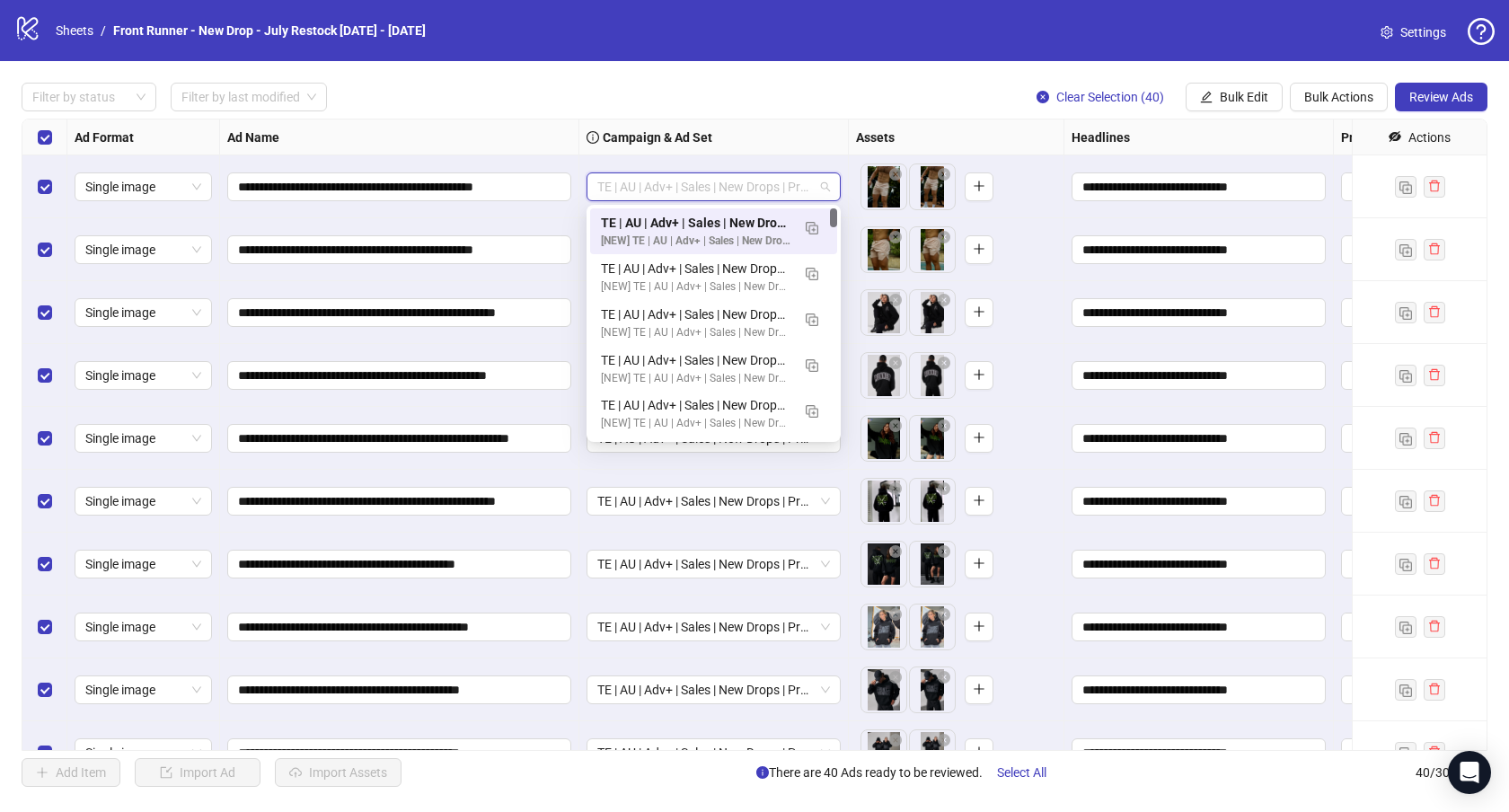 click on "**********" at bounding box center (754, 435) 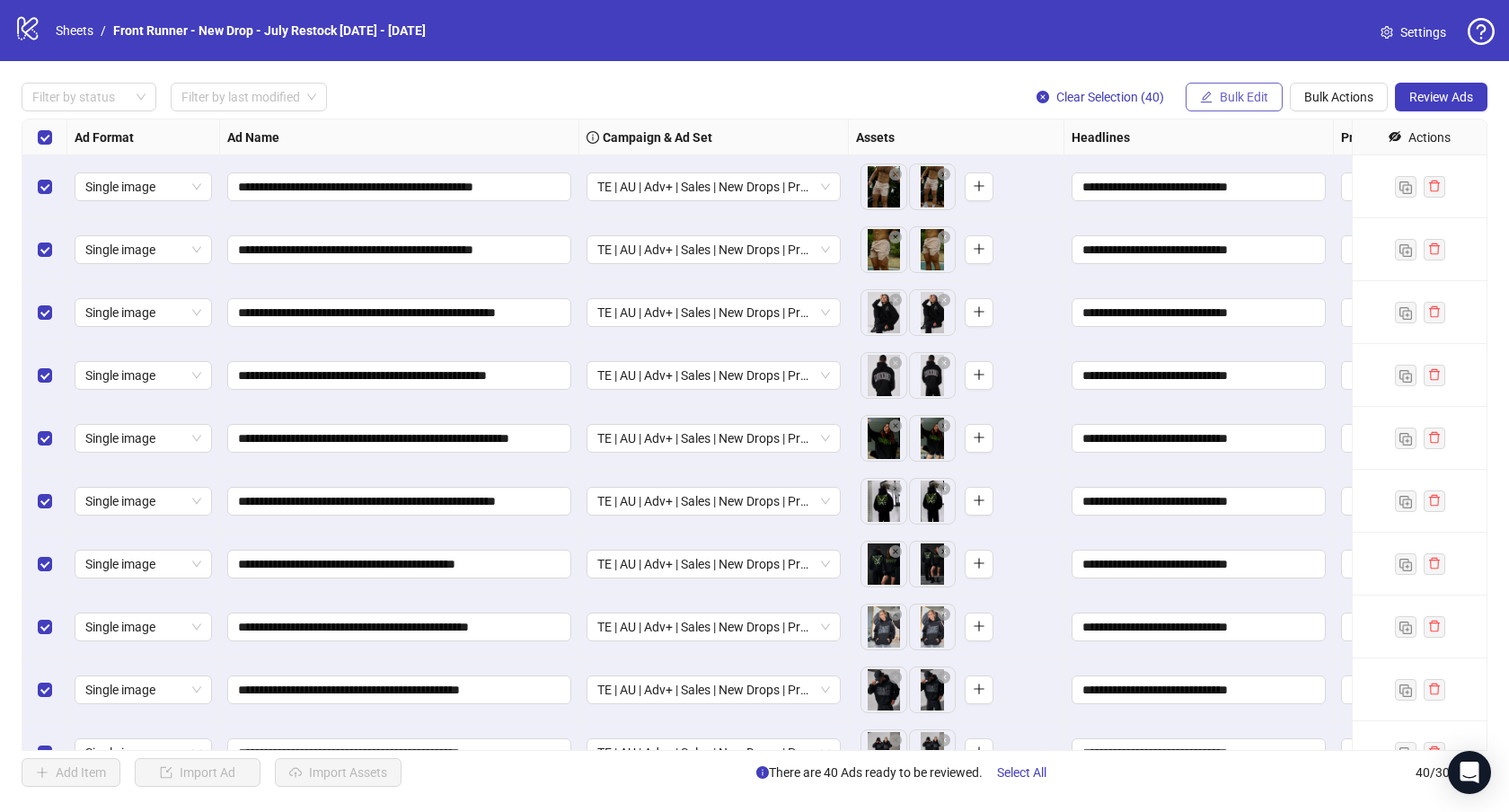click on "Bulk Edit" at bounding box center (1244, 97) 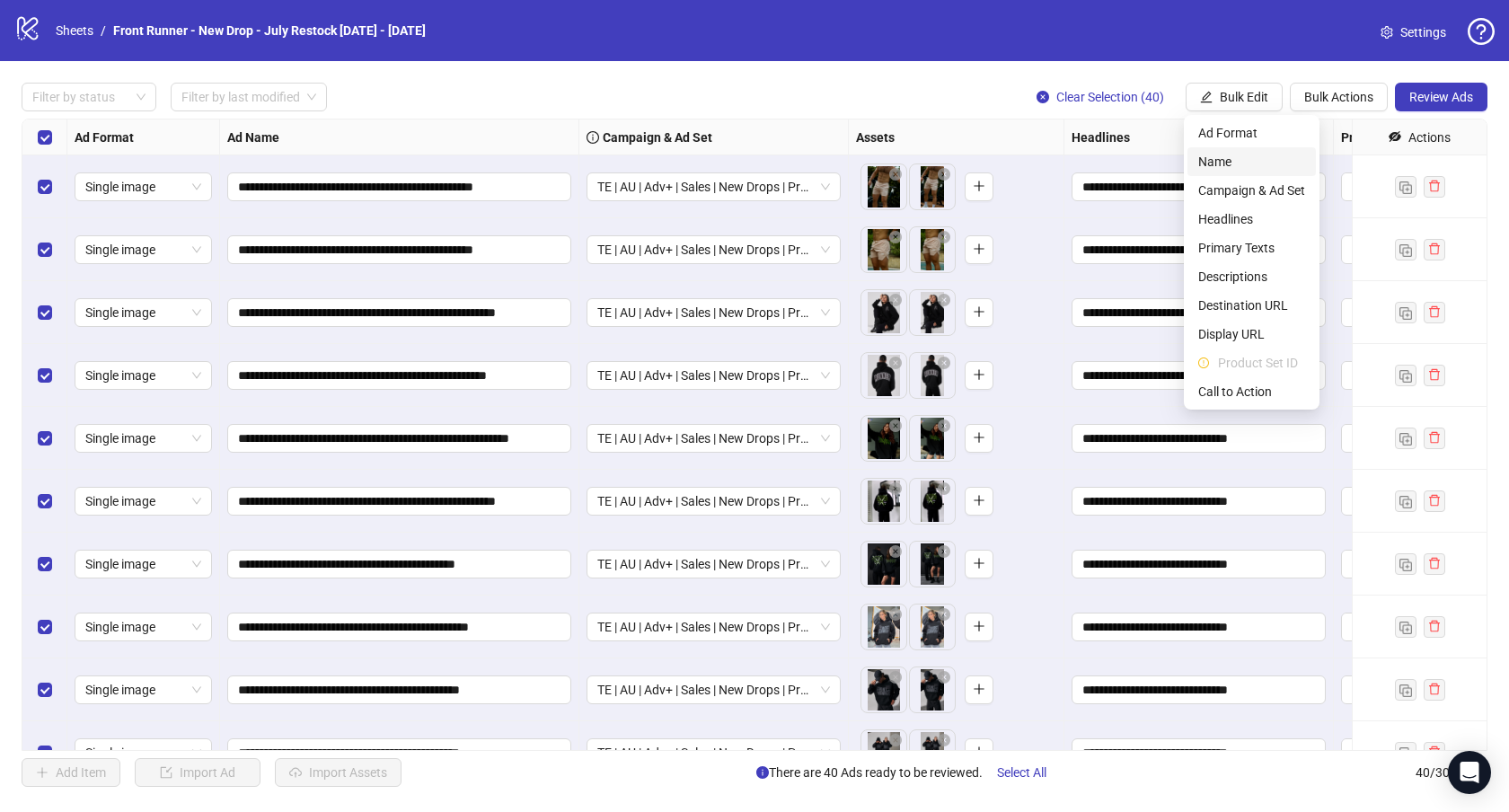 click on "Name" at bounding box center (1251, 162) 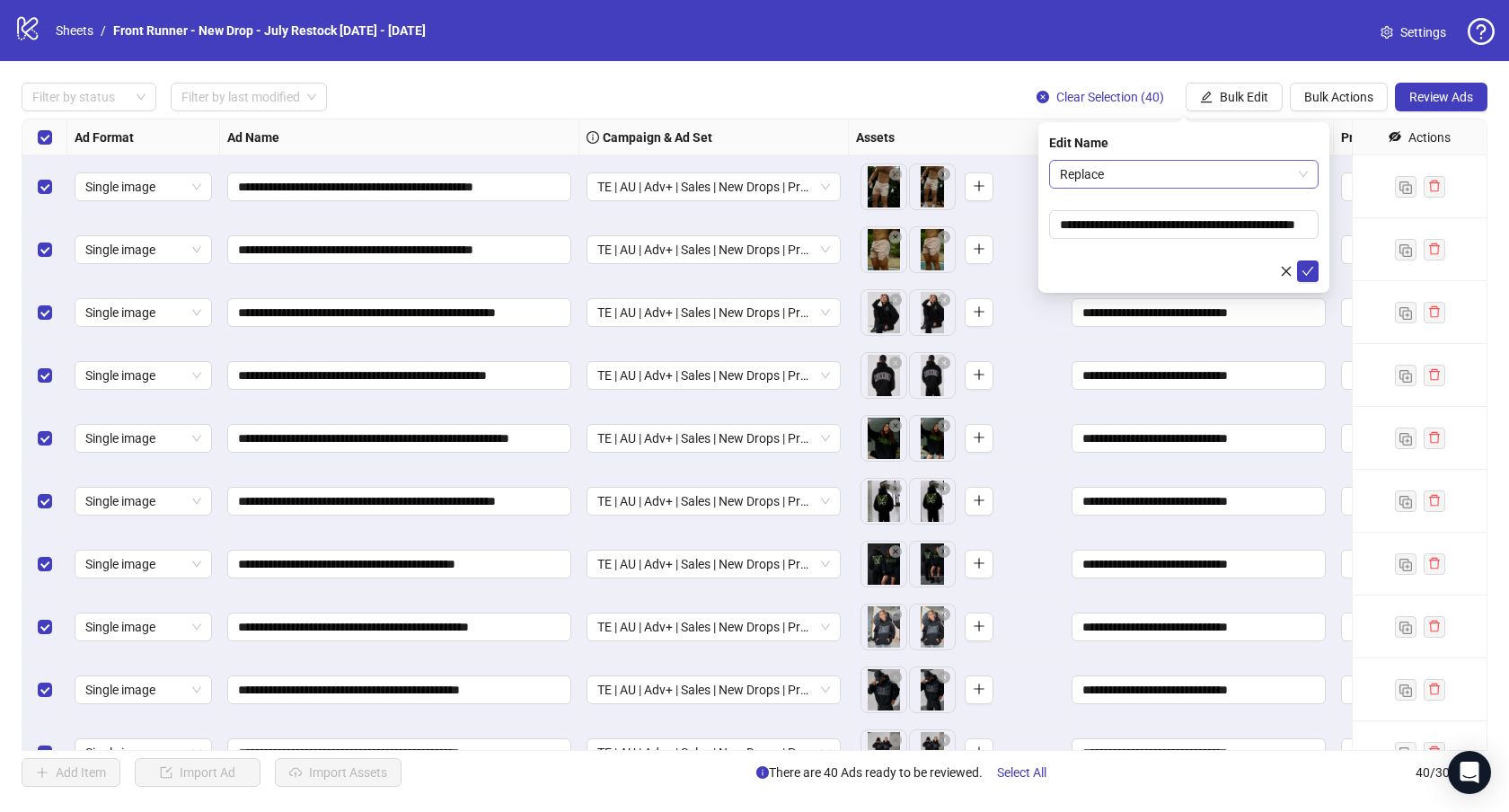 click on "Replace" at bounding box center (1184, 174) 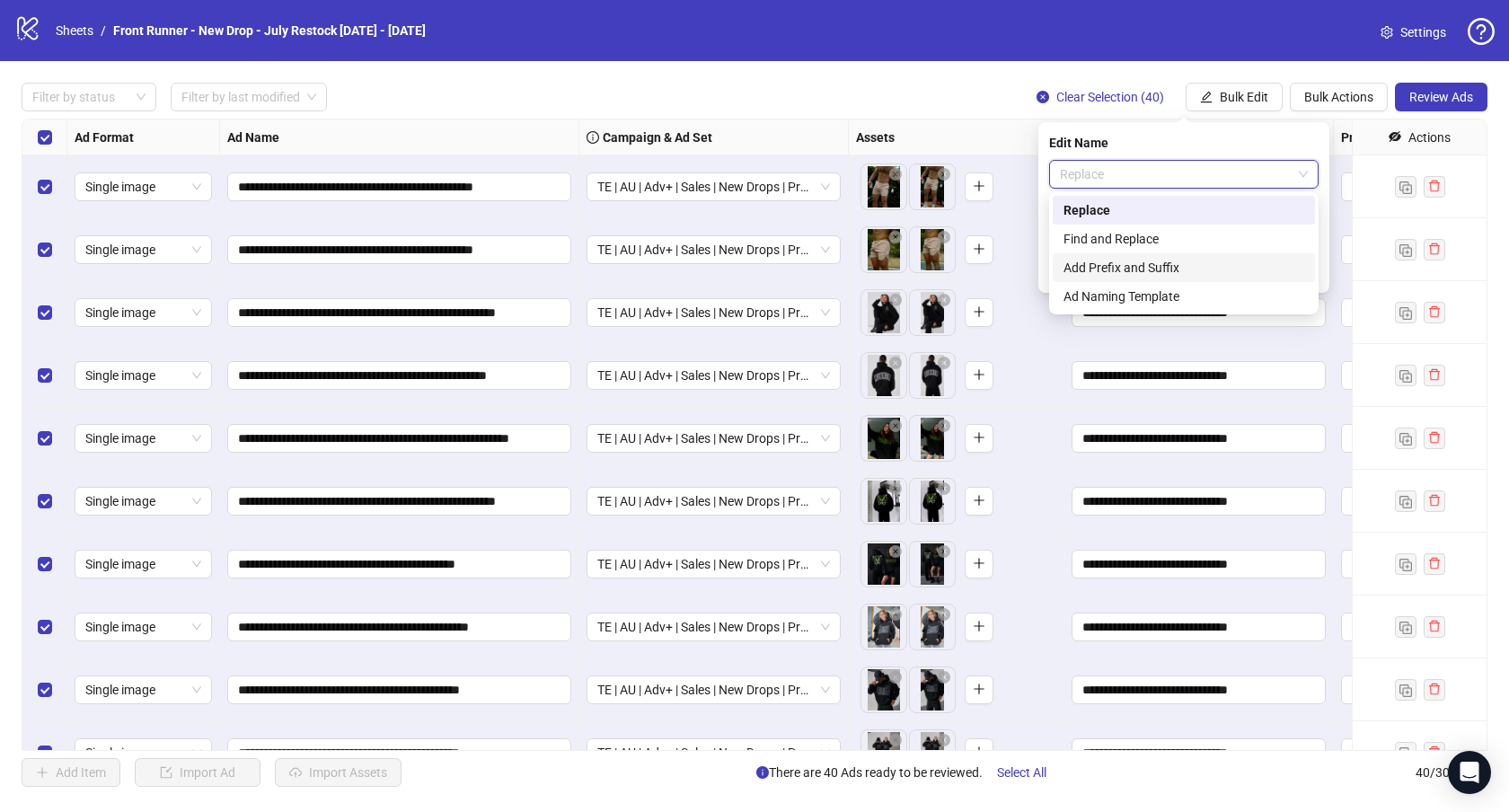 click on "Add Prefix and Suffix" at bounding box center (1184, 268) 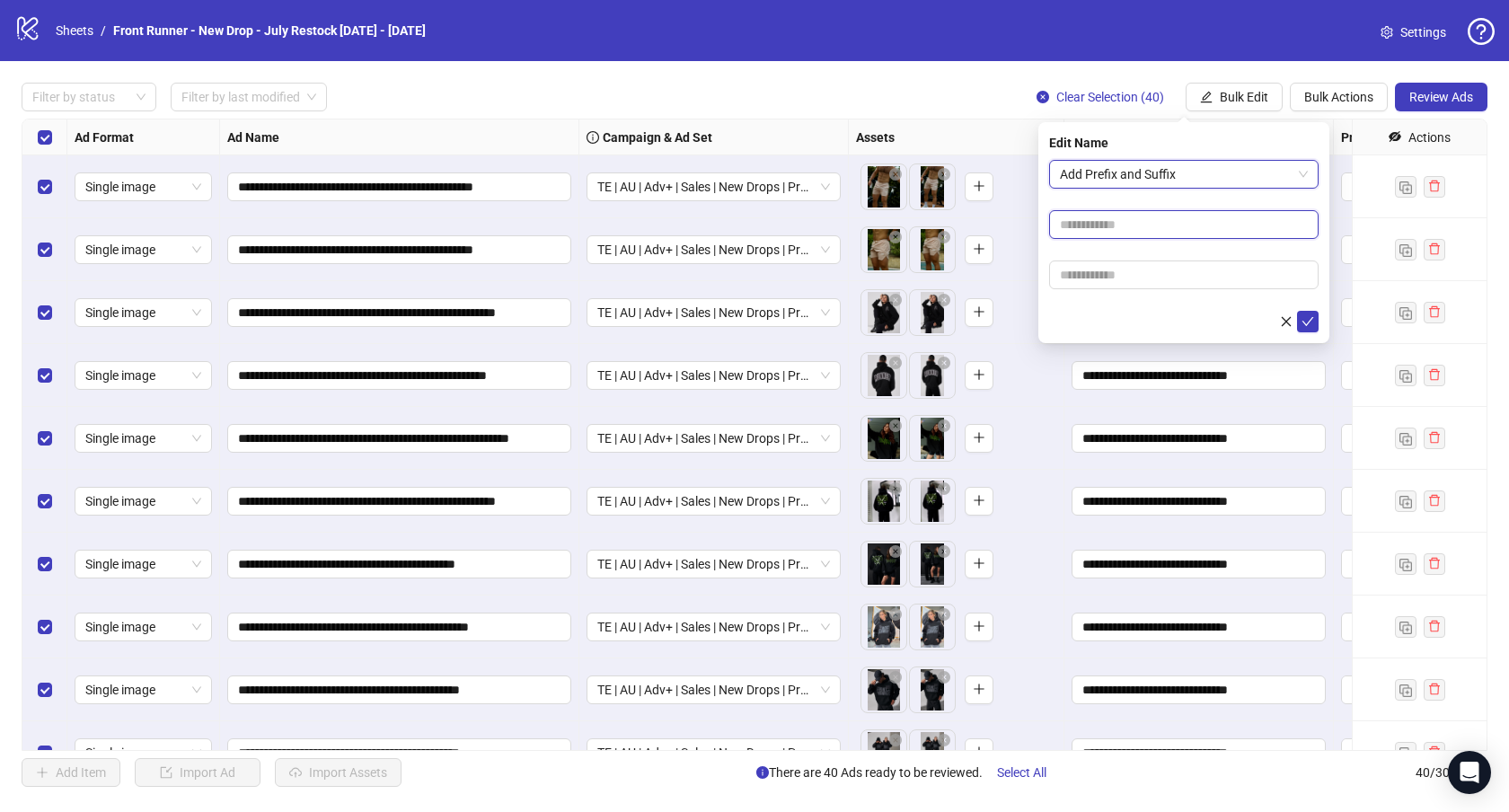 click at bounding box center (1184, 225) 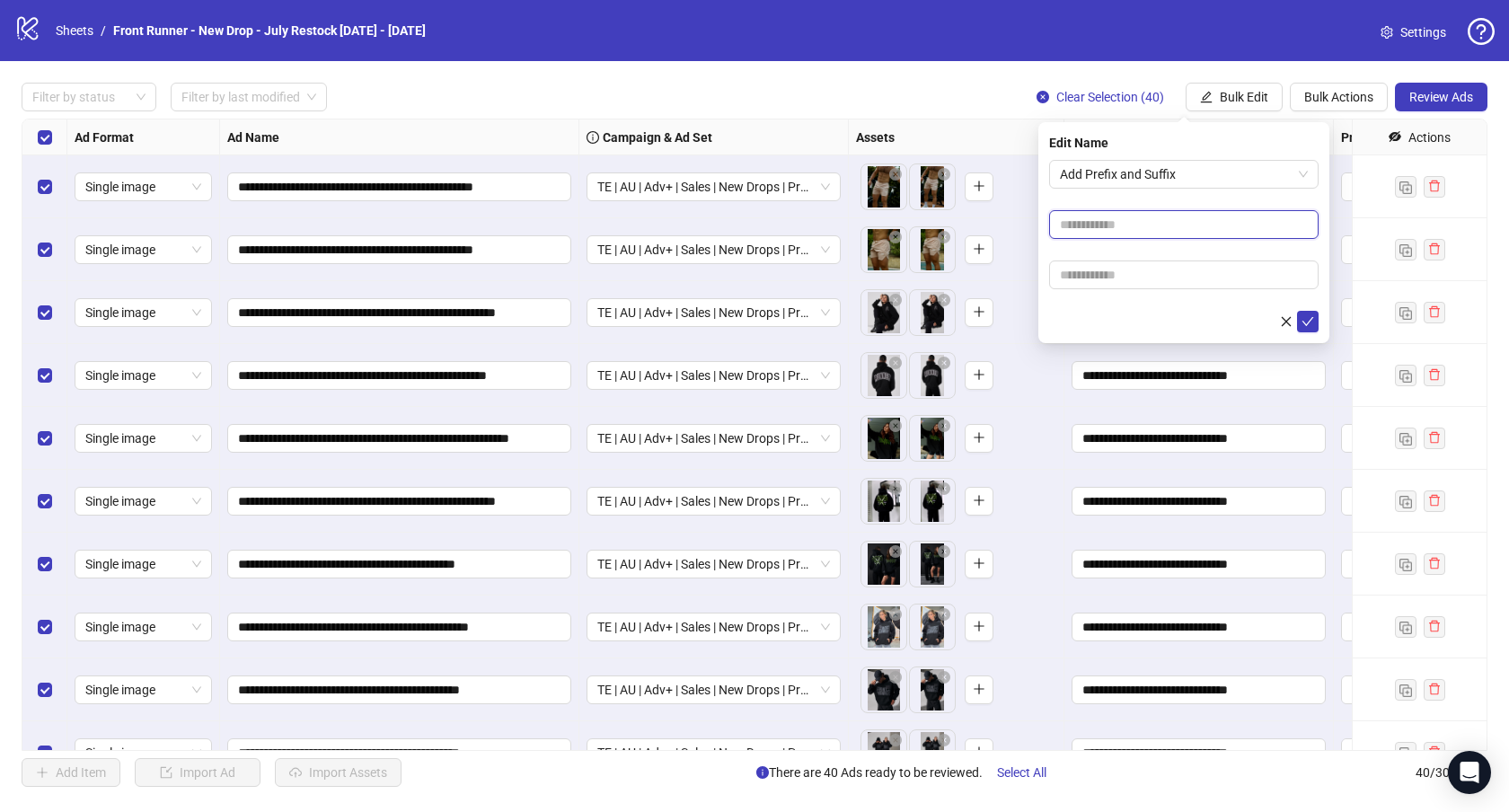 paste on "**********" 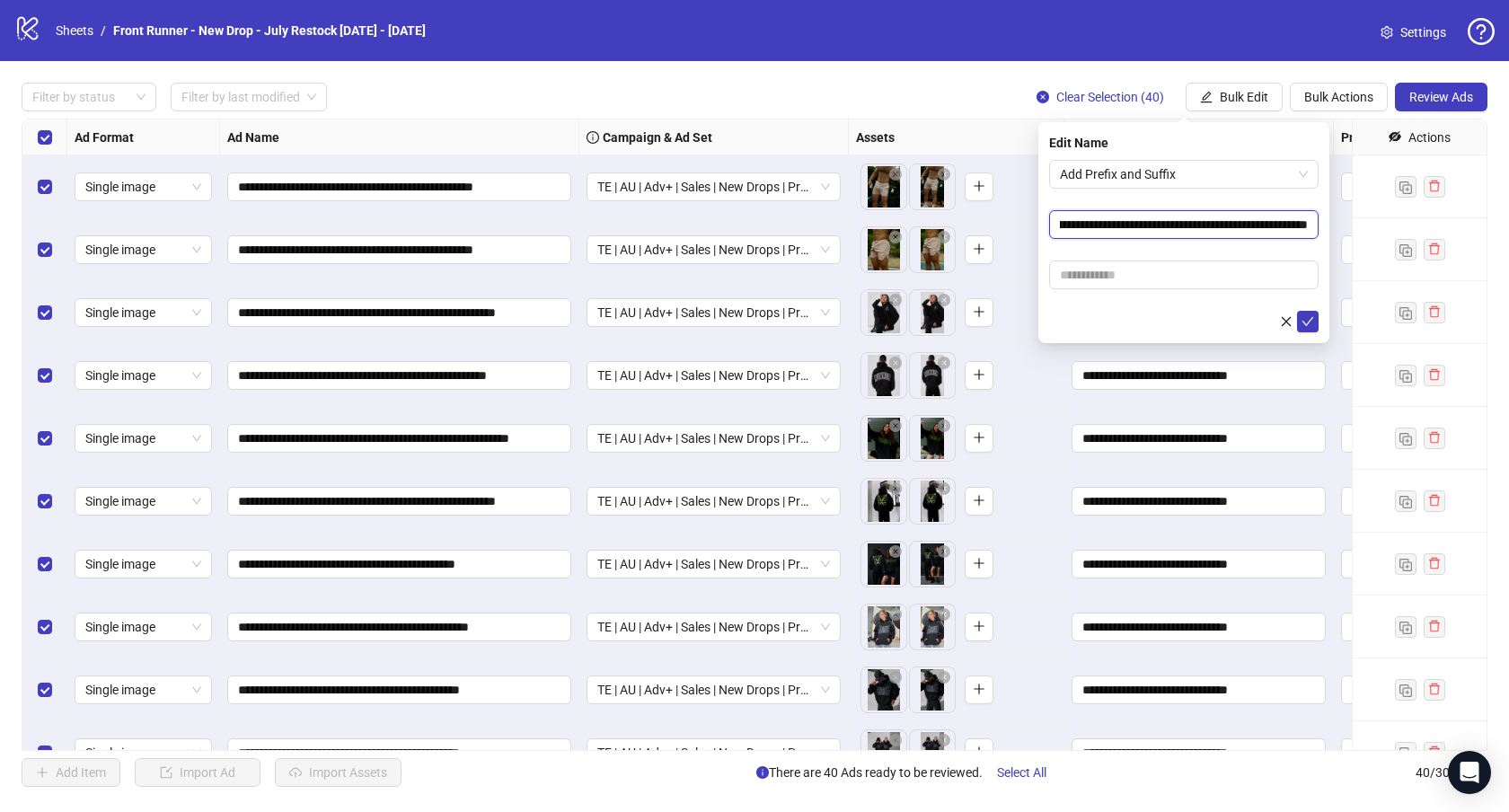 scroll, scrollTop: 0, scrollLeft: 200, axis: horizontal 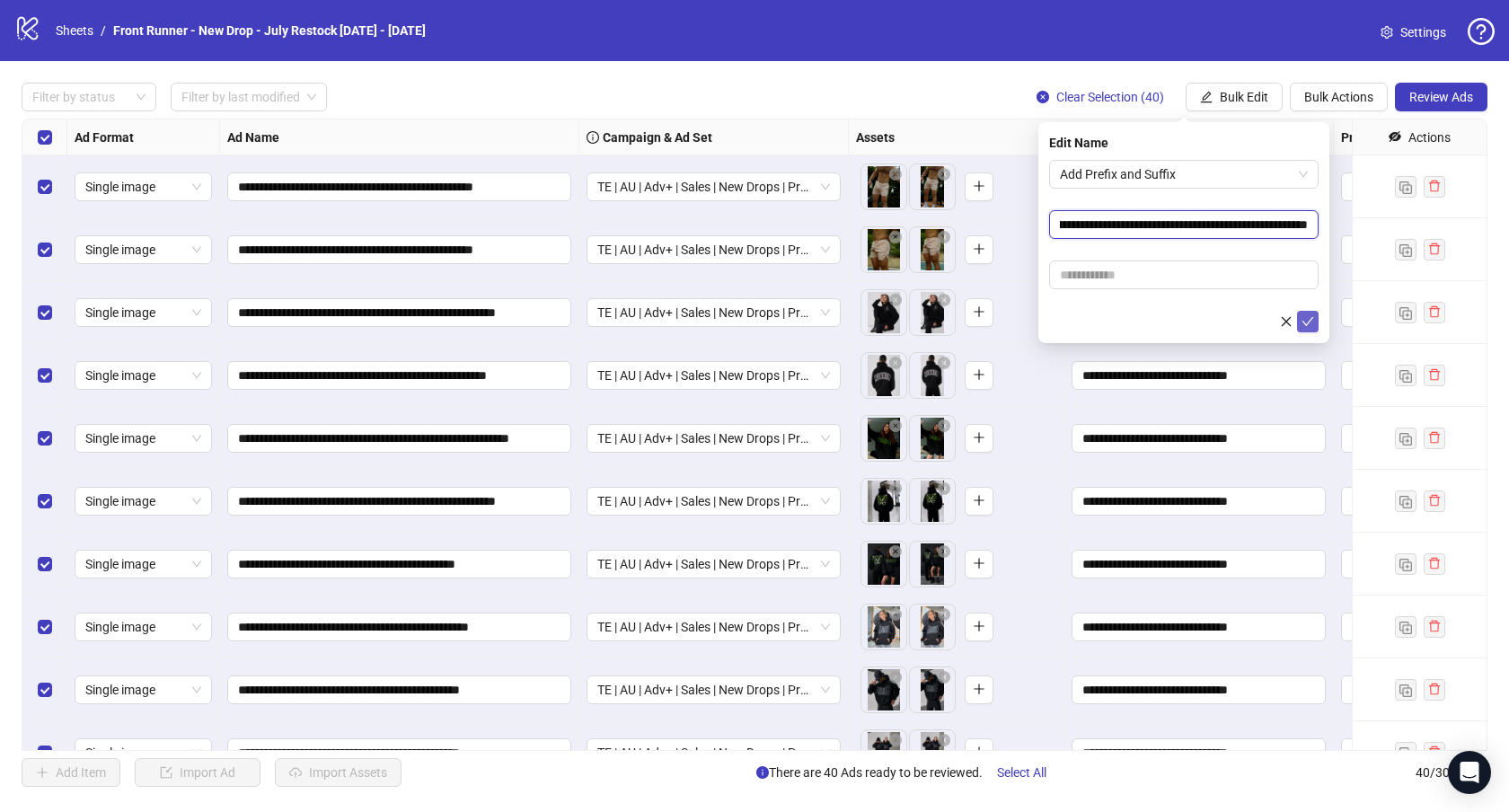 type on "**********" 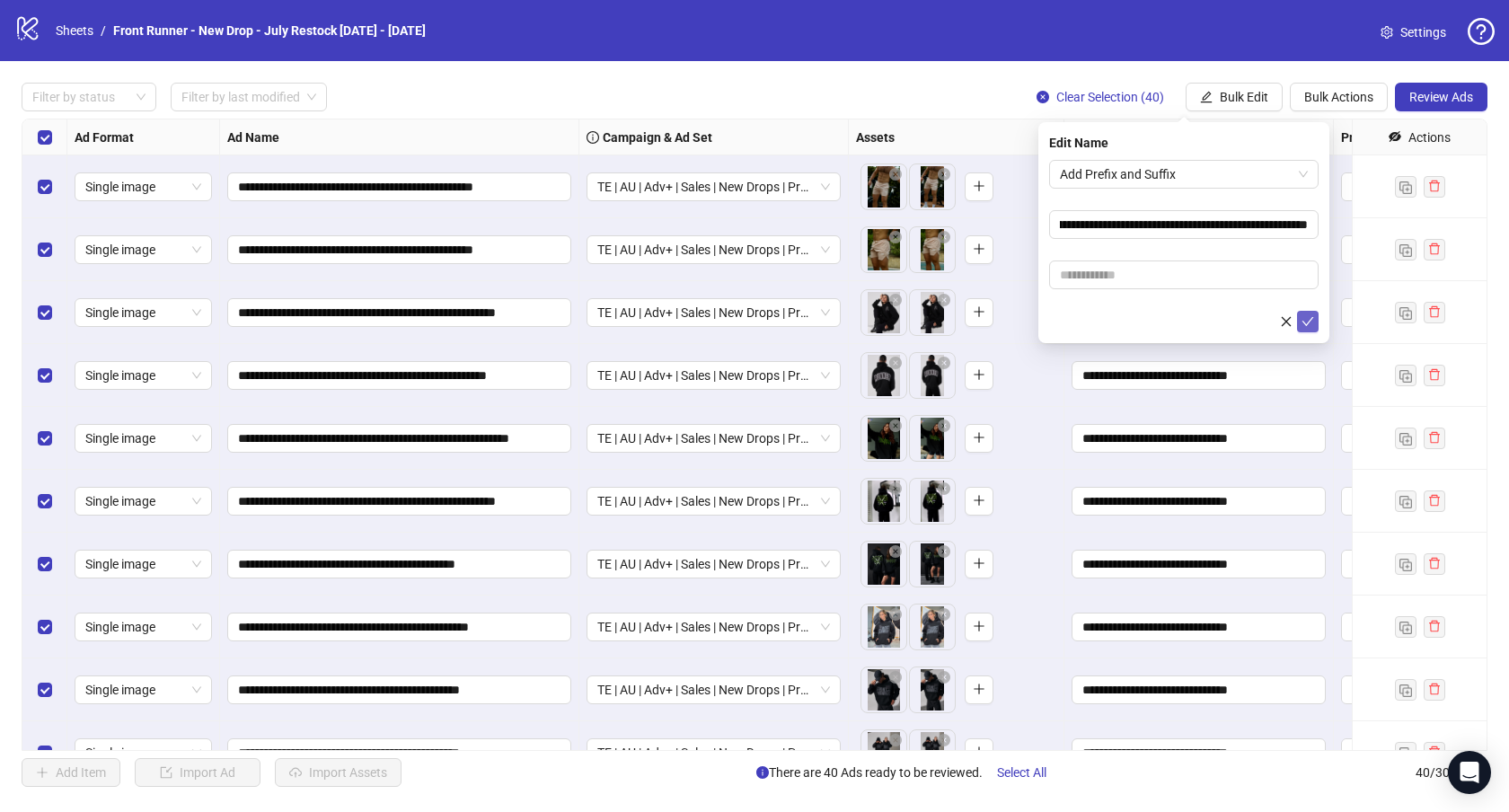 click 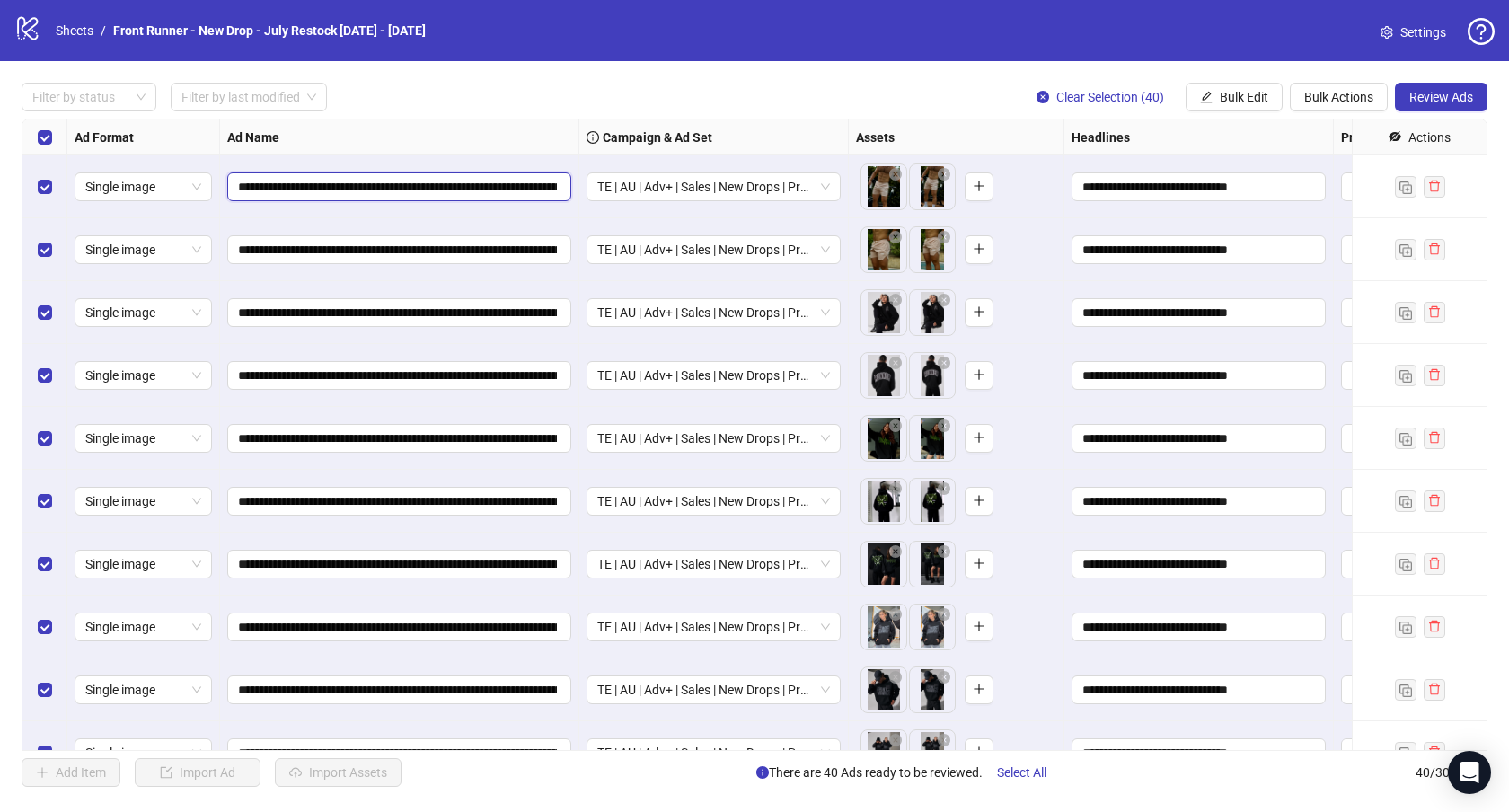 click on "**********" at bounding box center [397, 187] 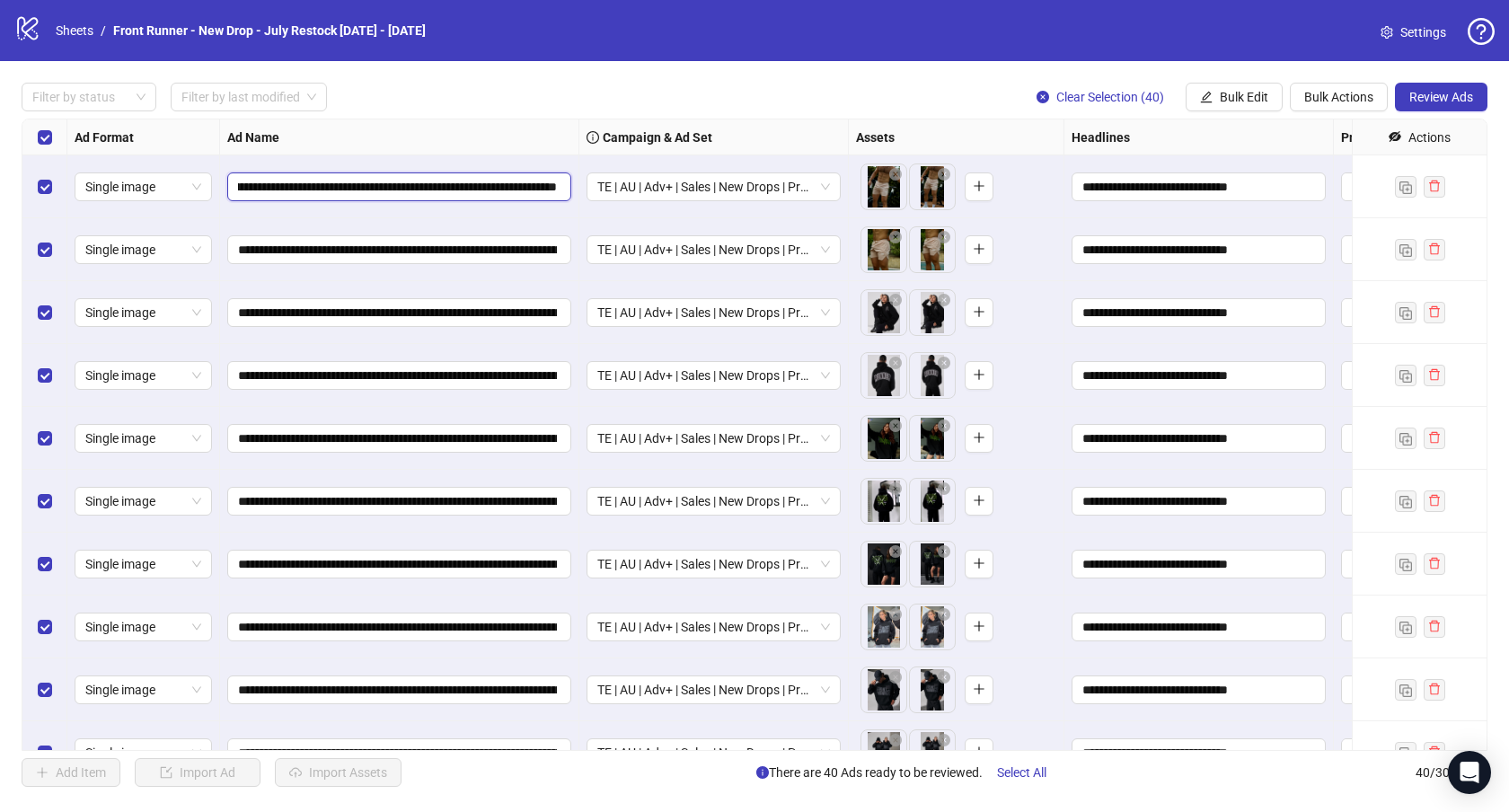 scroll, scrollTop: 0, scrollLeft: 400, axis: horizontal 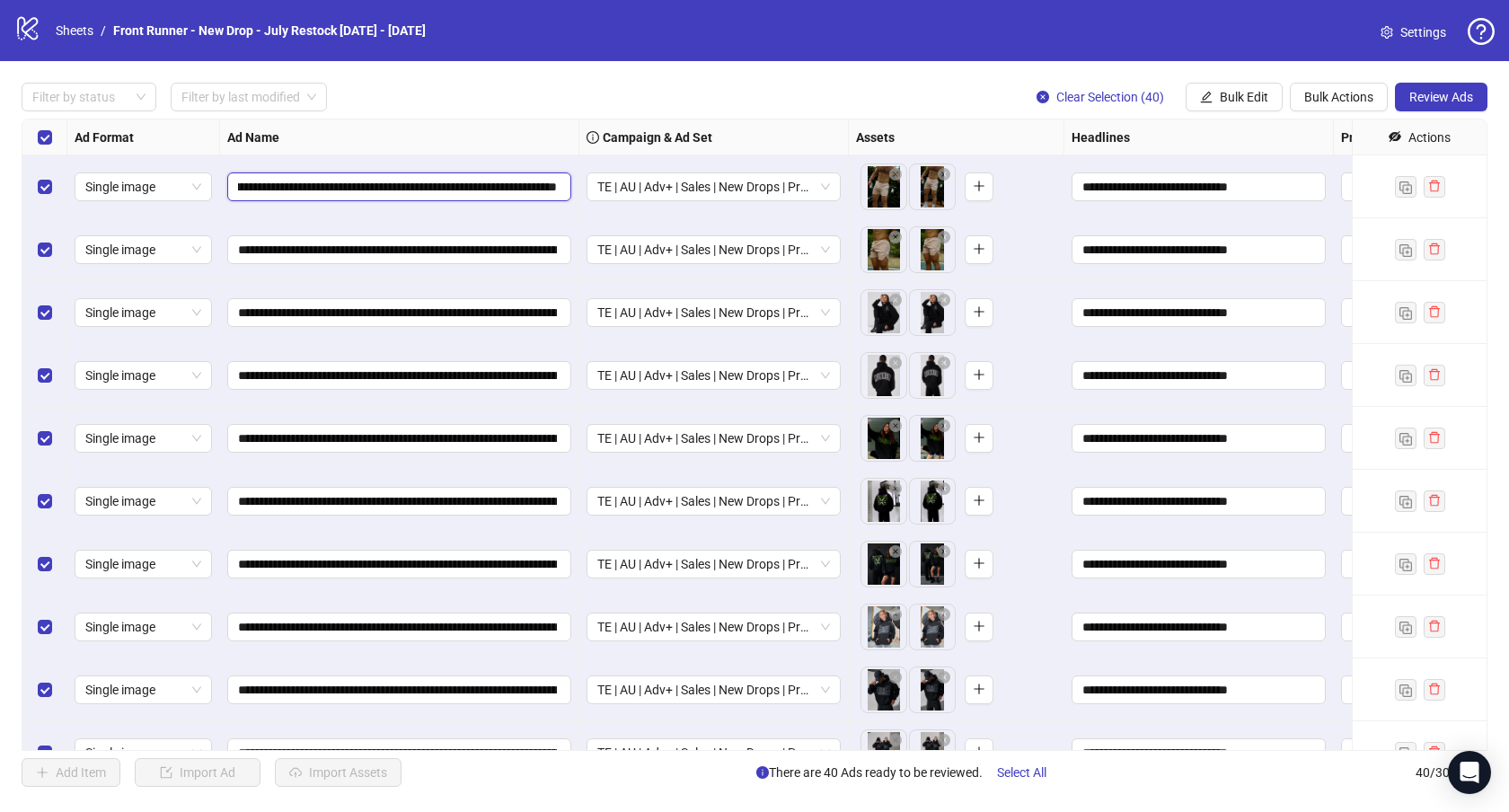 type on "**********" 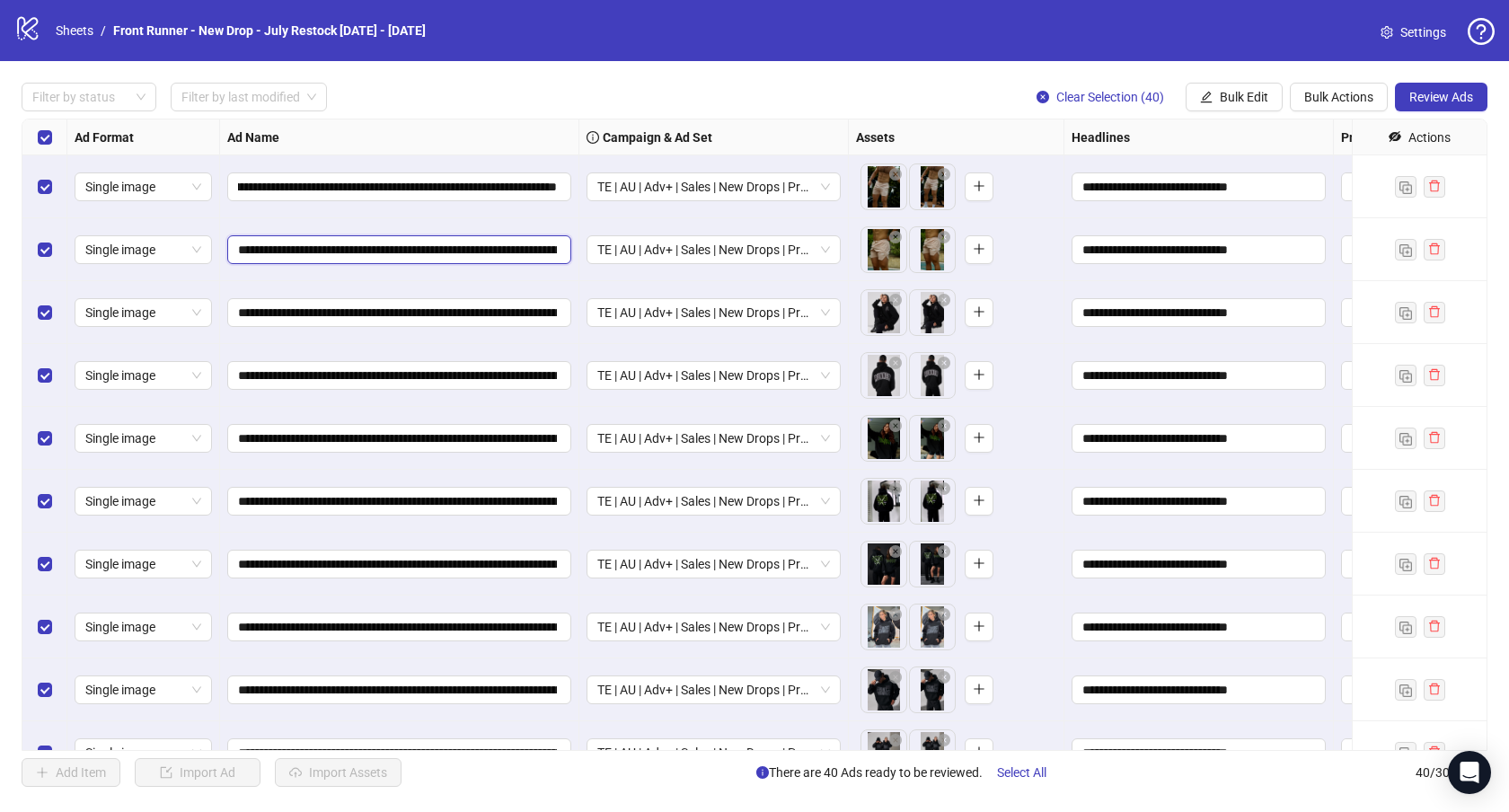click on "**********" at bounding box center (397, 250) 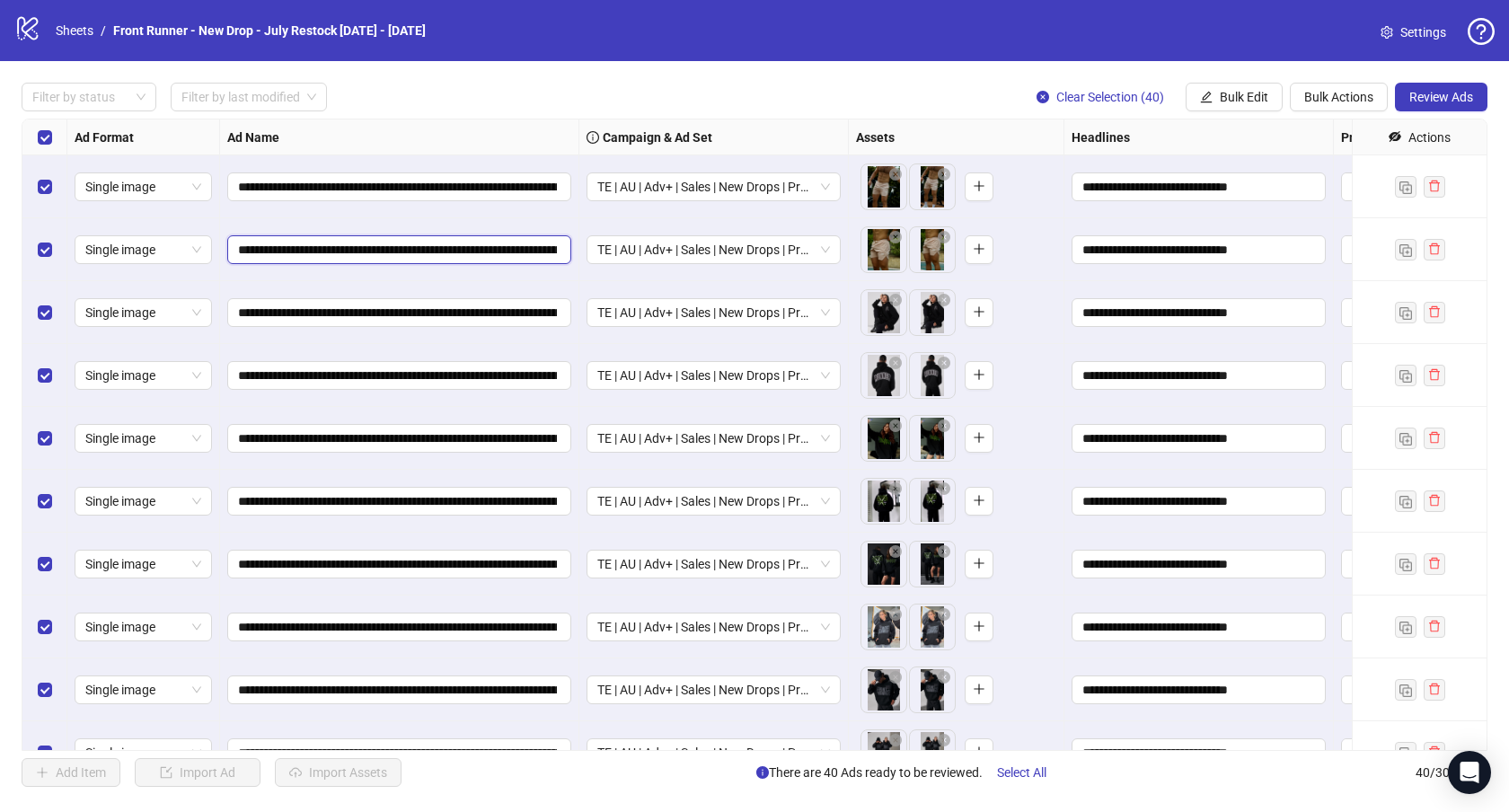 scroll, scrollTop: 0, scrollLeft: 400, axis: horizontal 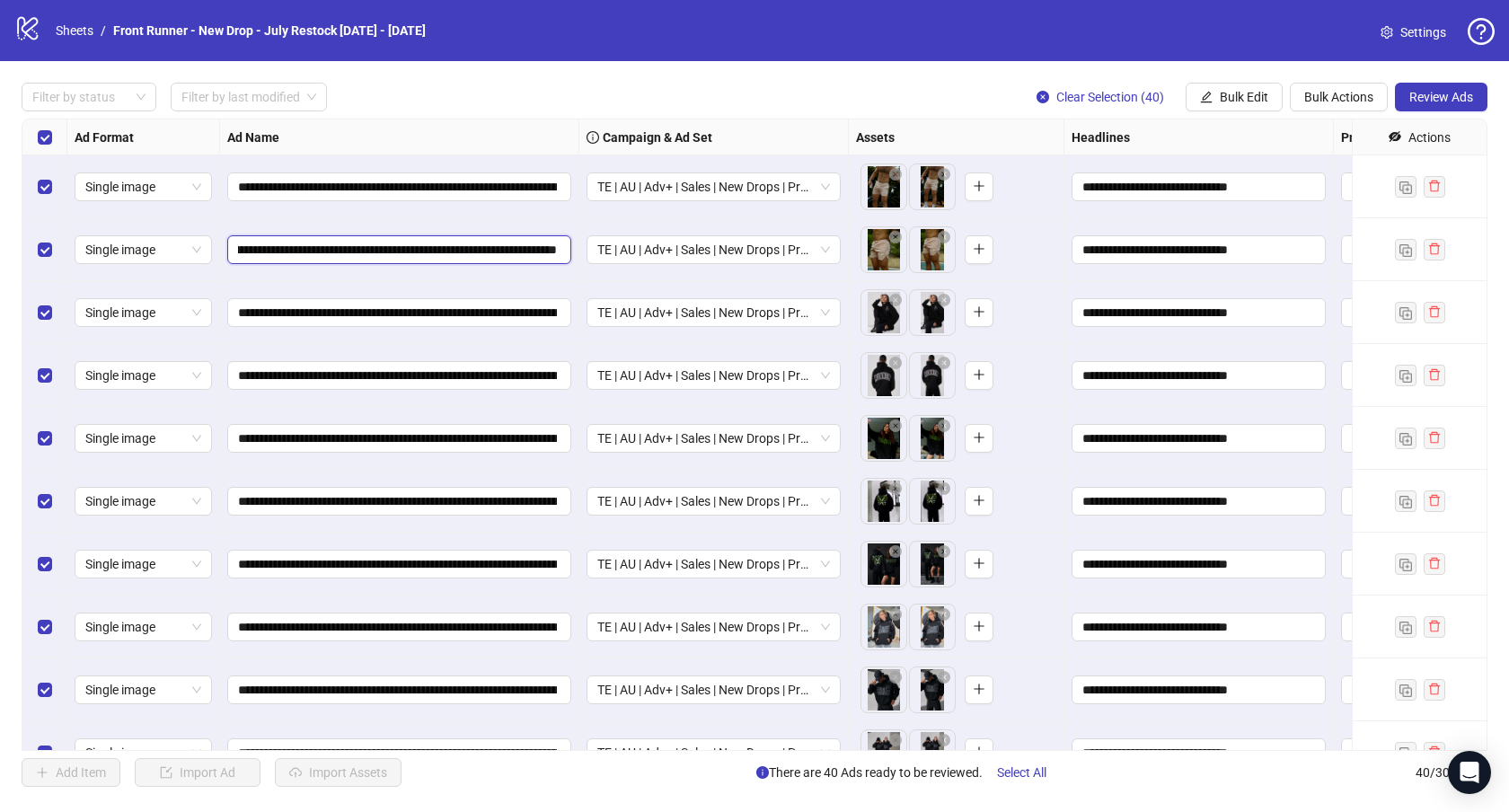 type on "**********" 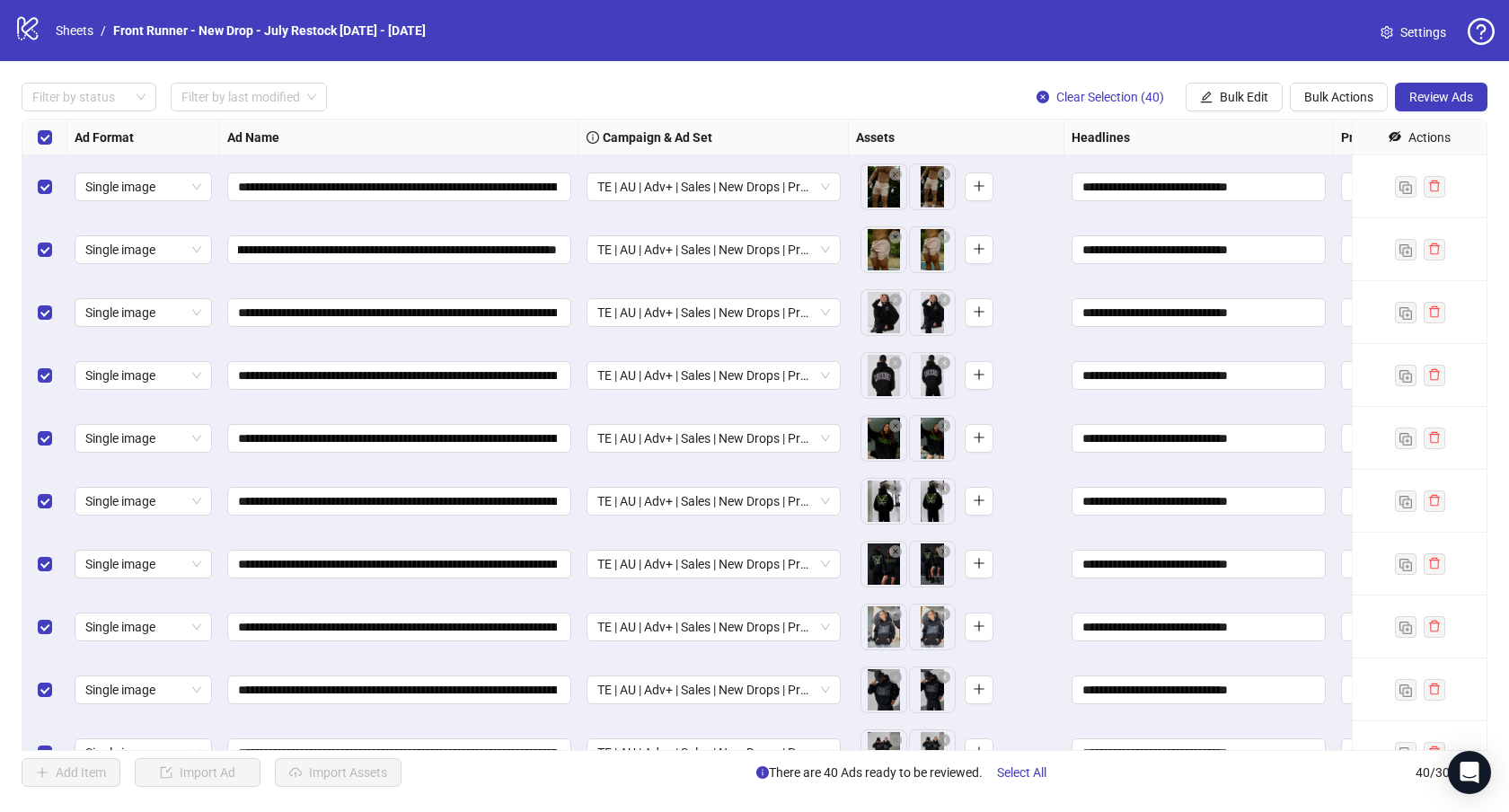 click on "**********" at bounding box center [754, 435] 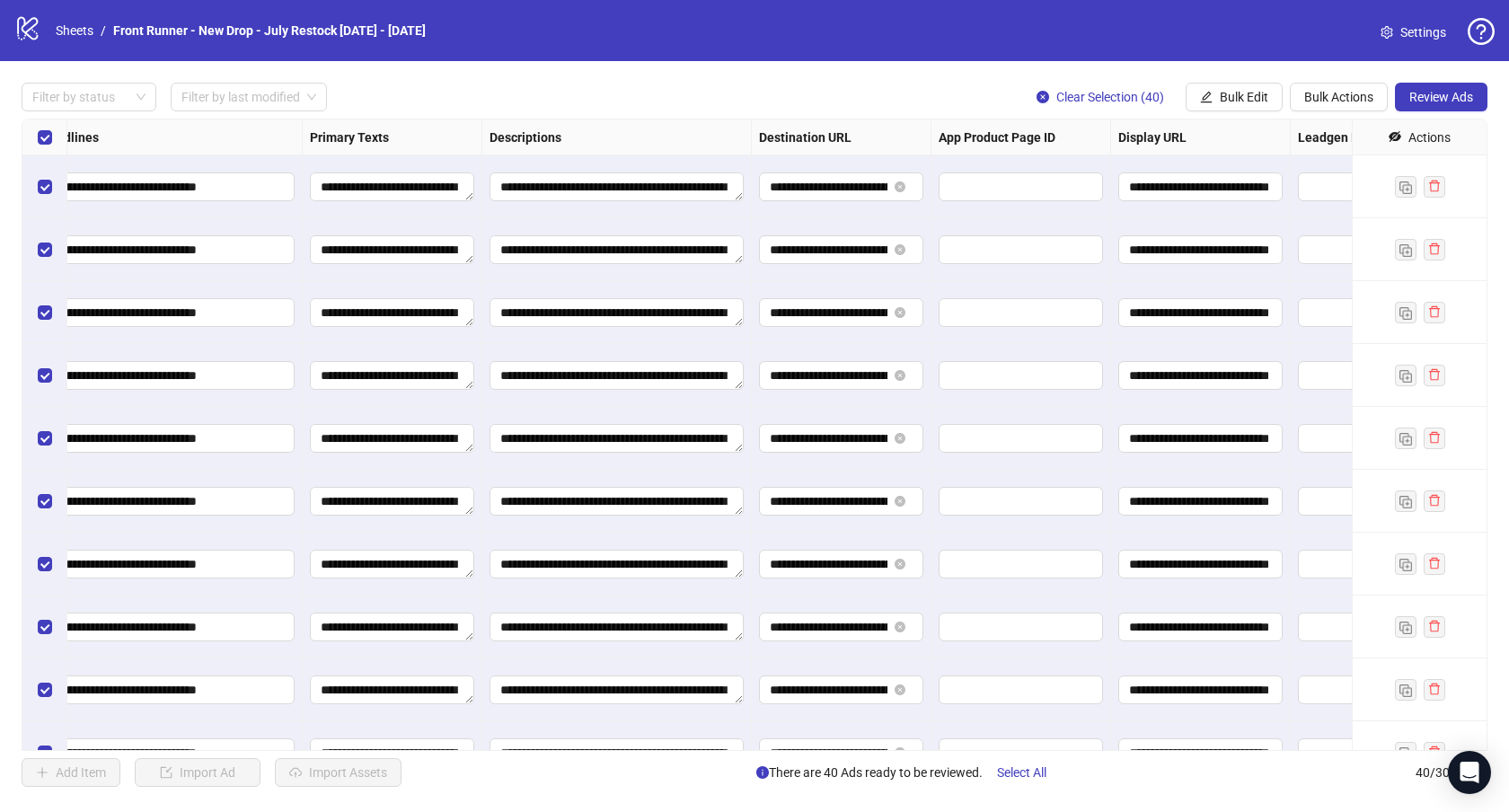 scroll, scrollTop: 0, scrollLeft: 1473, axis: horizontal 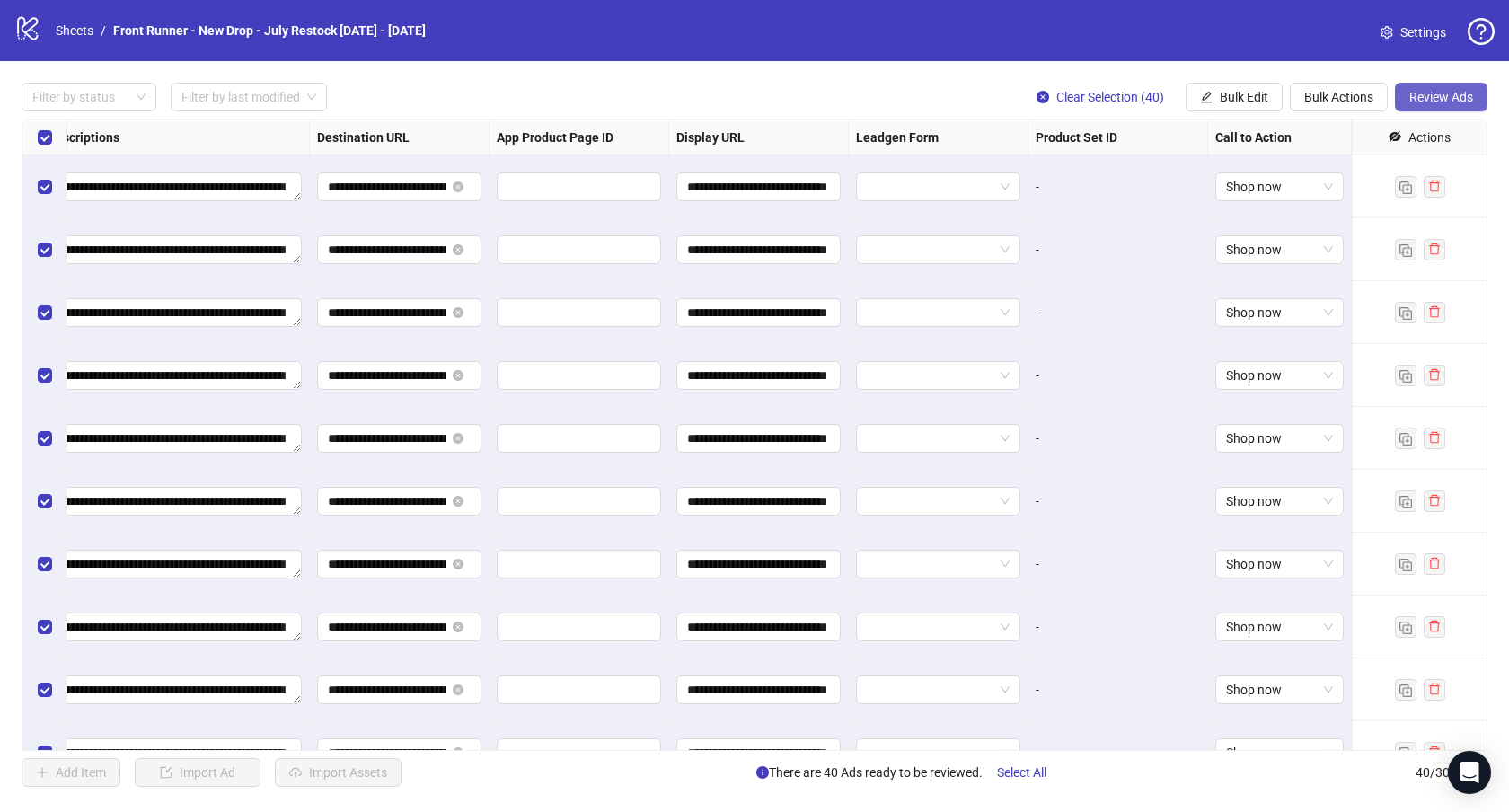 click on "Review Ads" at bounding box center [1441, 97] 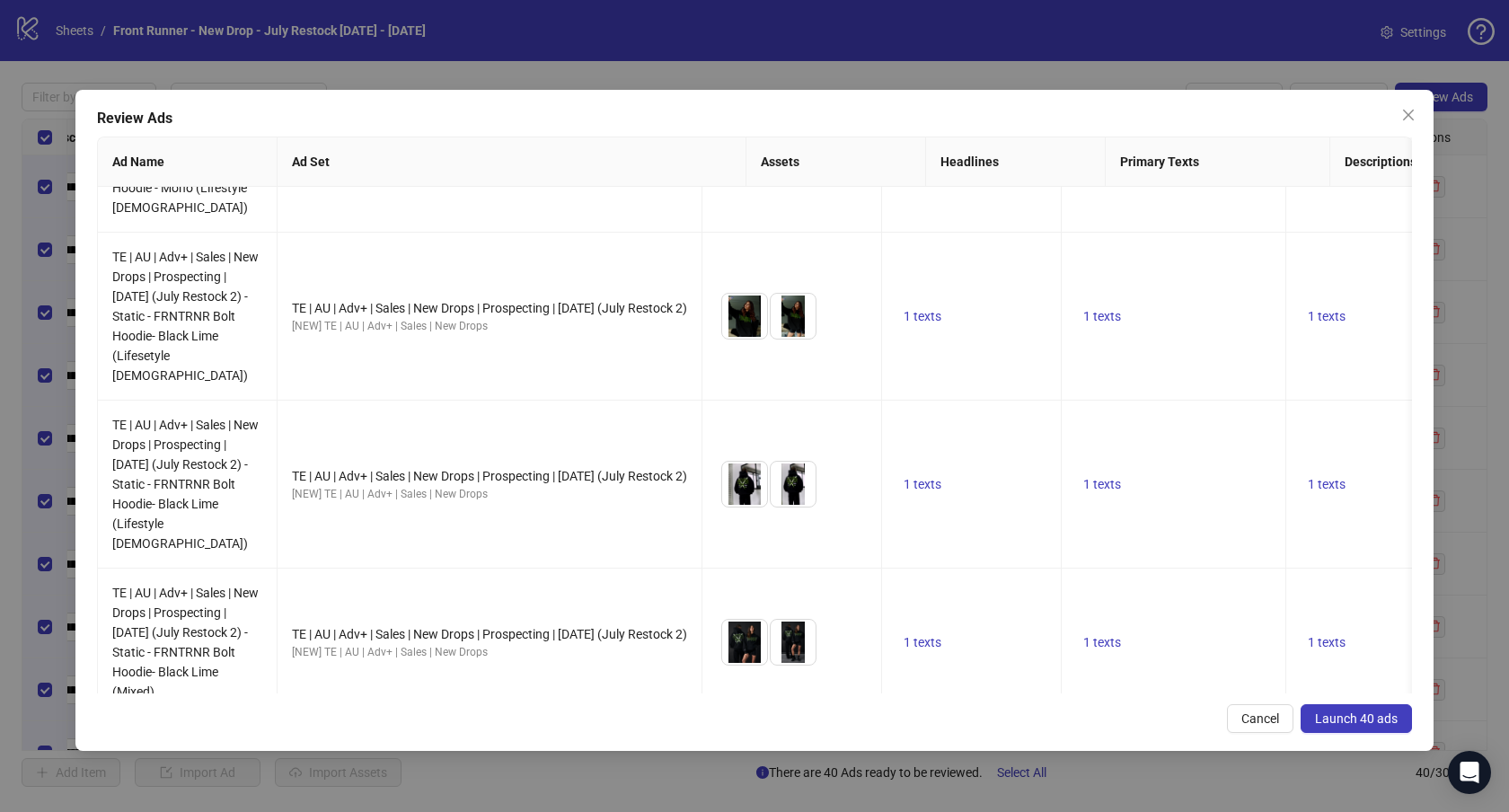 scroll, scrollTop: 0, scrollLeft: 0, axis: both 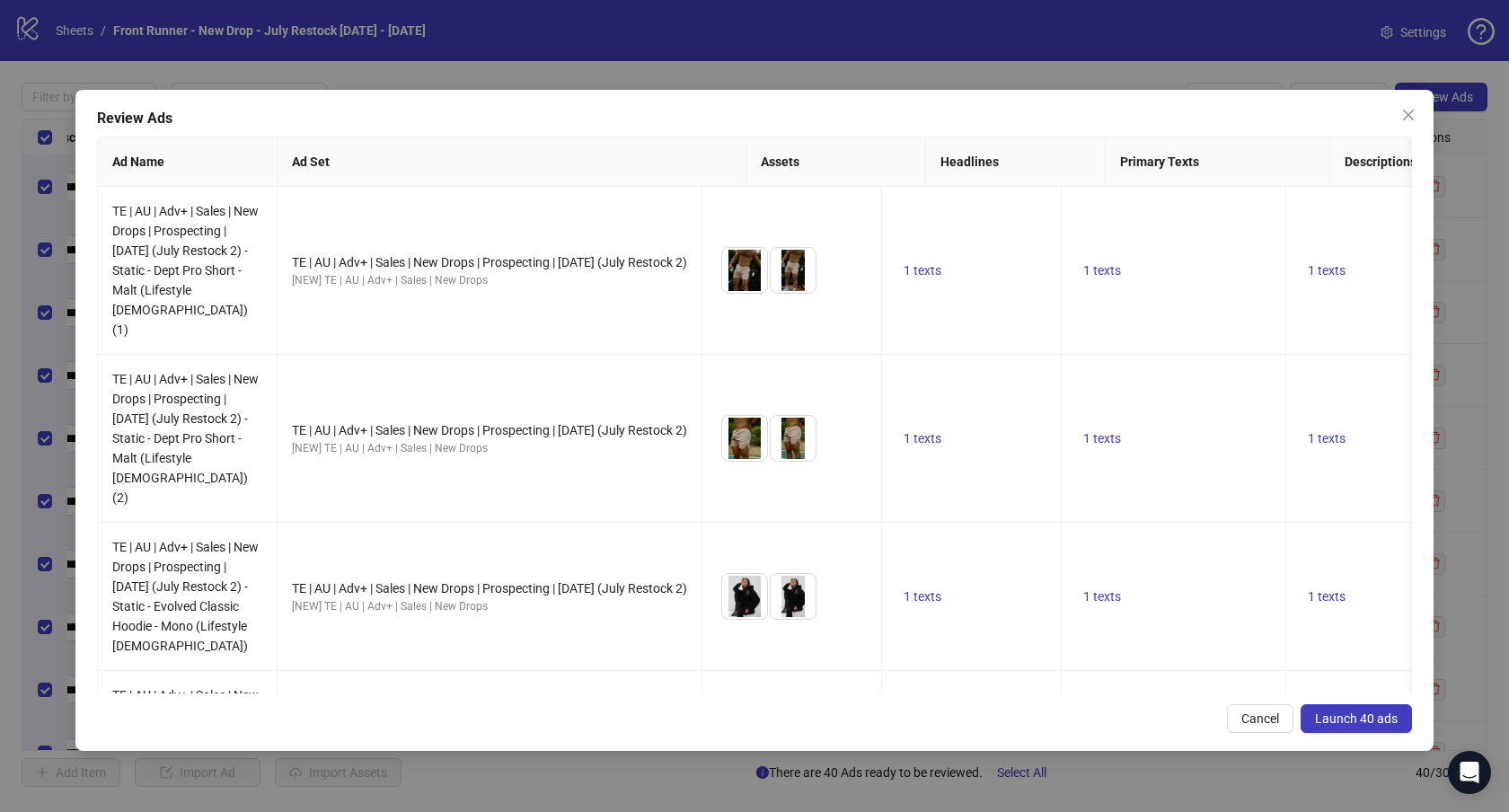 click on "Launch 40 ads" at bounding box center (1356, 719) 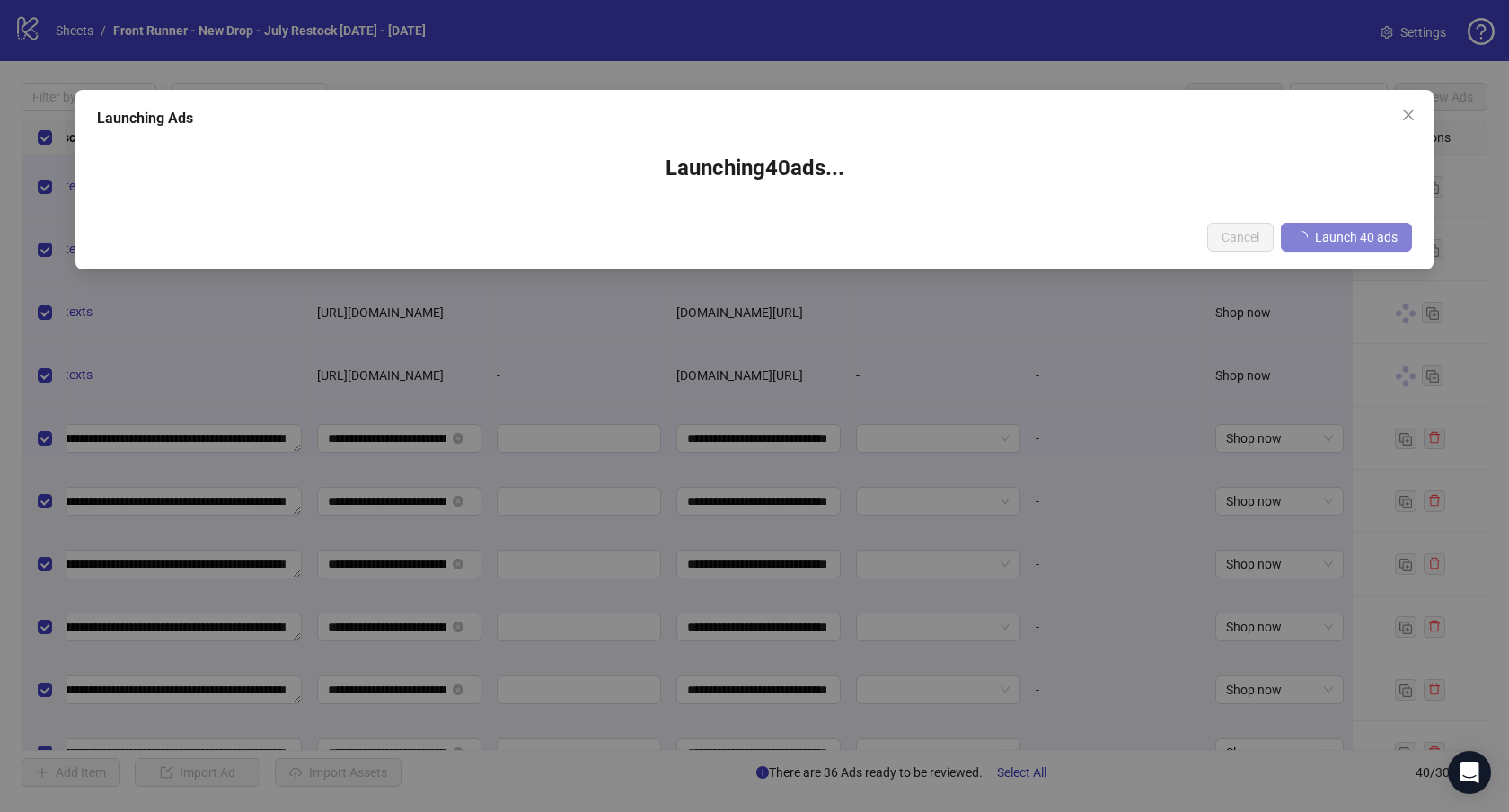 click on "Launching Ads Launching  40  ad s ... Cancel Launch 40 ads" at bounding box center (754, 406) 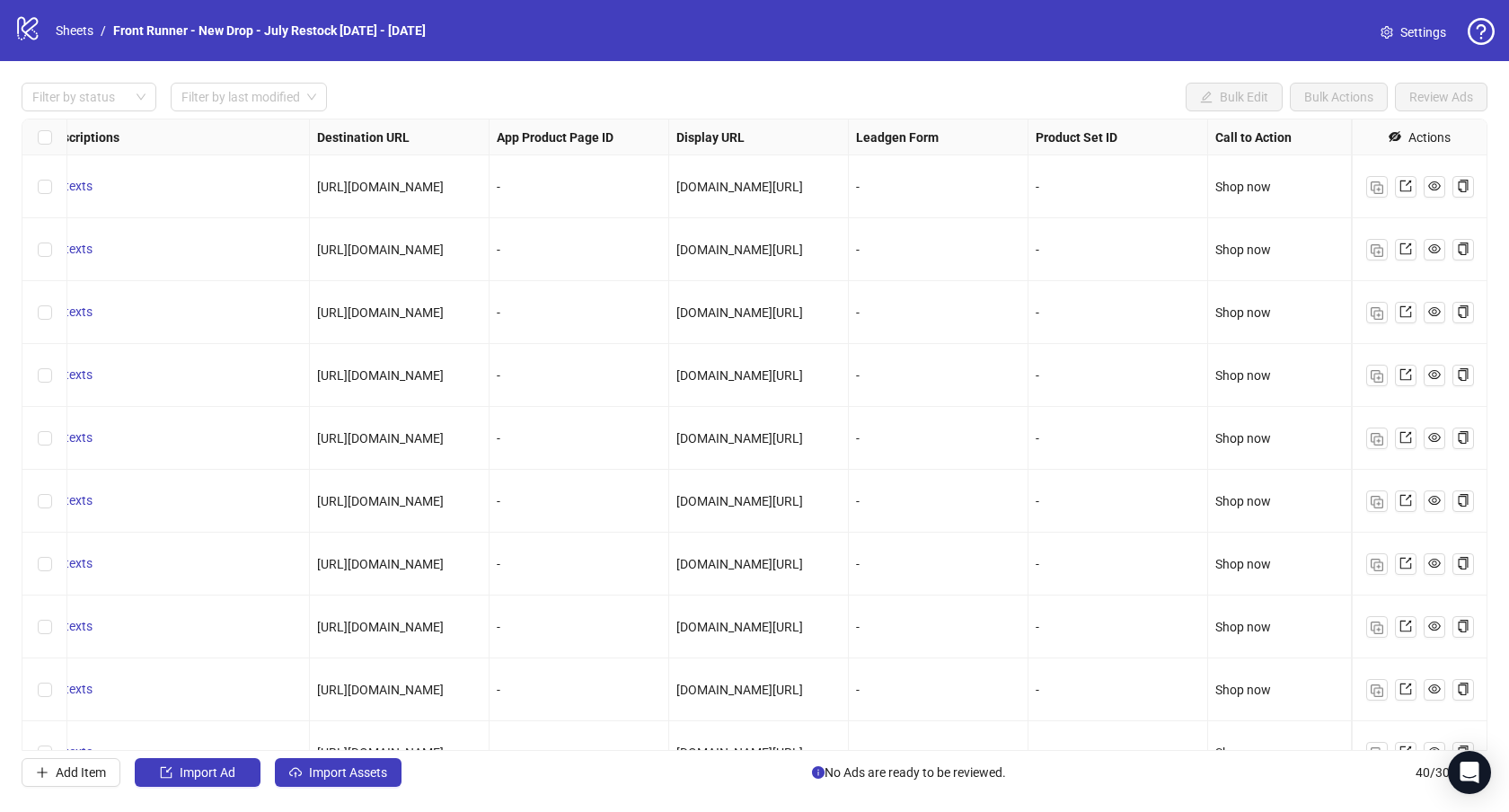 scroll, scrollTop: 0, scrollLeft: 0, axis: both 